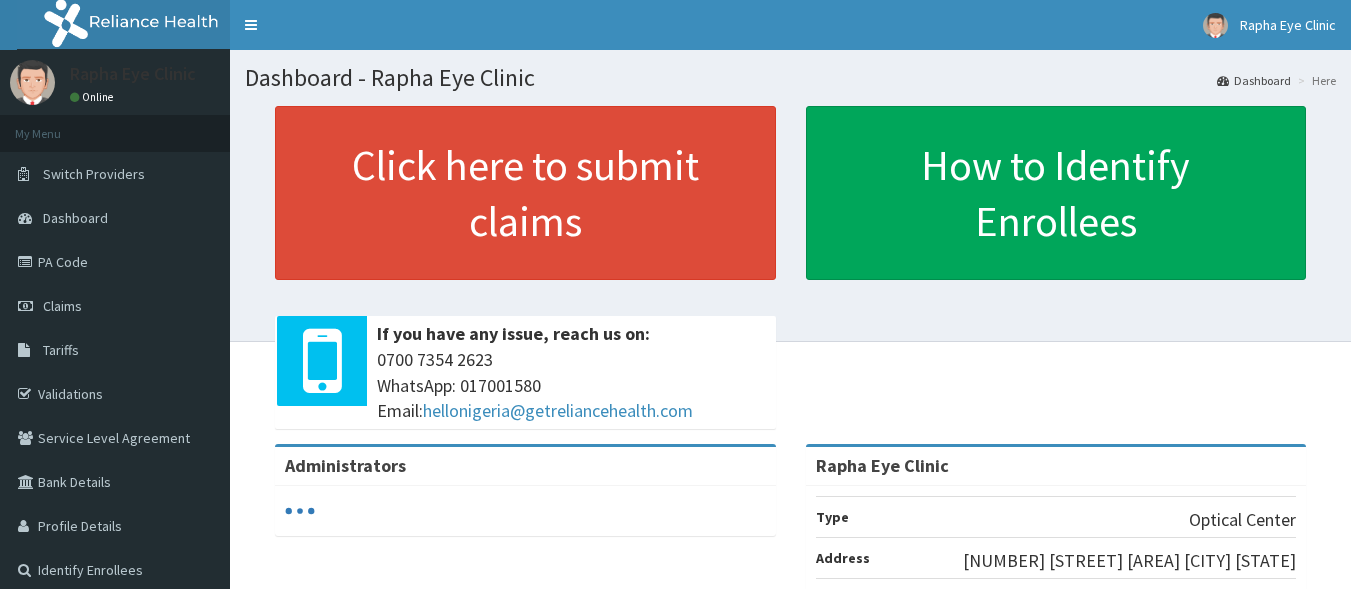 scroll, scrollTop: 360, scrollLeft: 0, axis: vertical 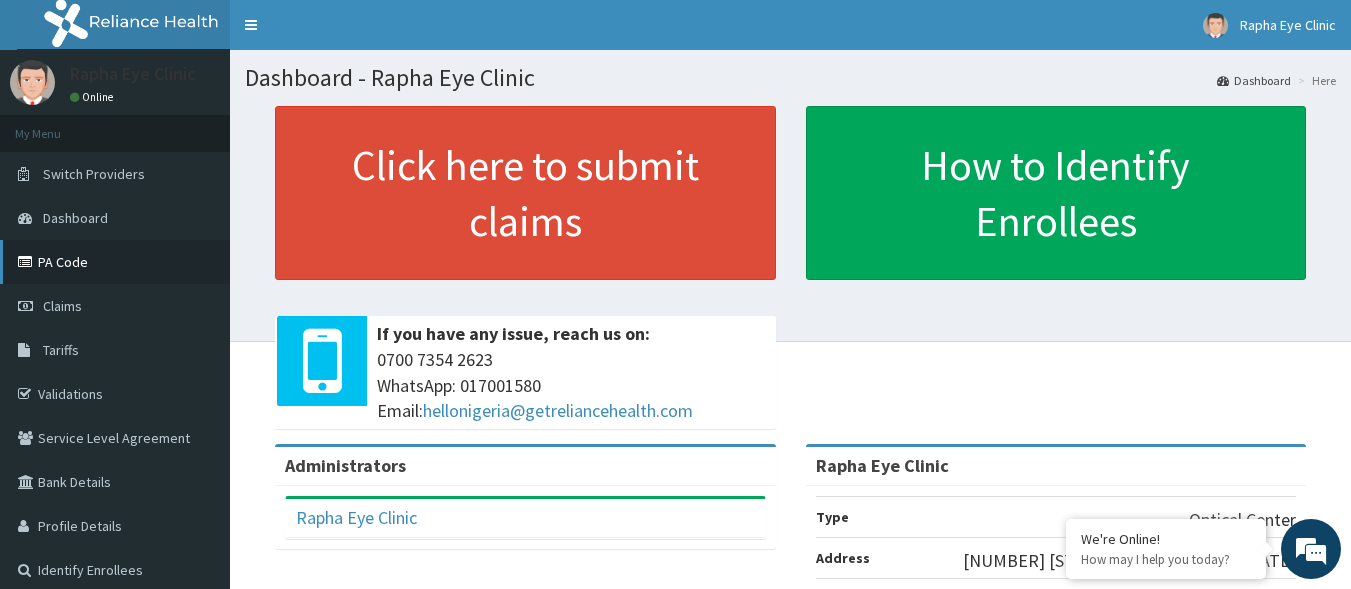 click on "PA Code" at bounding box center [115, 262] 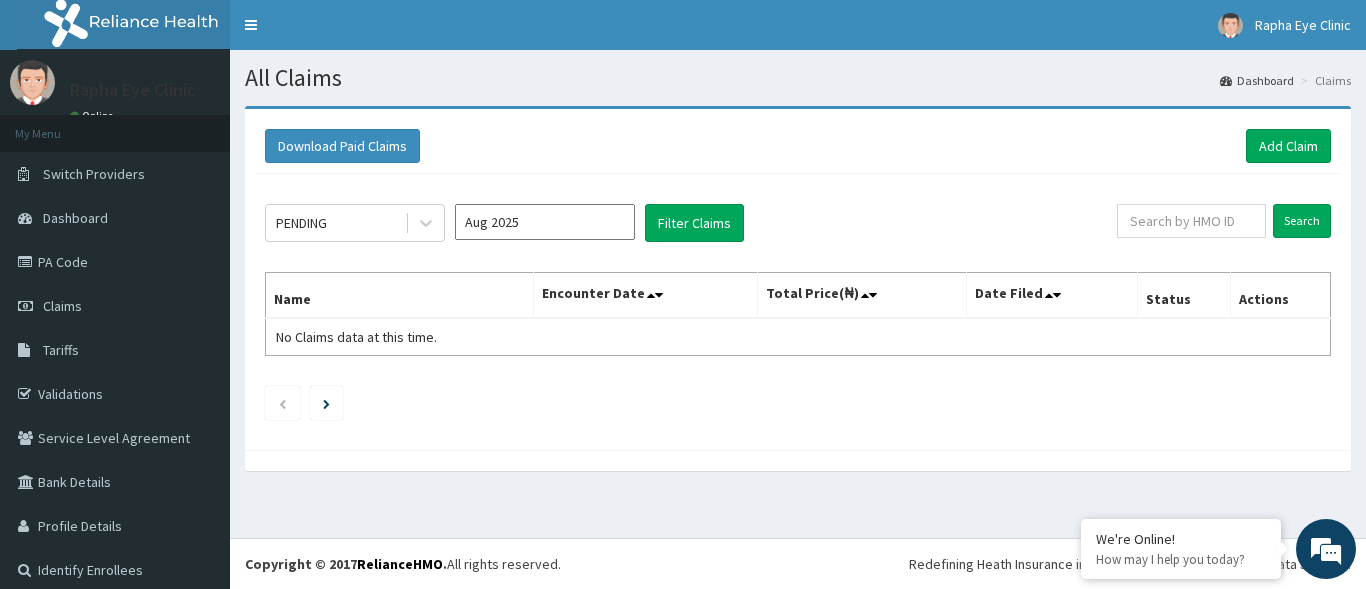 scroll, scrollTop: 0, scrollLeft: 0, axis: both 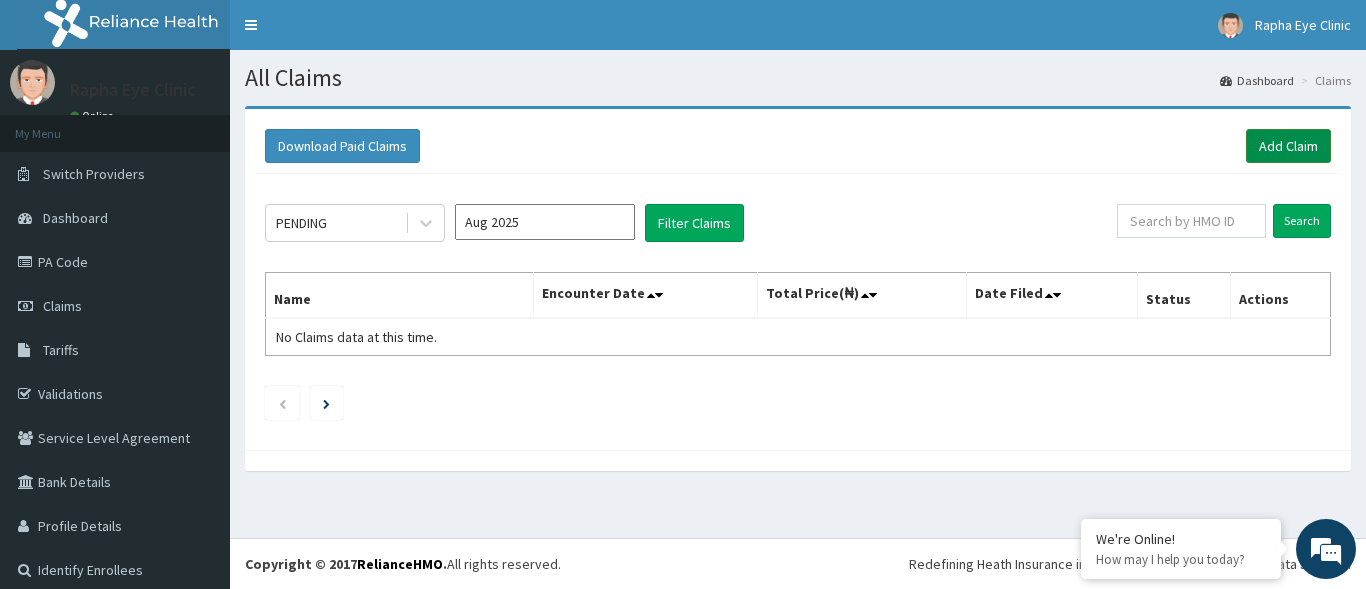 click on "Add Claim" at bounding box center (1288, 146) 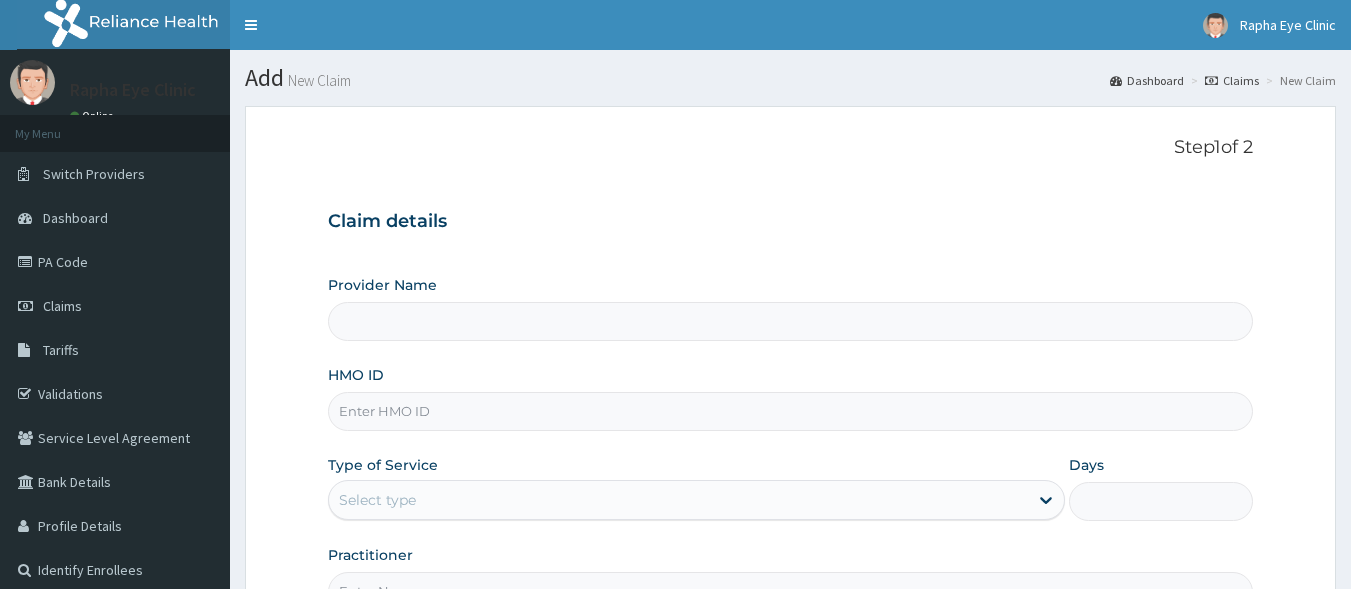 scroll, scrollTop: 0, scrollLeft: 0, axis: both 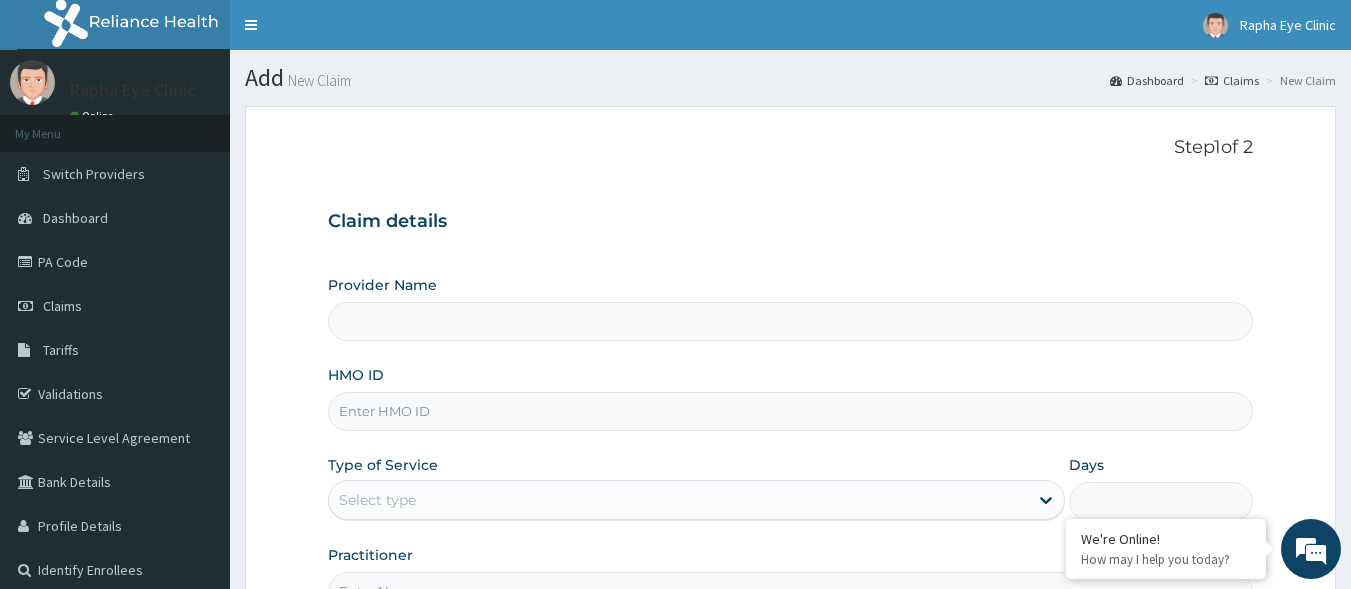 type on "Rapha Eye Clinic" 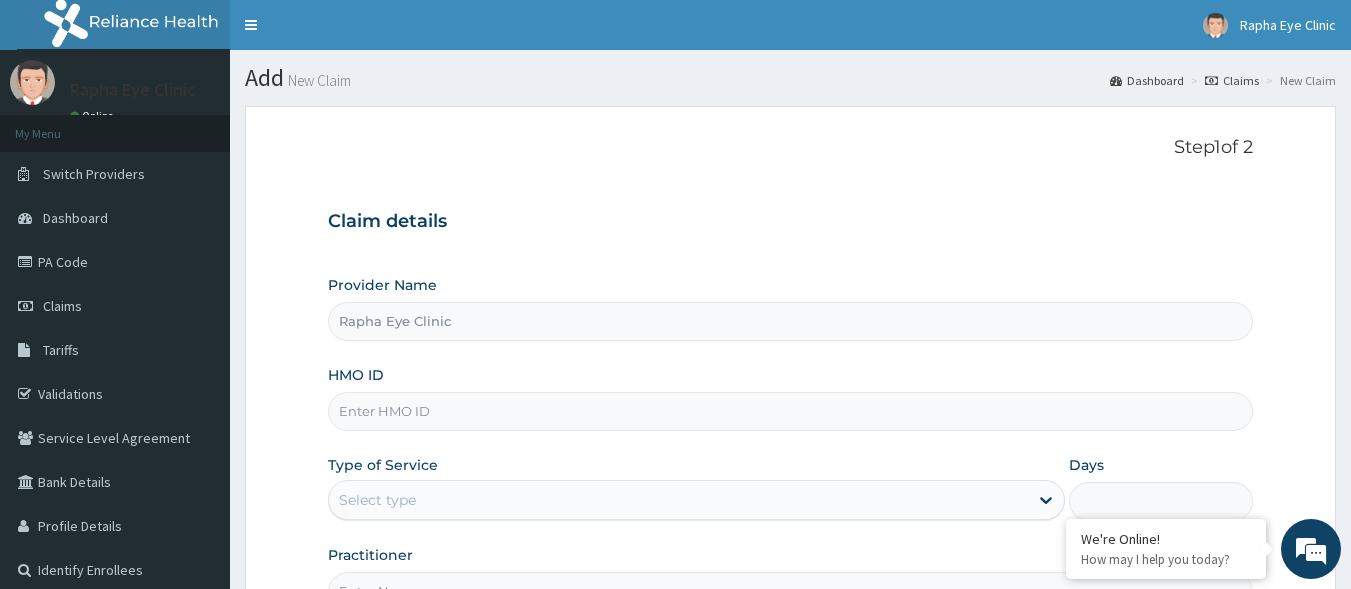 click on "HMO ID" at bounding box center [791, 411] 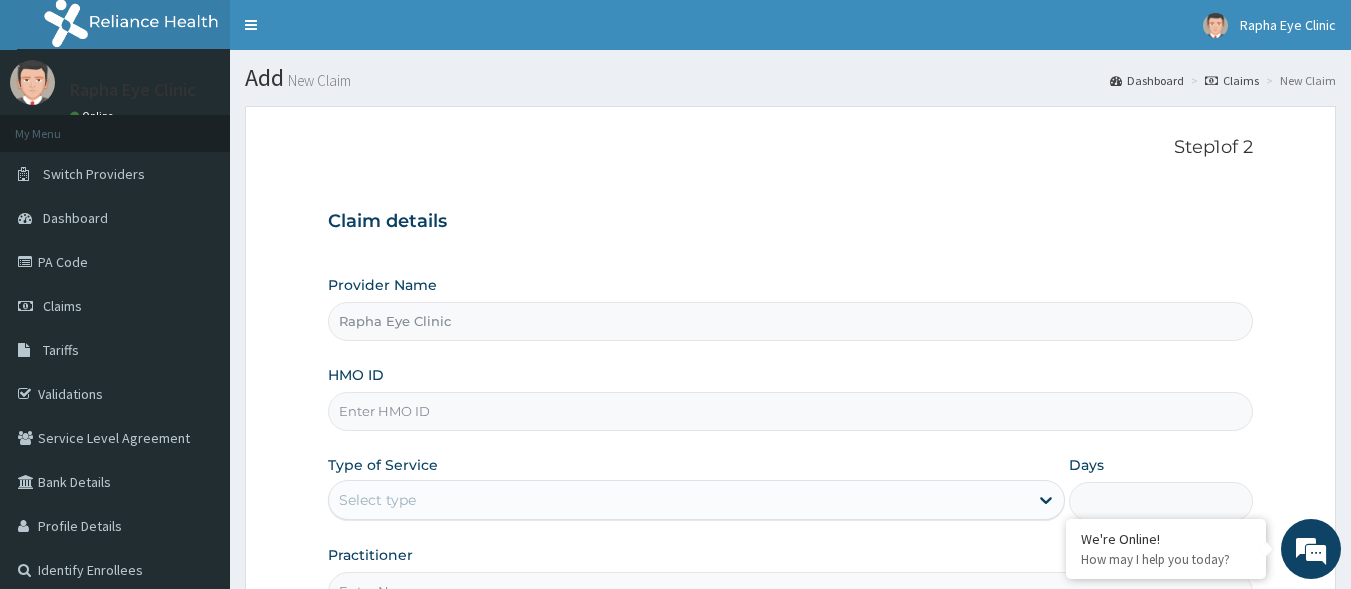 scroll, scrollTop: 0, scrollLeft: 0, axis: both 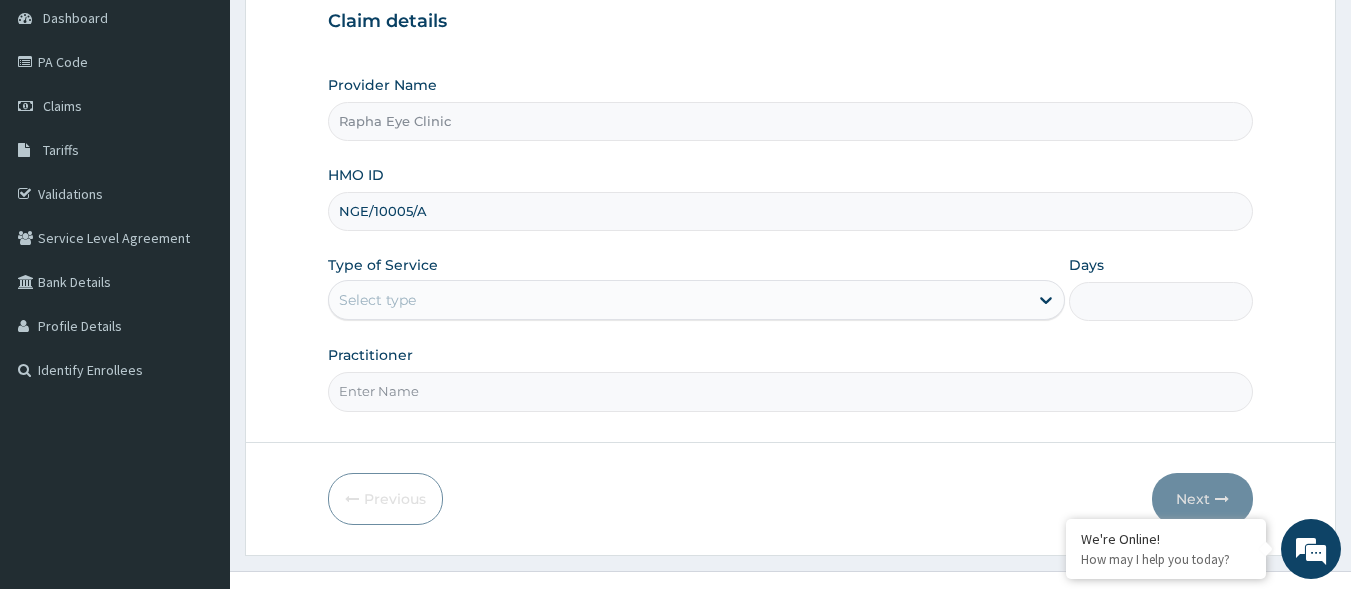 type on "NGE/10005/A" 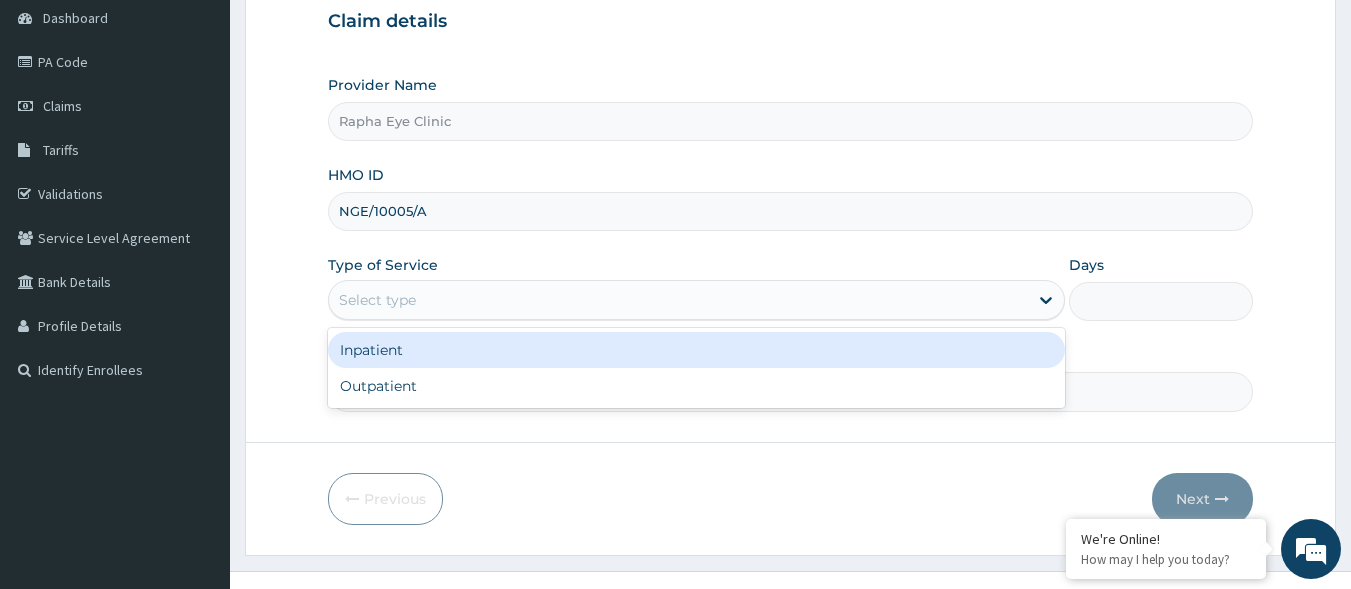 click on "Select type" at bounding box center [678, 300] 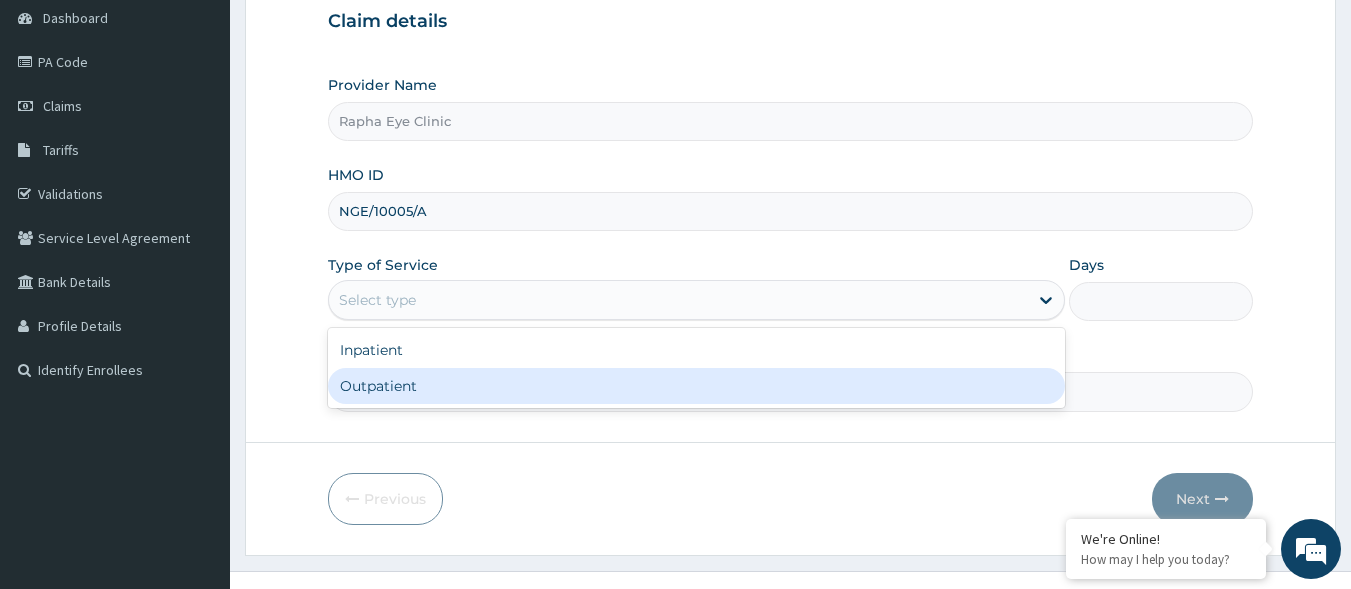 click on "Outpatient" at bounding box center [696, 386] 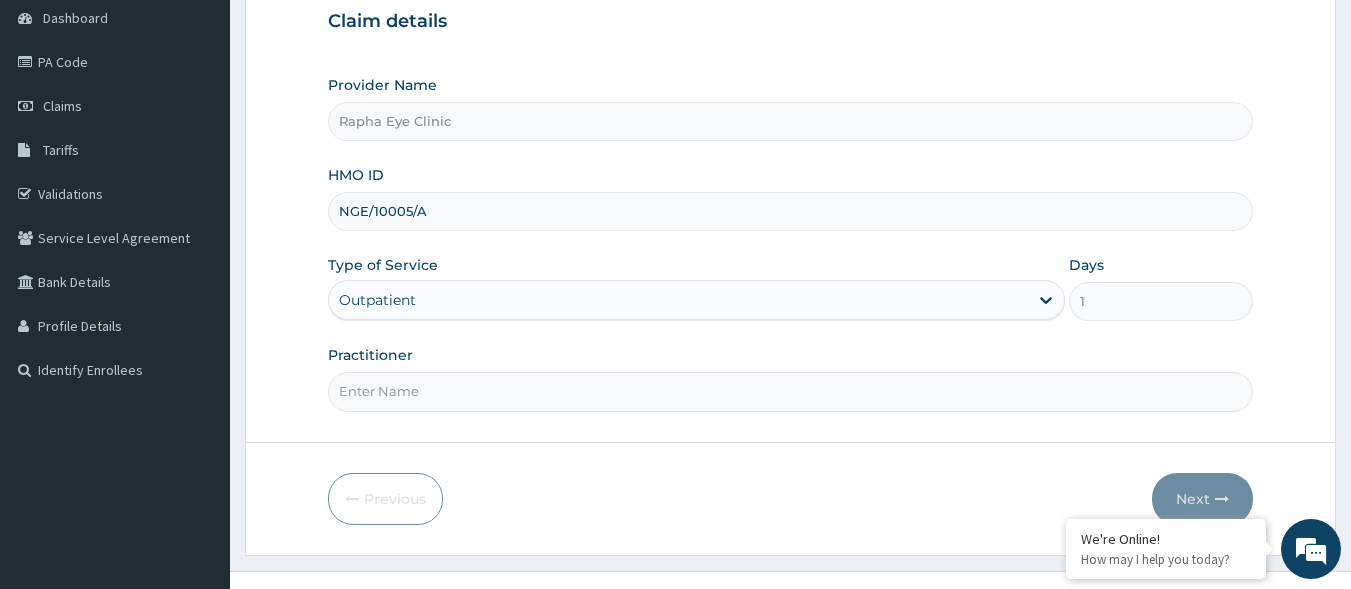 click on "Practitioner" at bounding box center (791, 391) 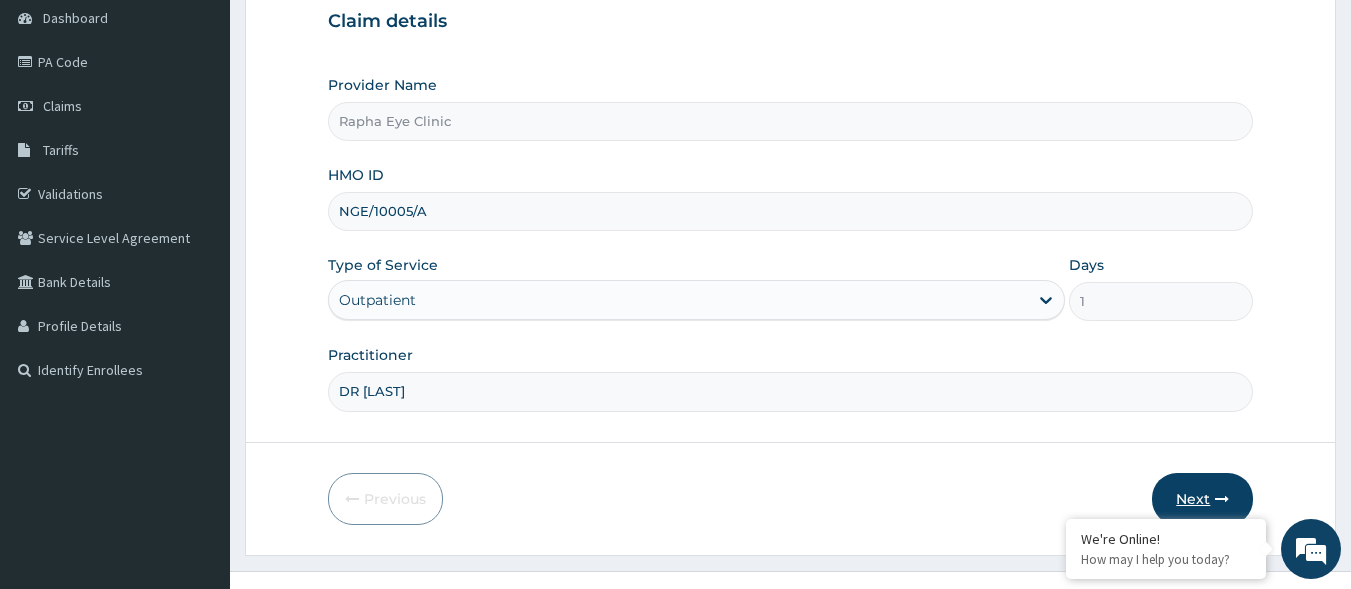 type on "DR ADEDEJI" 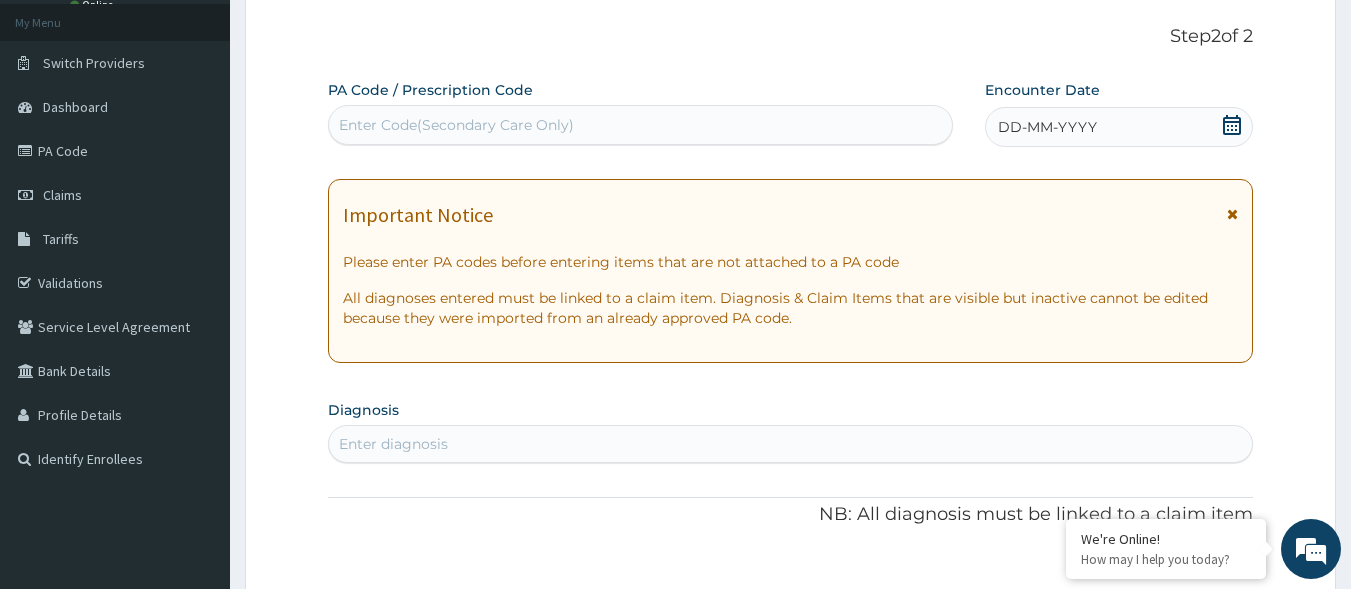 scroll, scrollTop: 0, scrollLeft: 0, axis: both 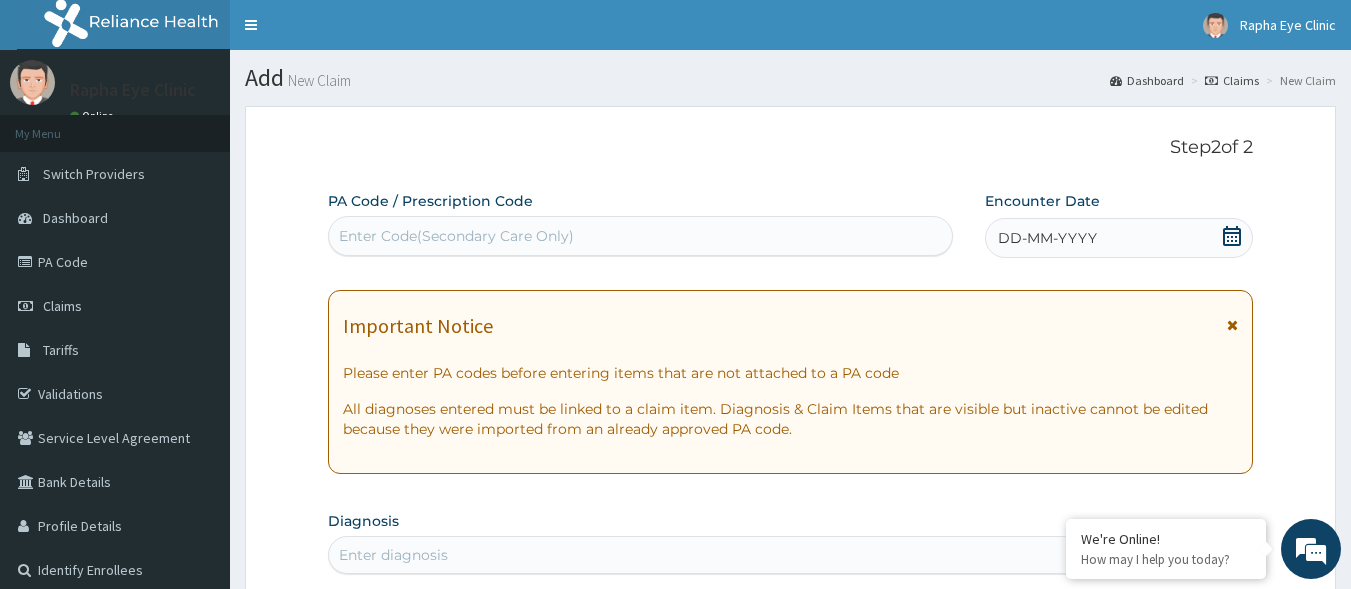 click on "Enter Code(Secondary Care Only)" at bounding box center [456, 236] 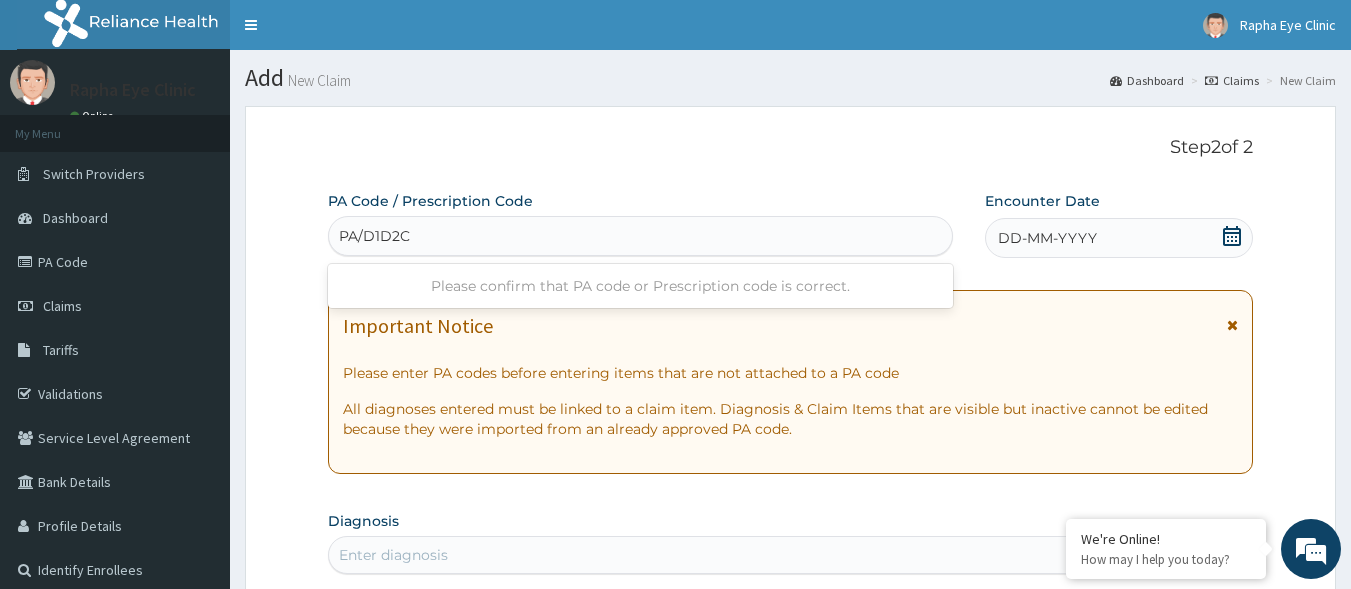 type on "PA/D1D2C4" 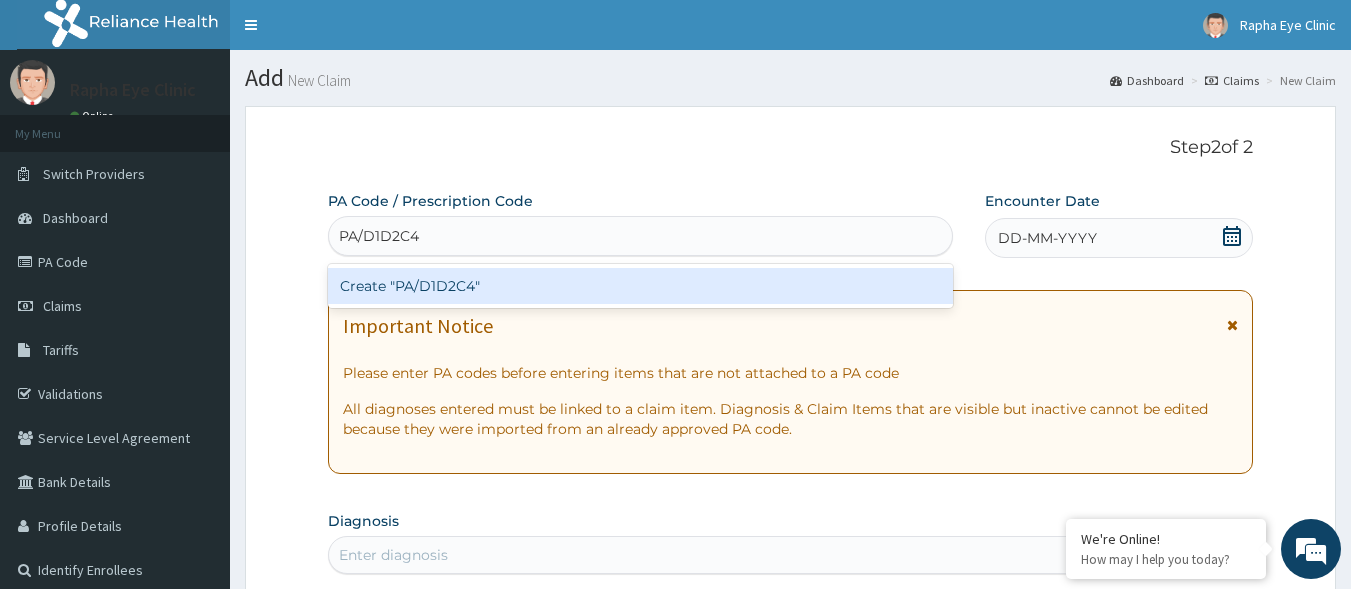 click on "Create "PA/D1D2C4"" at bounding box center [641, 286] 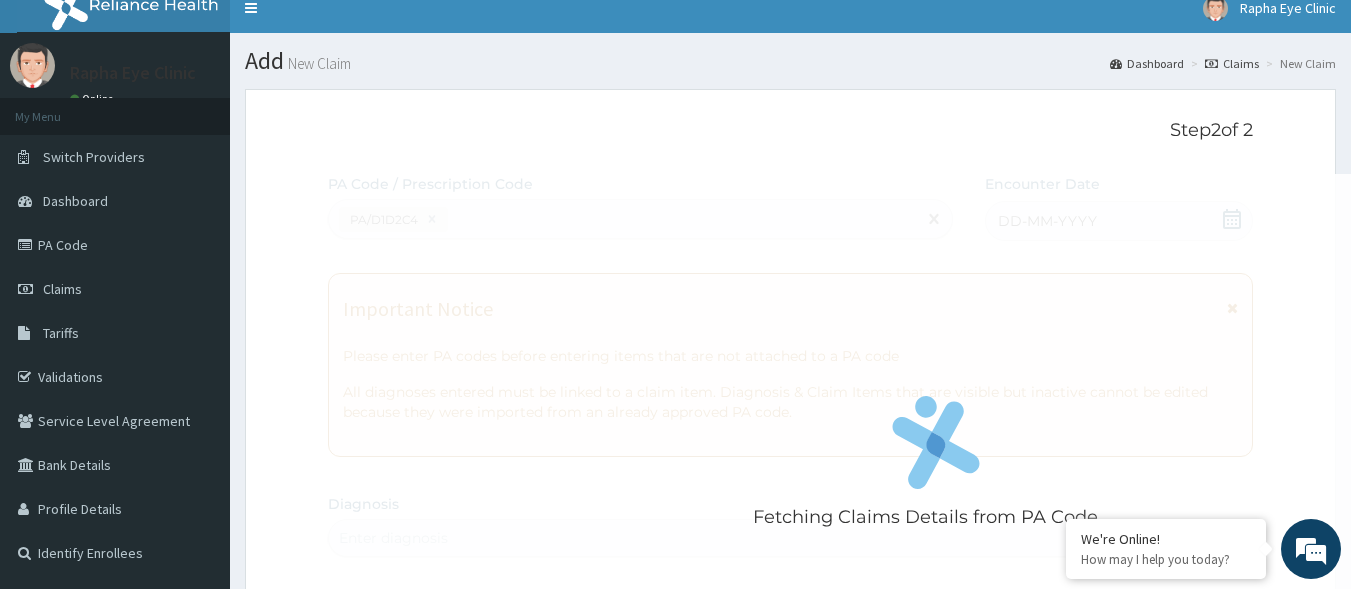 scroll, scrollTop: 0, scrollLeft: 0, axis: both 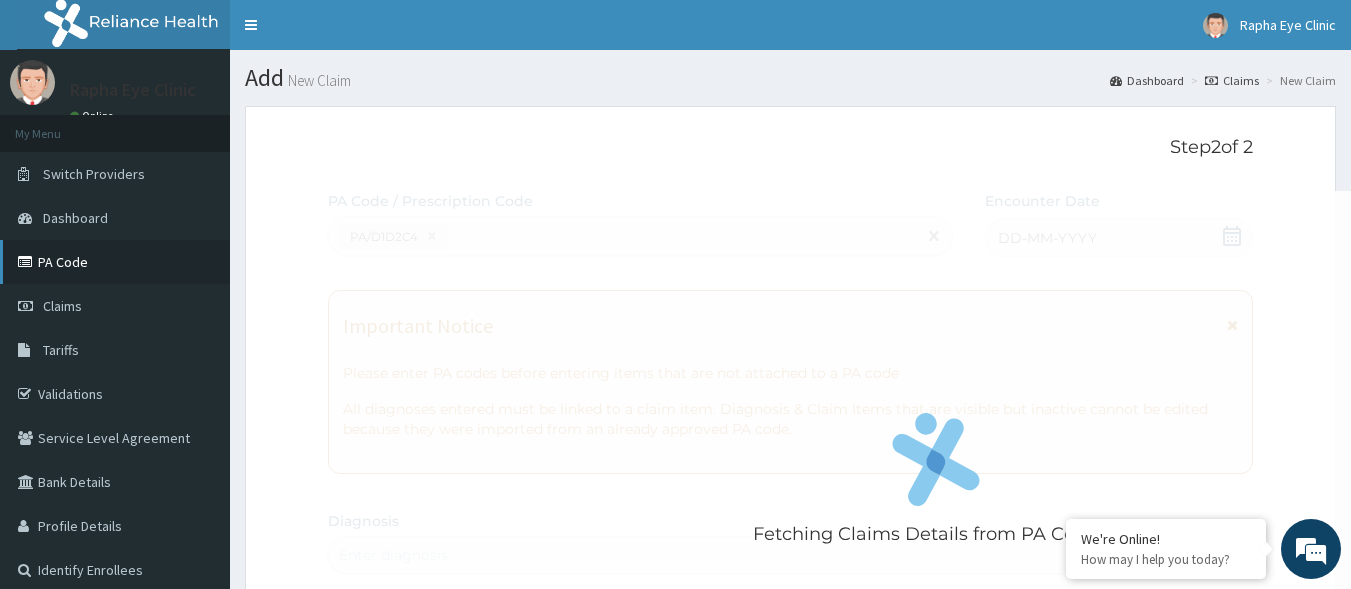 click on "PA Code" at bounding box center [115, 262] 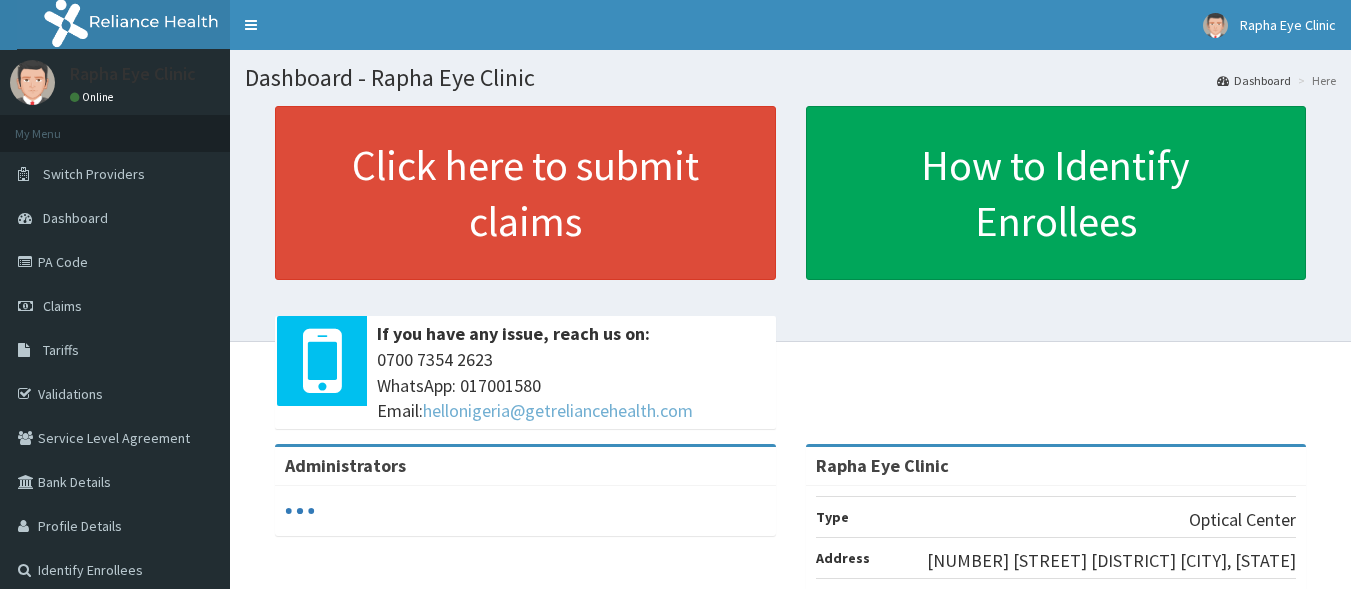 scroll, scrollTop: 0, scrollLeft: 0, axis: both 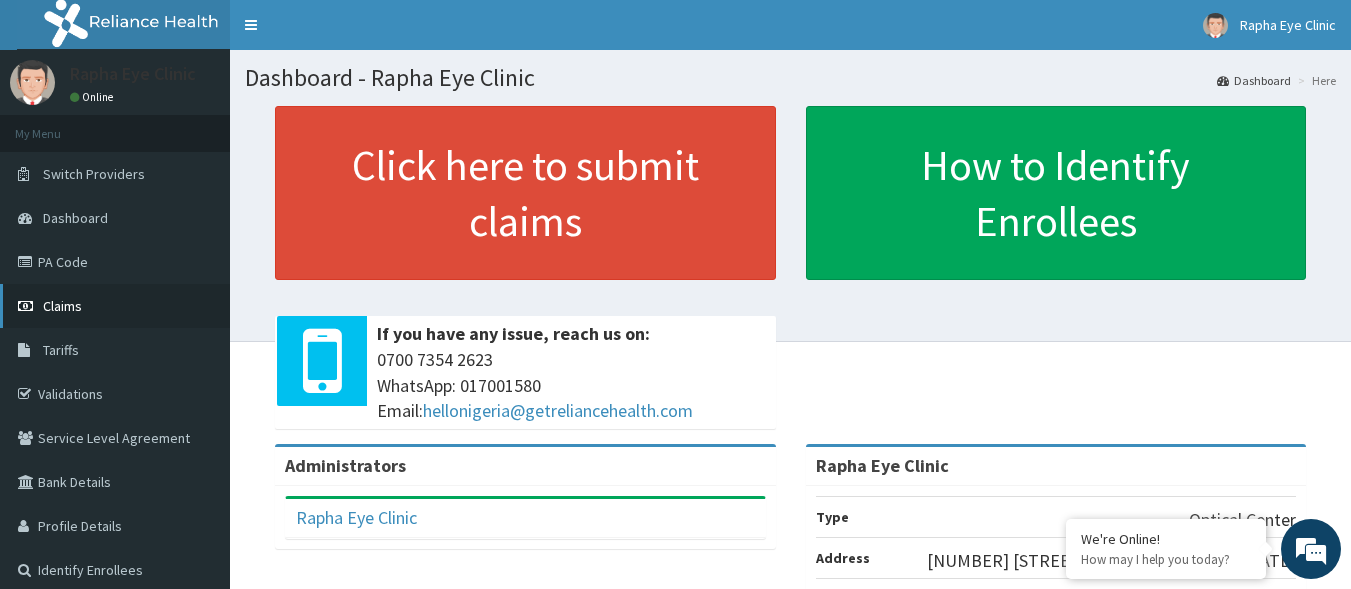 click on "Claims" at bounding box center (62, 306) 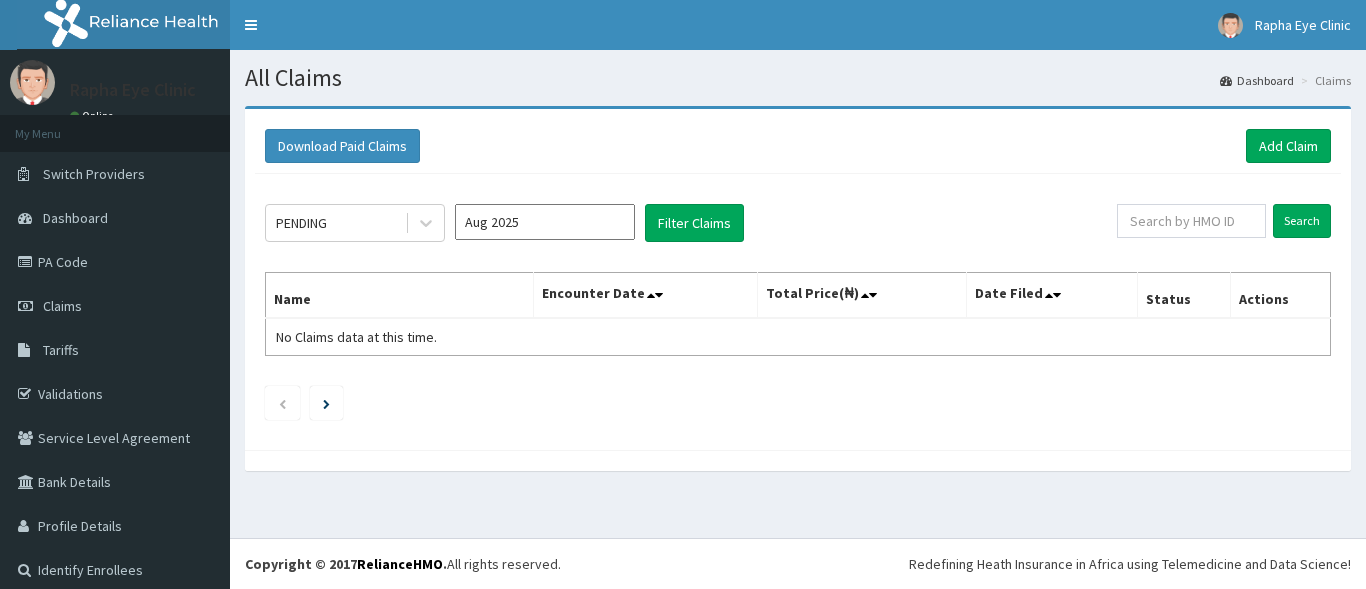 scroll, scrollTop: 0, scrollLeft: 0, axis: both 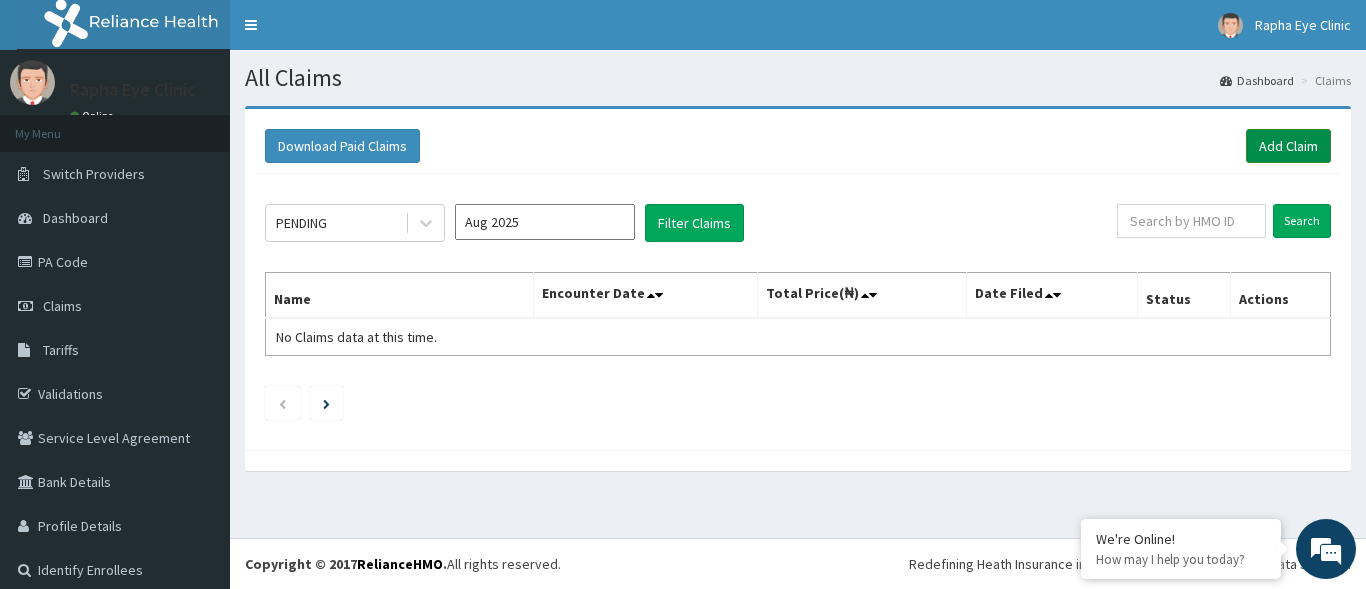 click on "Add Claim" at bounding box center (1288, 146) 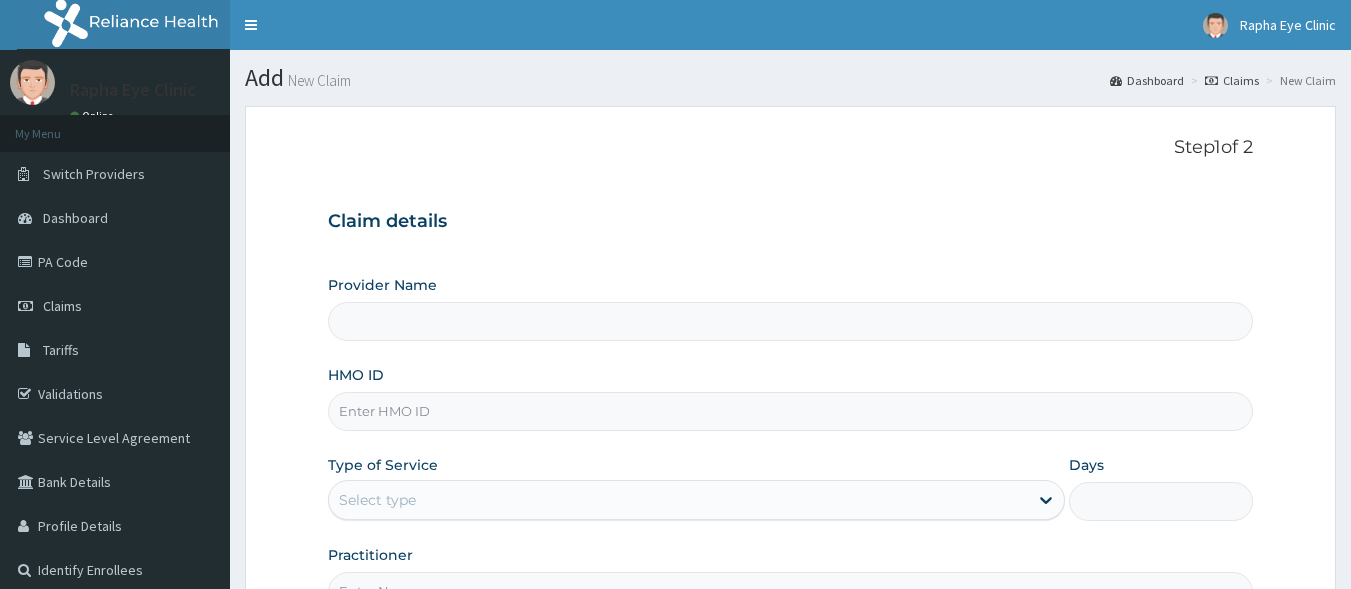 scroll, scrollTop: 0, scrollLeft: 0, axis: both 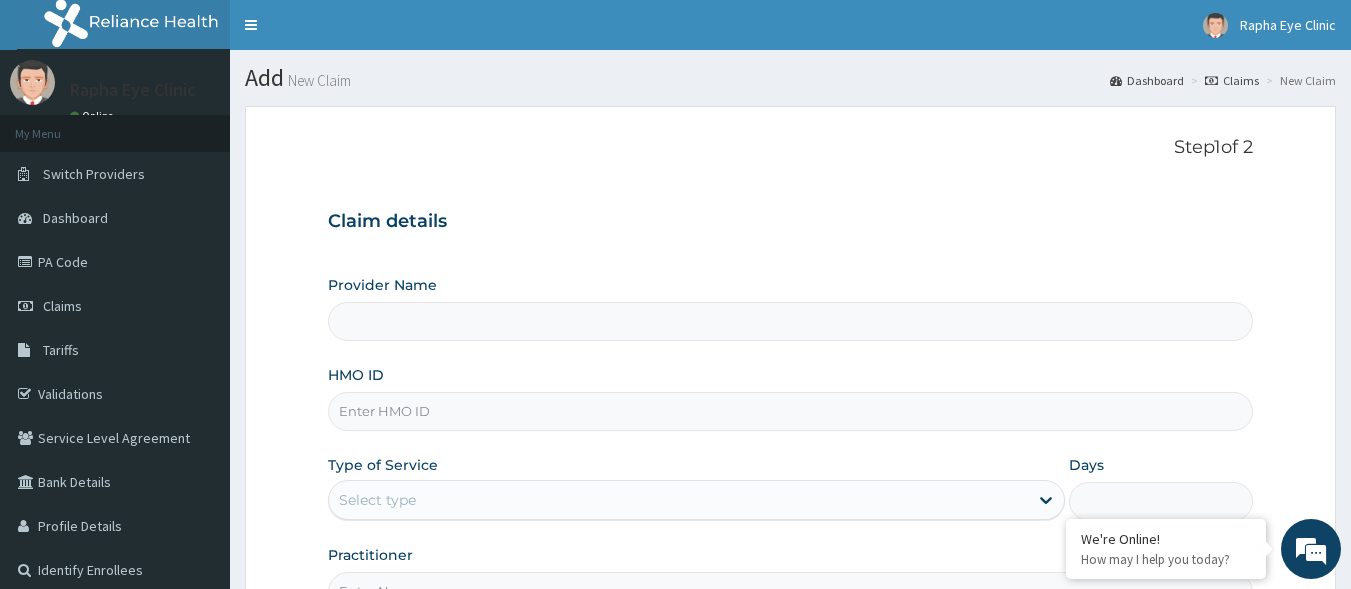 type on "Rapha Eye Clinic" 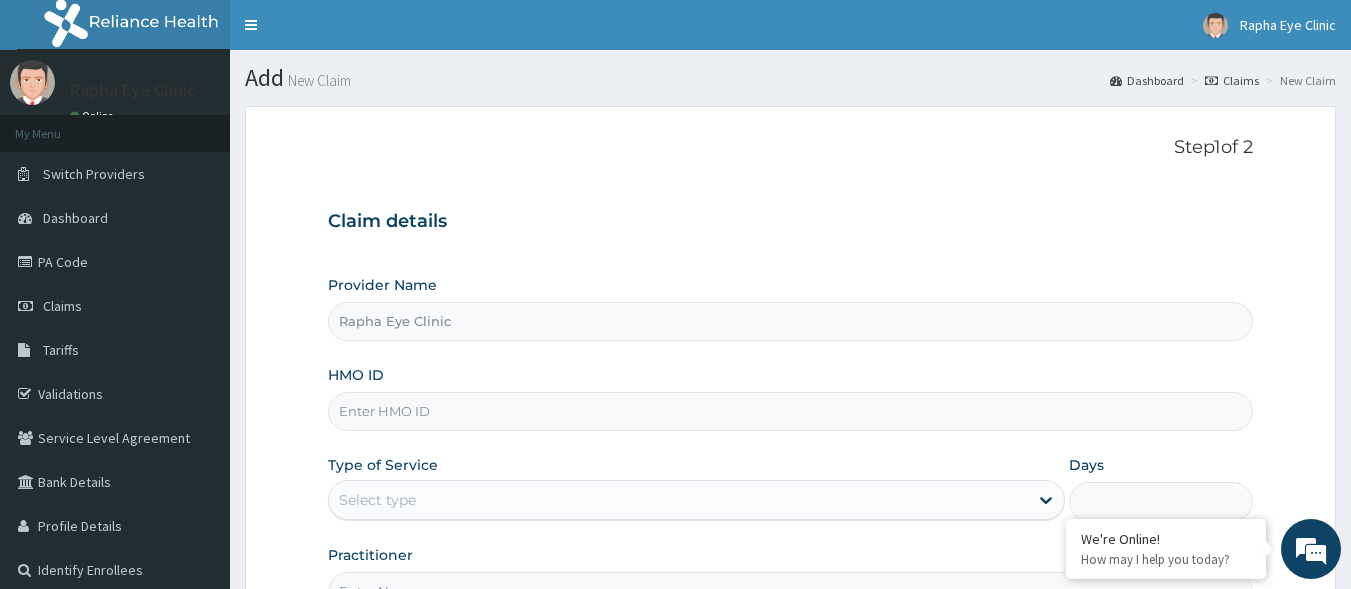 click on "HMO ID" at bounding box center (791, 411) 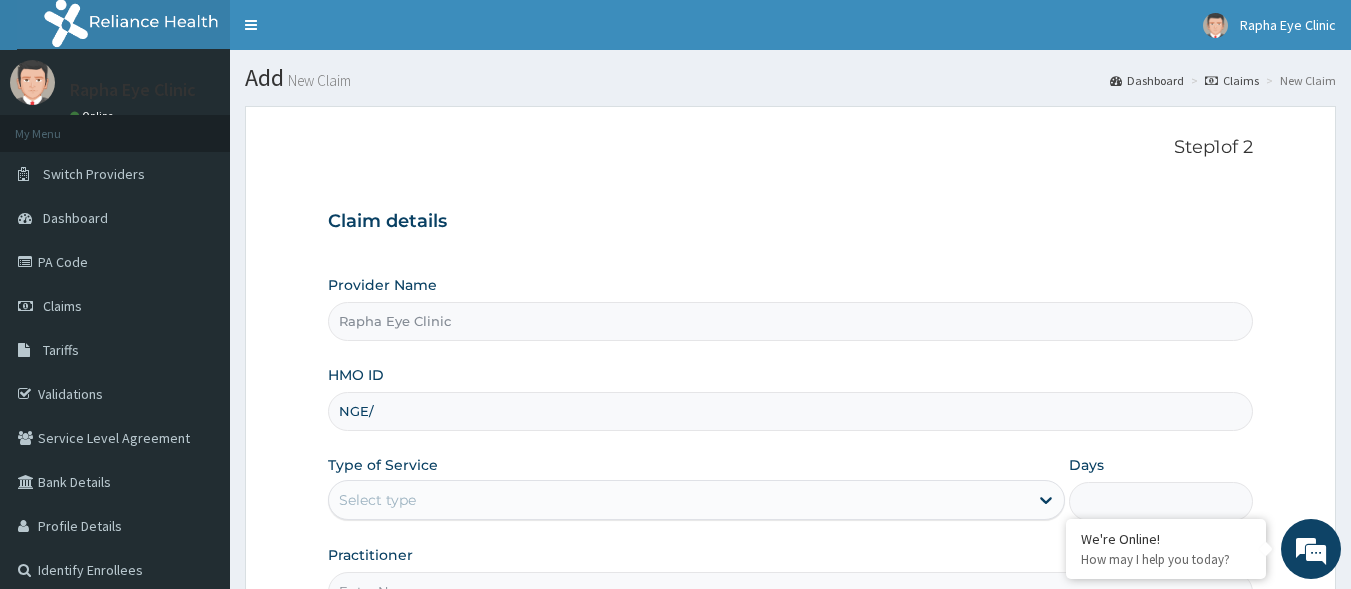 scroll, scrollTop: 0, scrollLeft: 0, axis: both 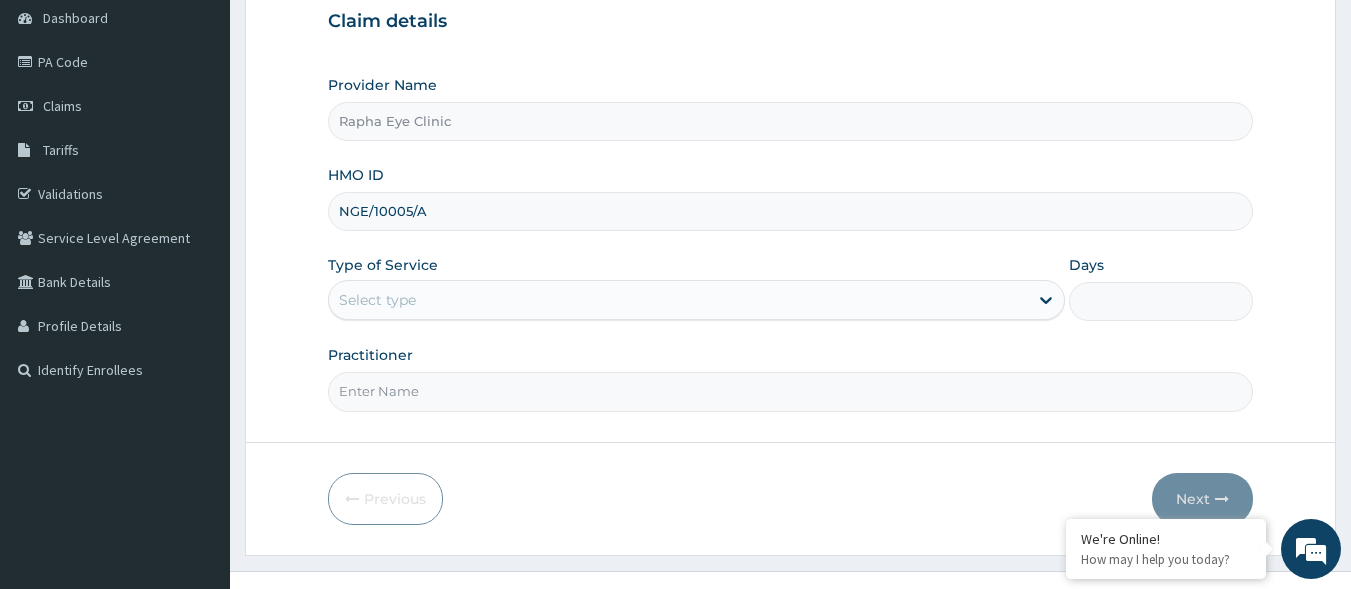 type on "NGE/10005/A" 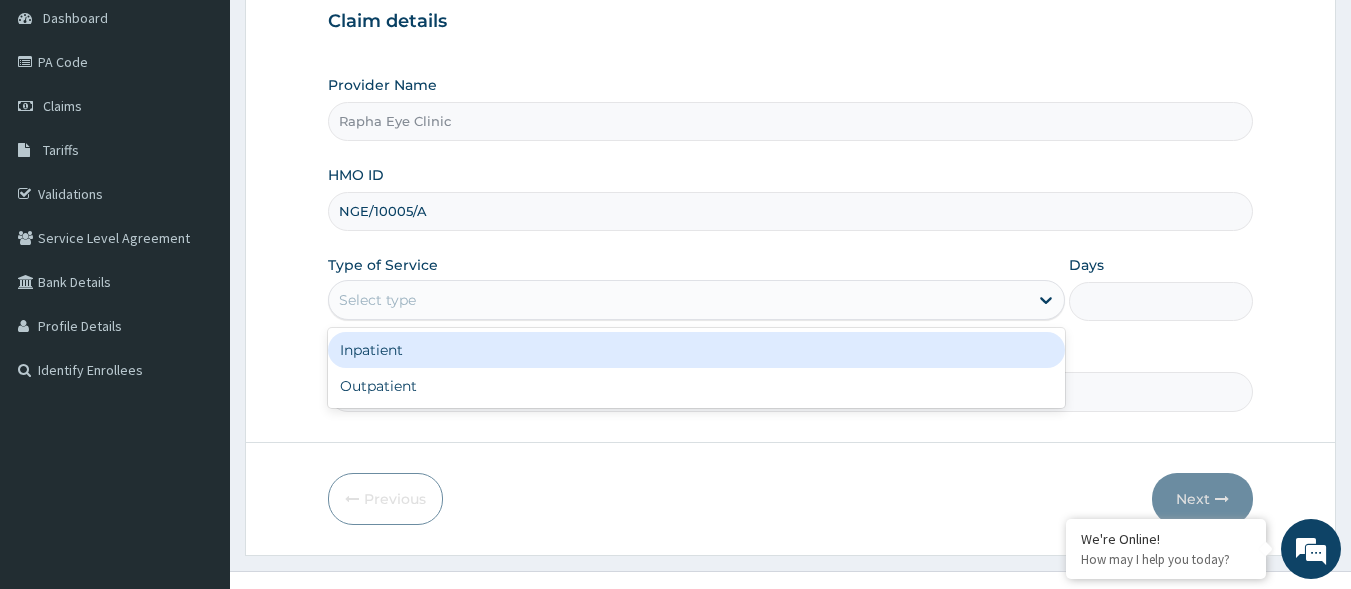 click on "Select type" at bounding box center [678, 300] 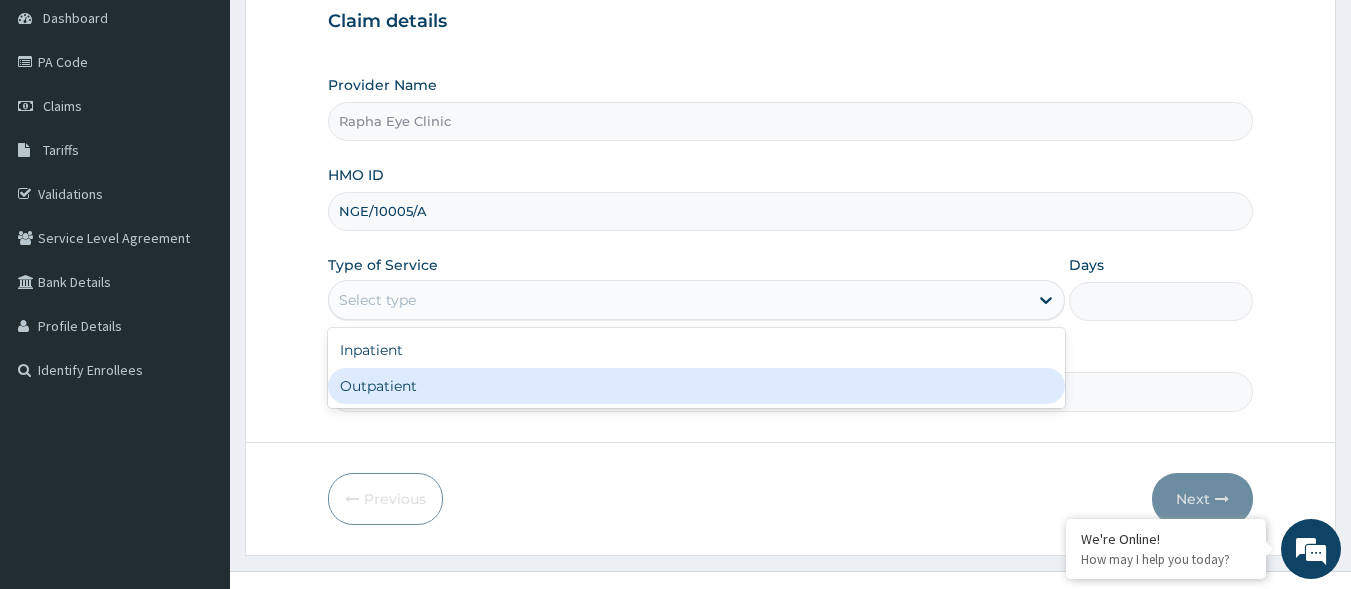 click on "Outpatient" at bounding box center (696, 386) 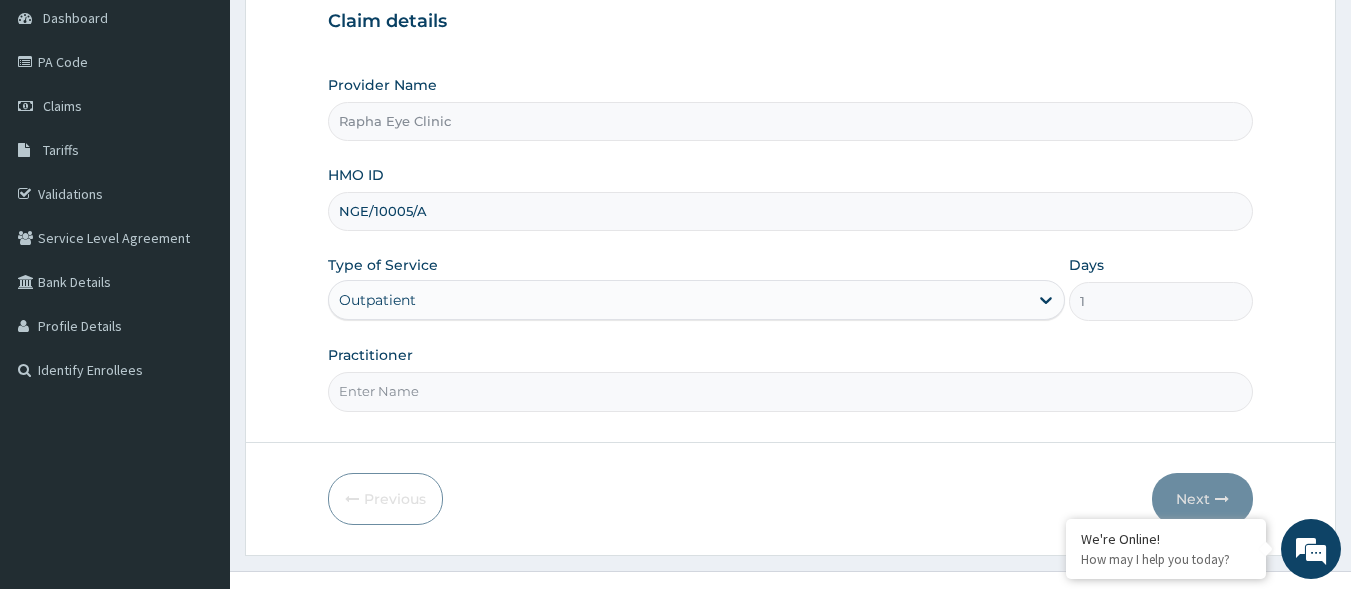 click on "Practitioner" at bounding box center (791, 391) 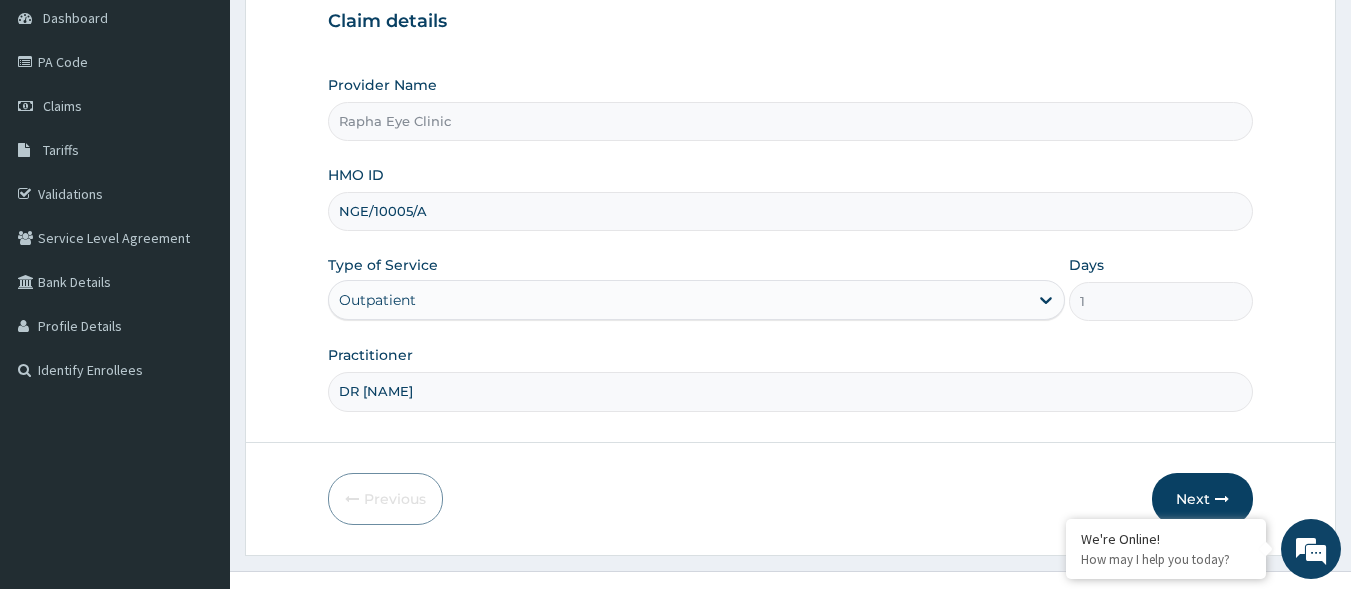 scroll, scrollTop: 233, scrollLeft: 0, axis: vertical 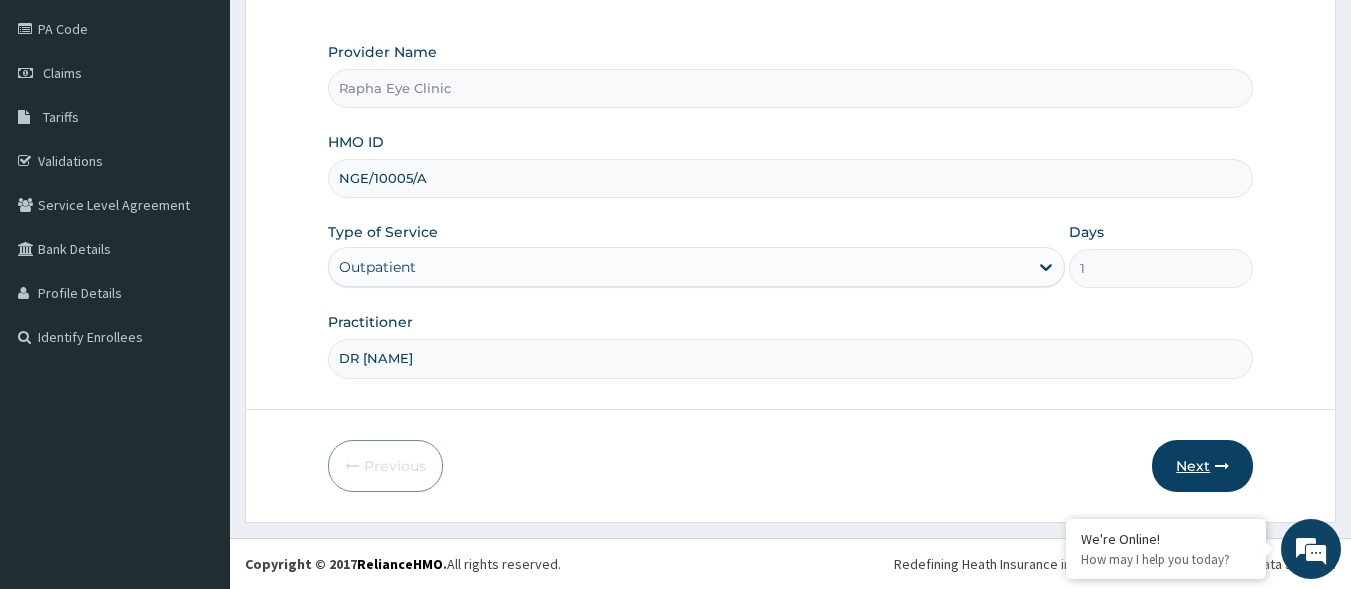 type on "DR ADEDEJI" 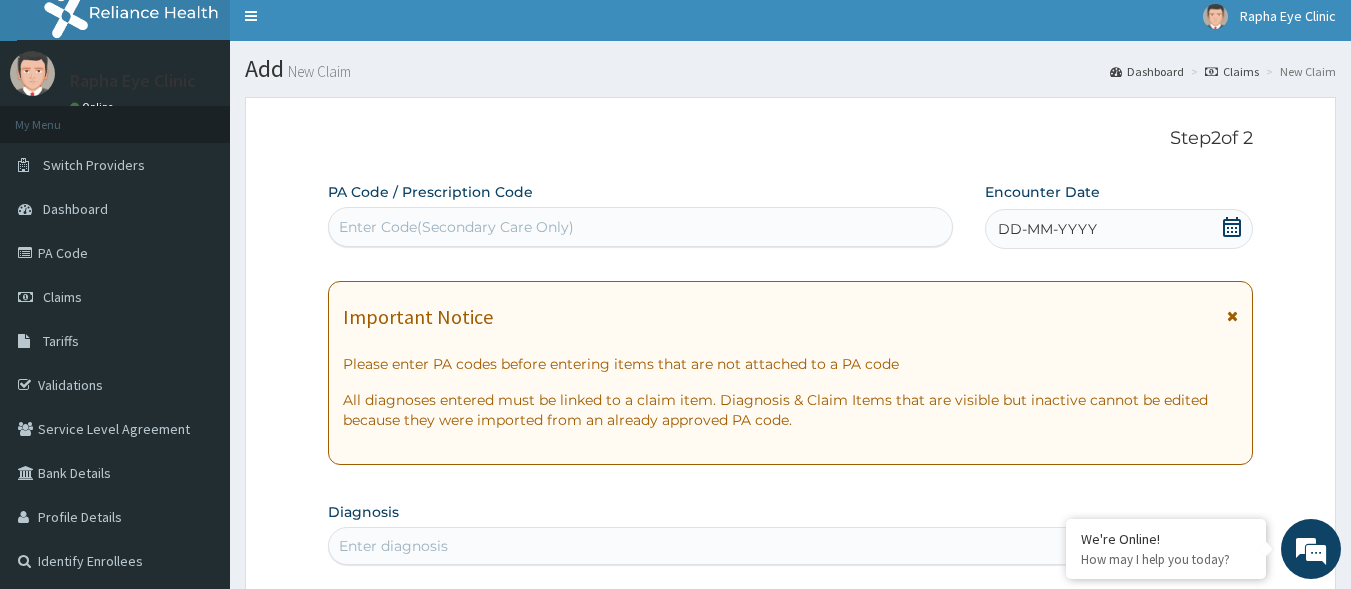 scroll, scrollTop: 0, scrollLeft: 0, axis: both 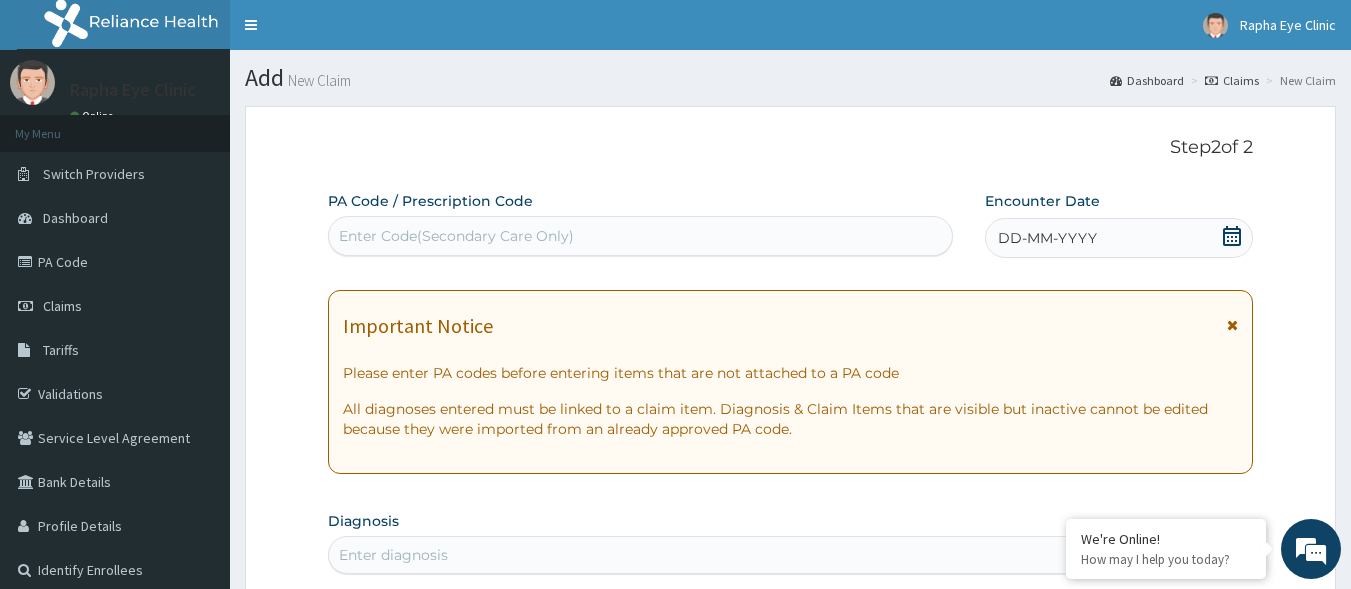 click on "Enter Code(Secondary Care Only)" at bounding box center (456, 236) 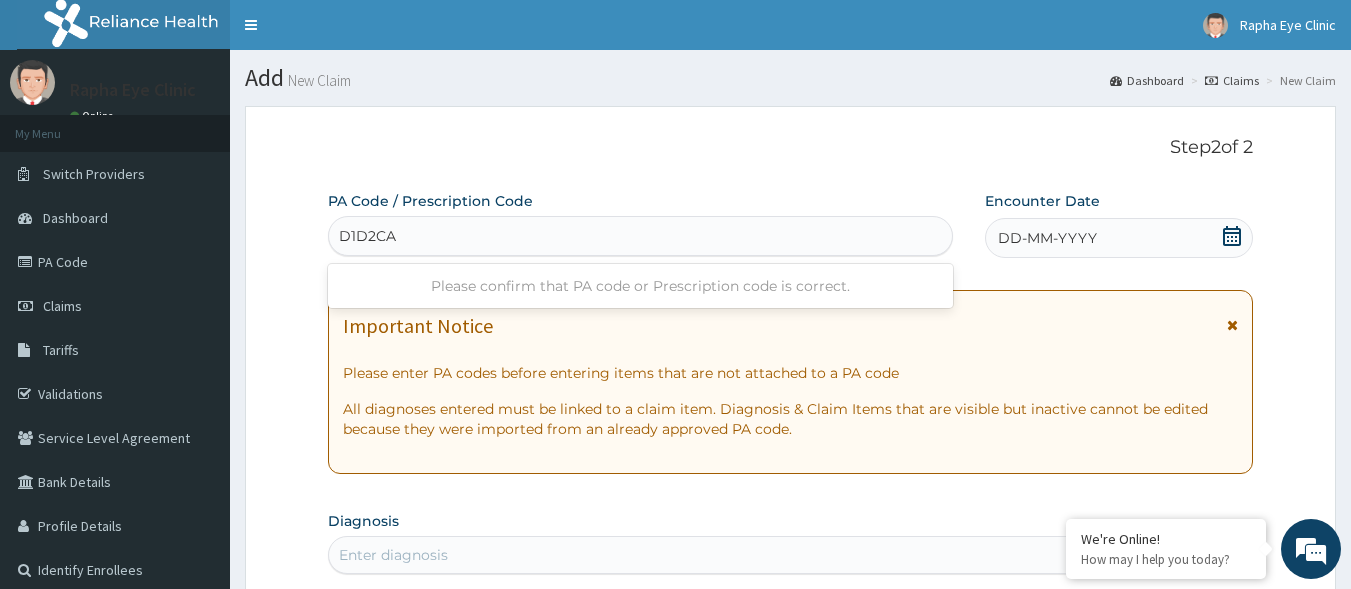 click on "D1D2CA" at bounding box center [368, 236] 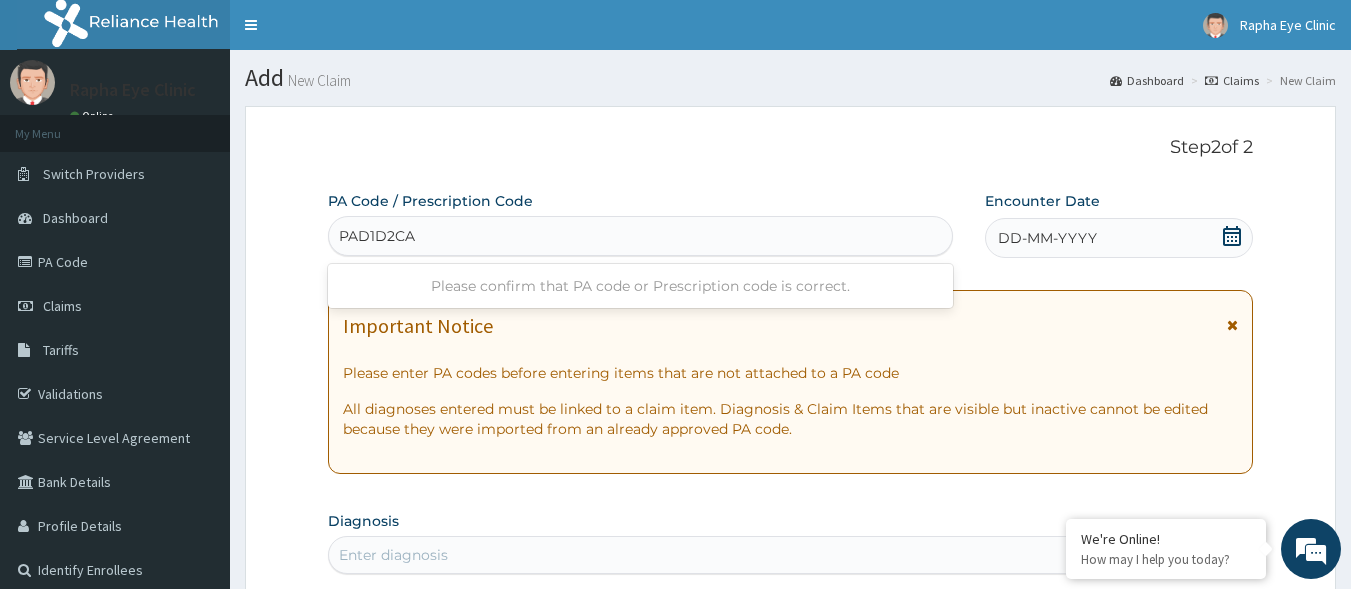 type on "PA/D1D2CA" 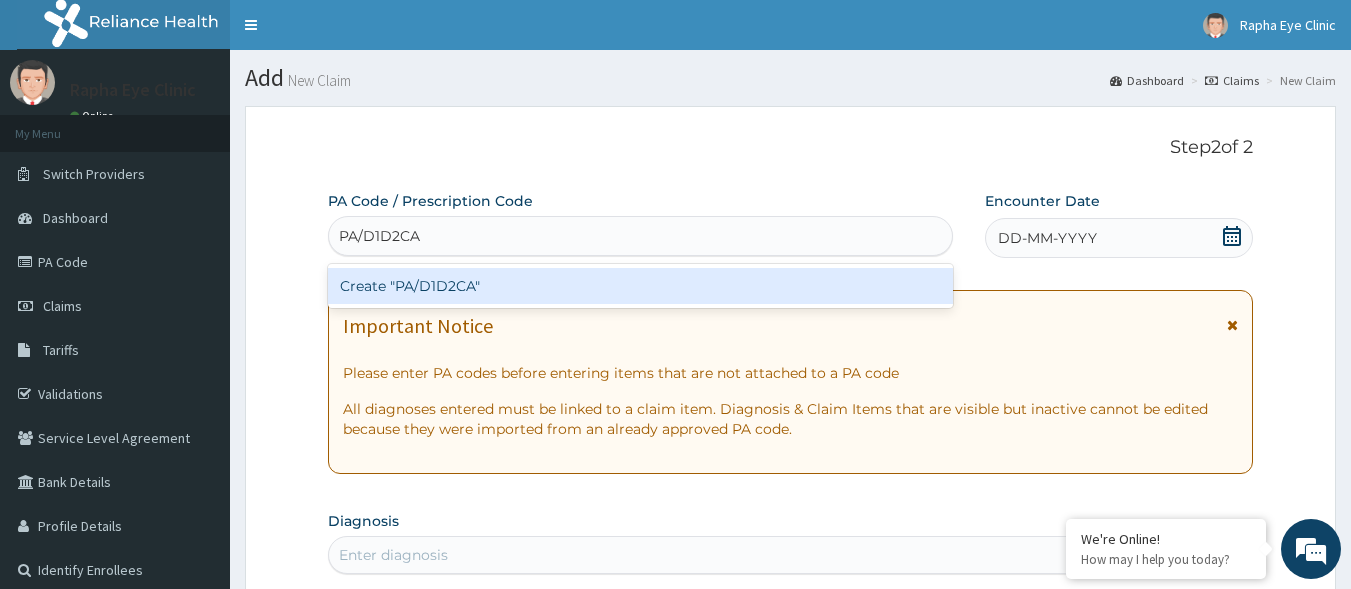 click on "Create "PA/D1D2CA"" at bounding box center [641, 286] 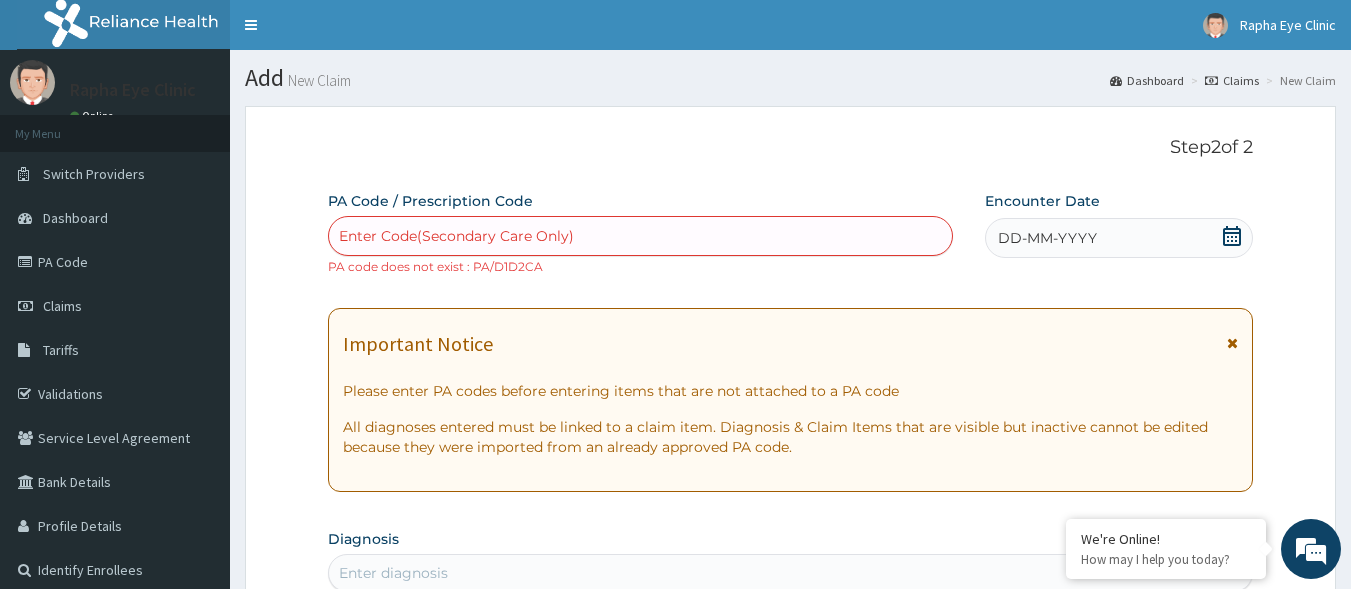 click on "Enter Code(Secondary Care Only)" at bounding box center (456, 236) 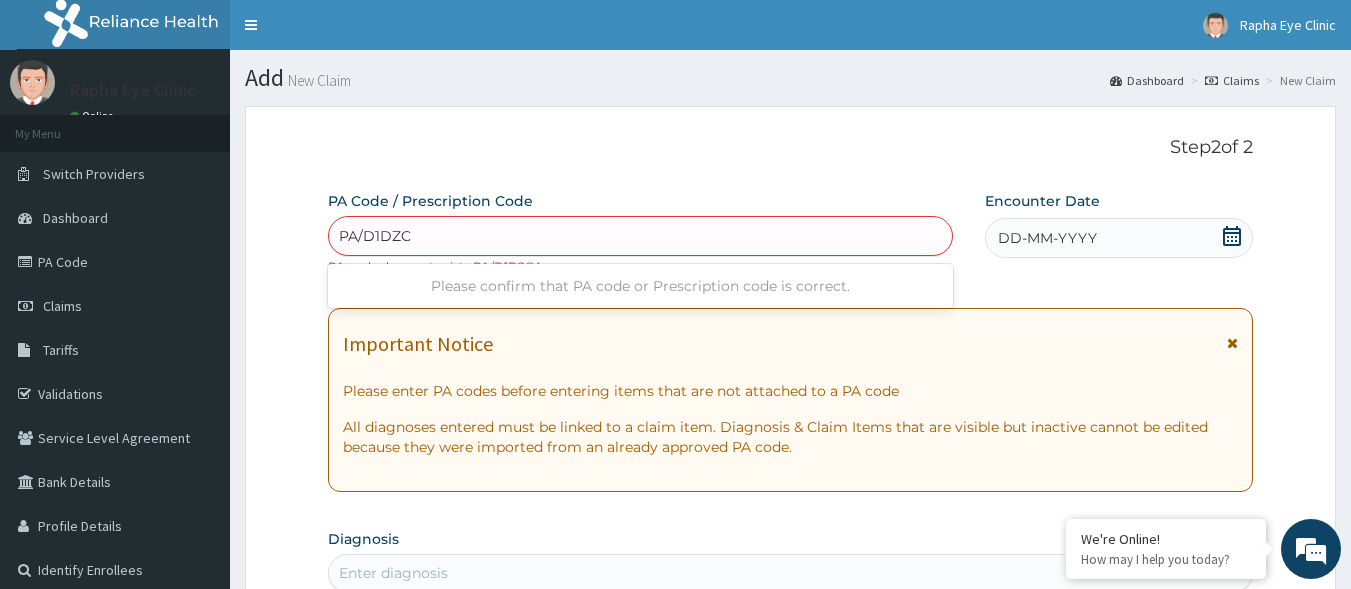 type on "PA/D1DZC4" 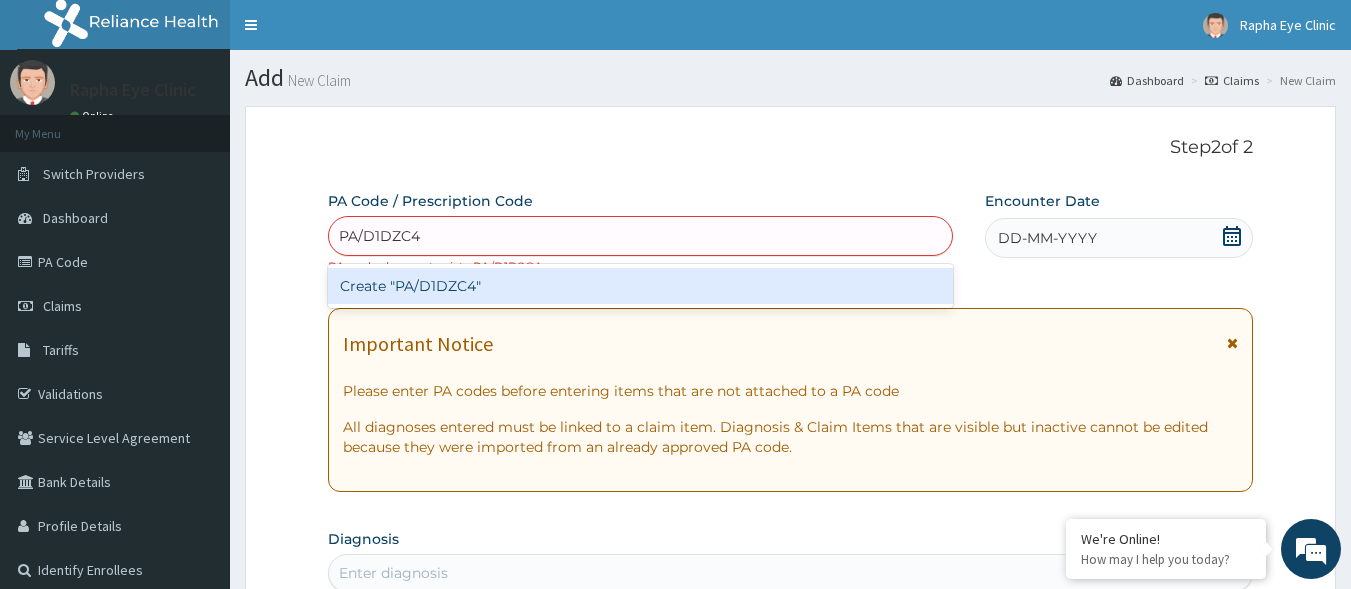 click on "Create "PA/D1DZC4"" at bounding box center (641, 286) 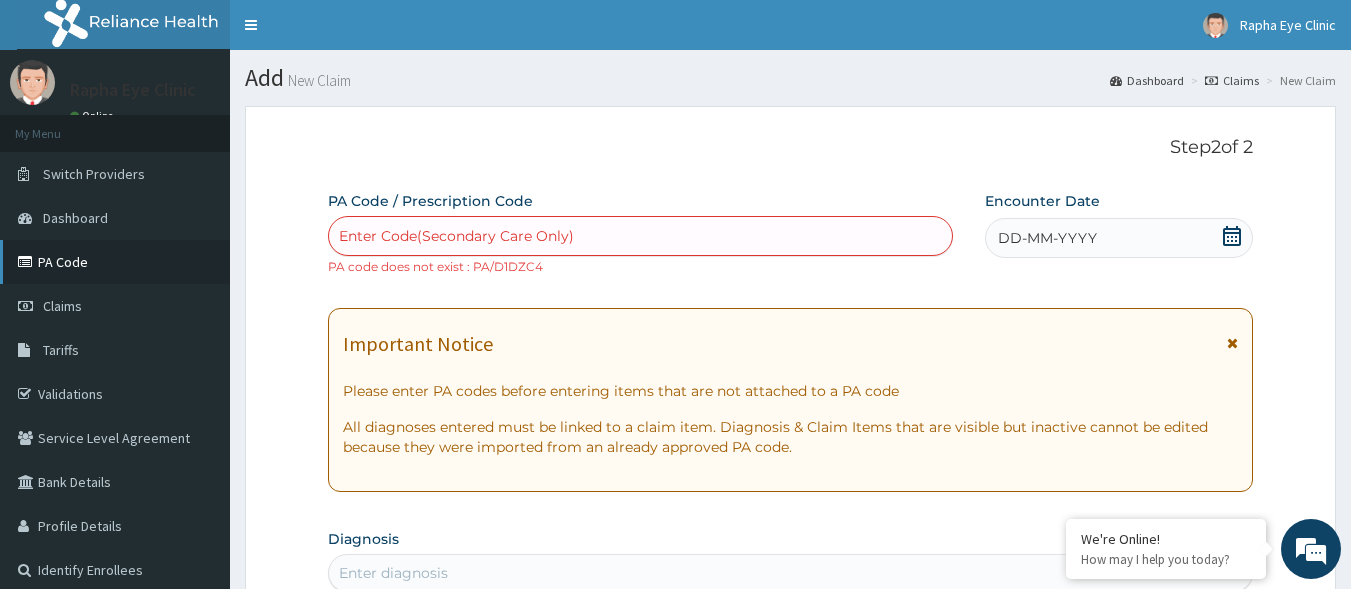 click on "PA Code" at bounding box center [115, 262] 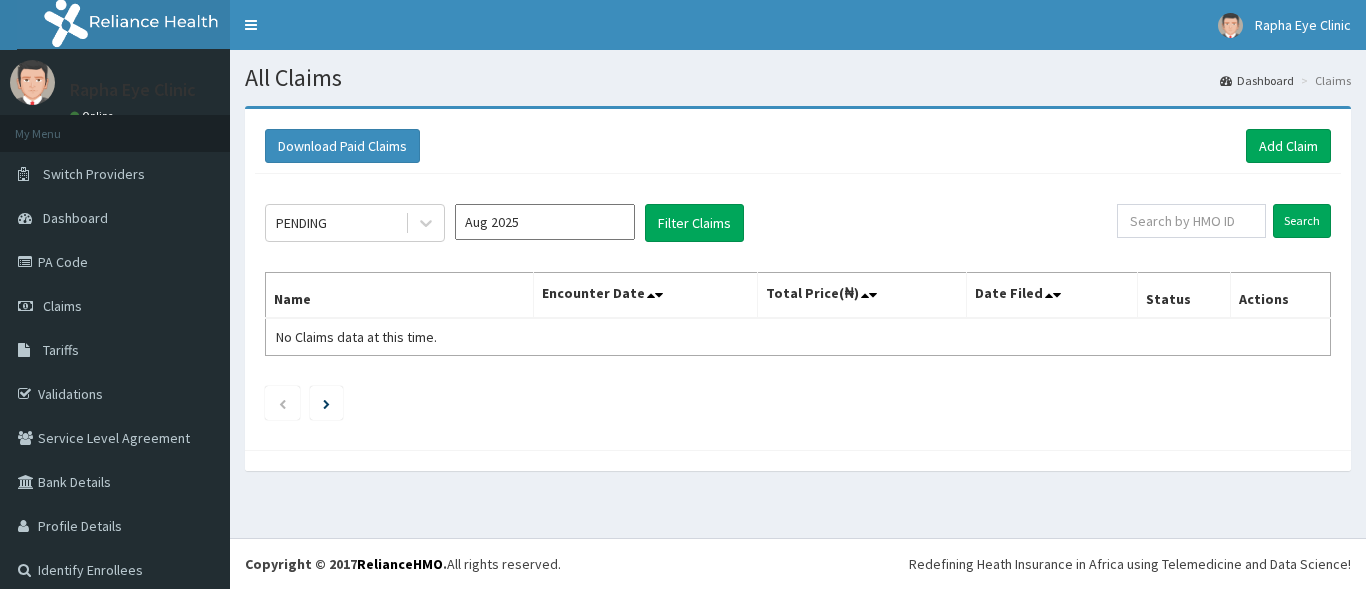 scroll, scrollTop: 0, scrollLeft: 0, axis: both 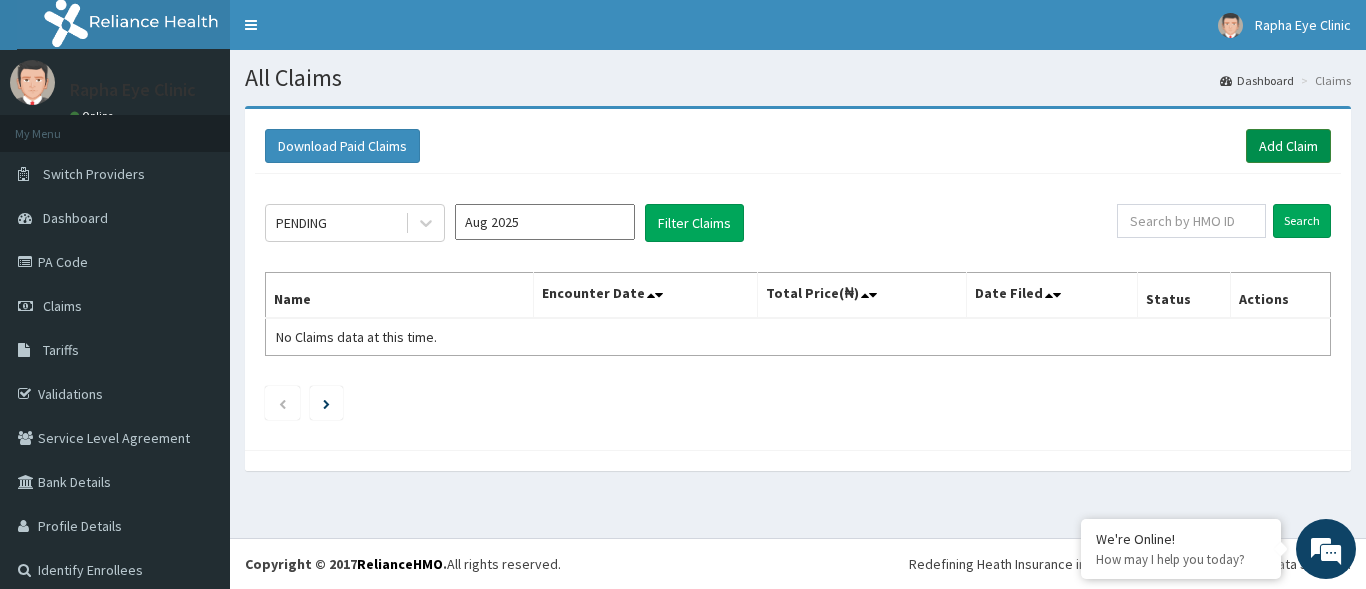 click on "Add Claim" at bounding box center [1288, 146] 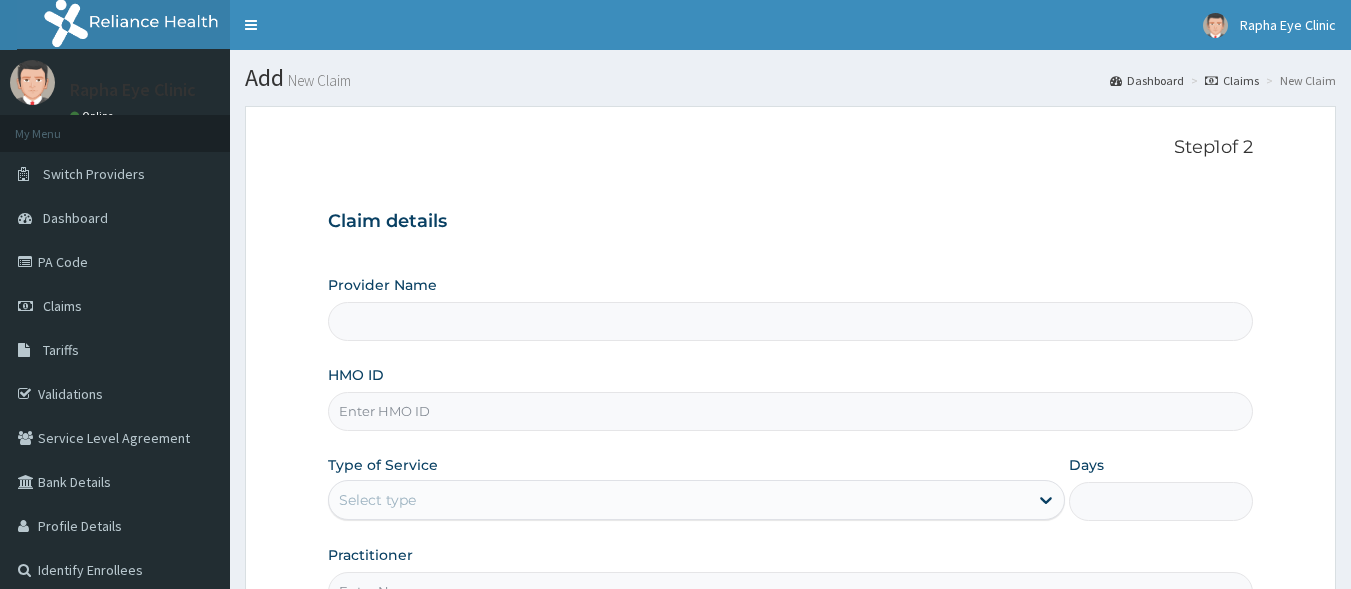 scroll, scrollTop: 0, scrollLeft: 0, axis: both 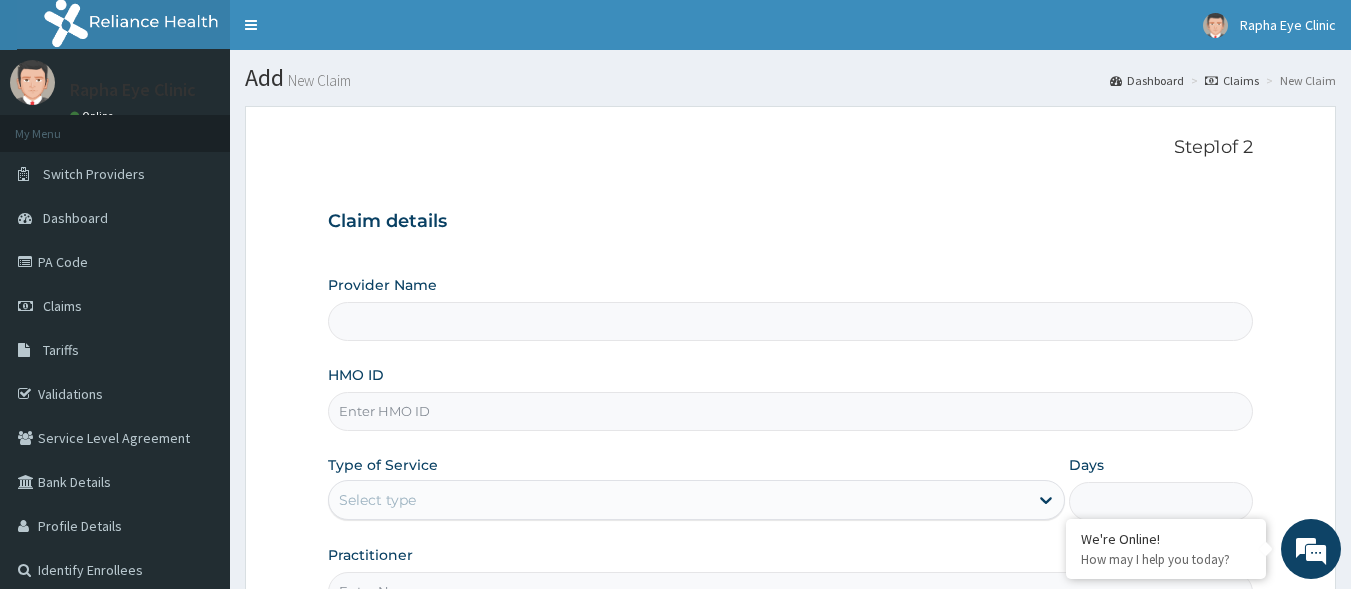 type on "Rapha Eye Clinic" 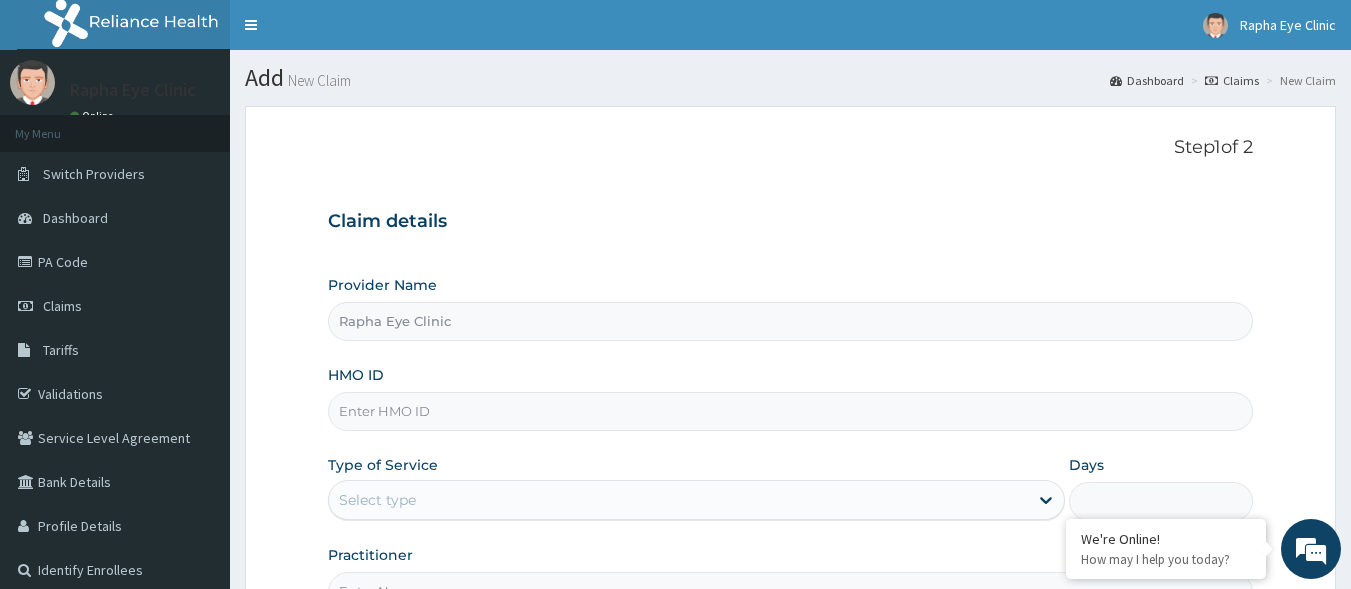 click on "HMO ID" at bounding box center (791, 411) 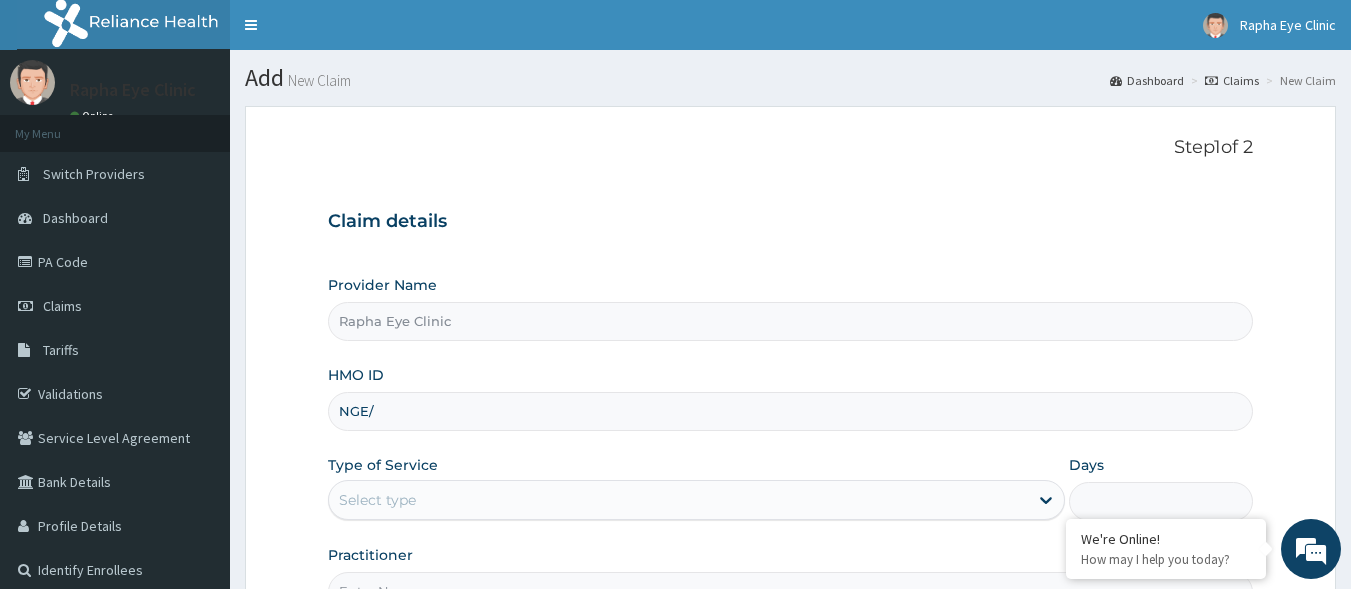 scroll, scrollTop: 0, scrollLeft: 0, axis: both 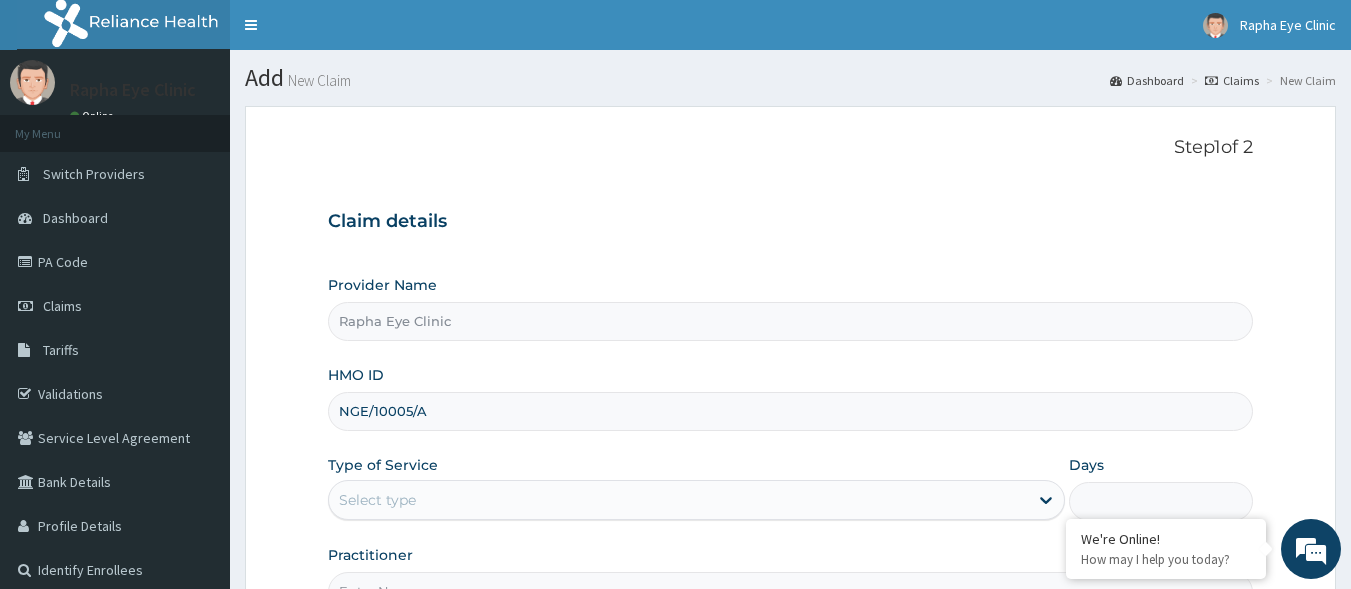 type on "NGE/10005/A" 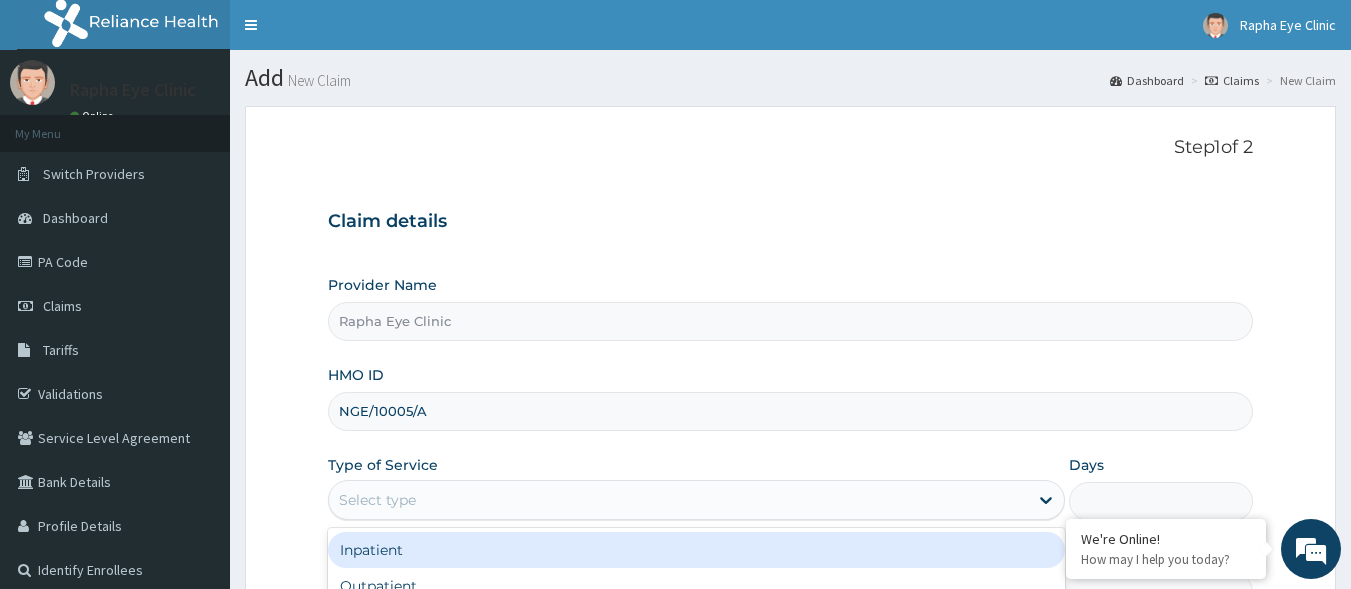 click on "Select type" at bounding box center [678, 500] 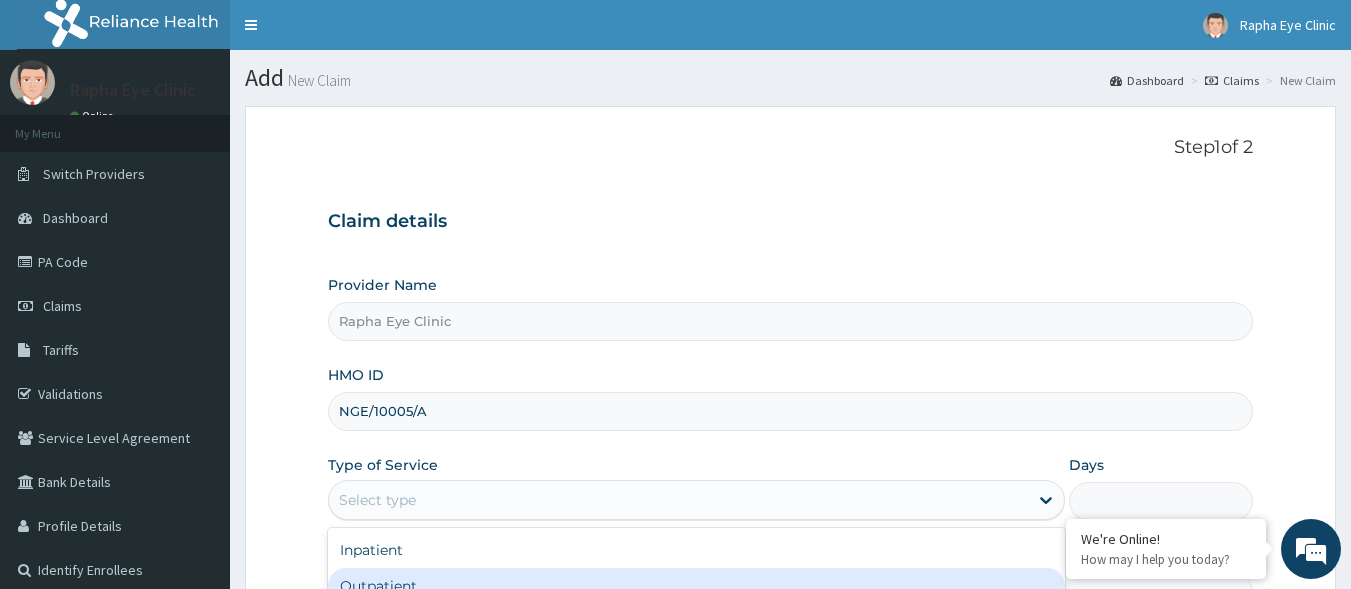 click on "Outpatient" at bounding box center (696, 586) 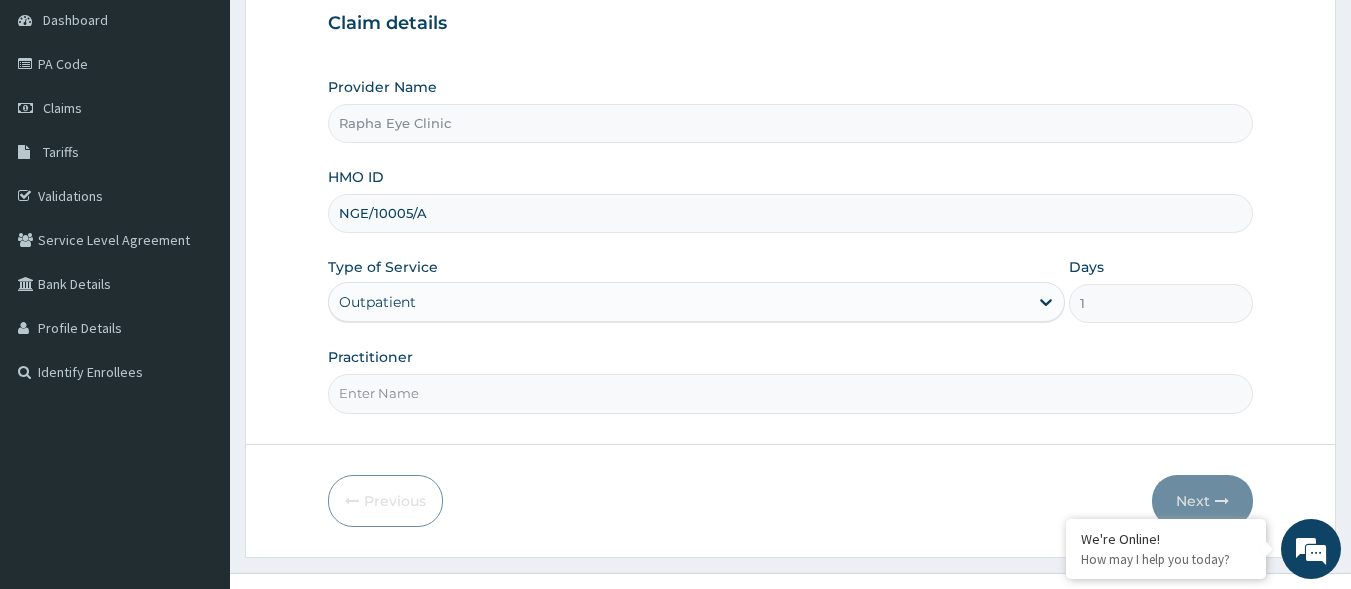 scroll, scrollTop: 233, scrollLeft: 0, axis: vertical 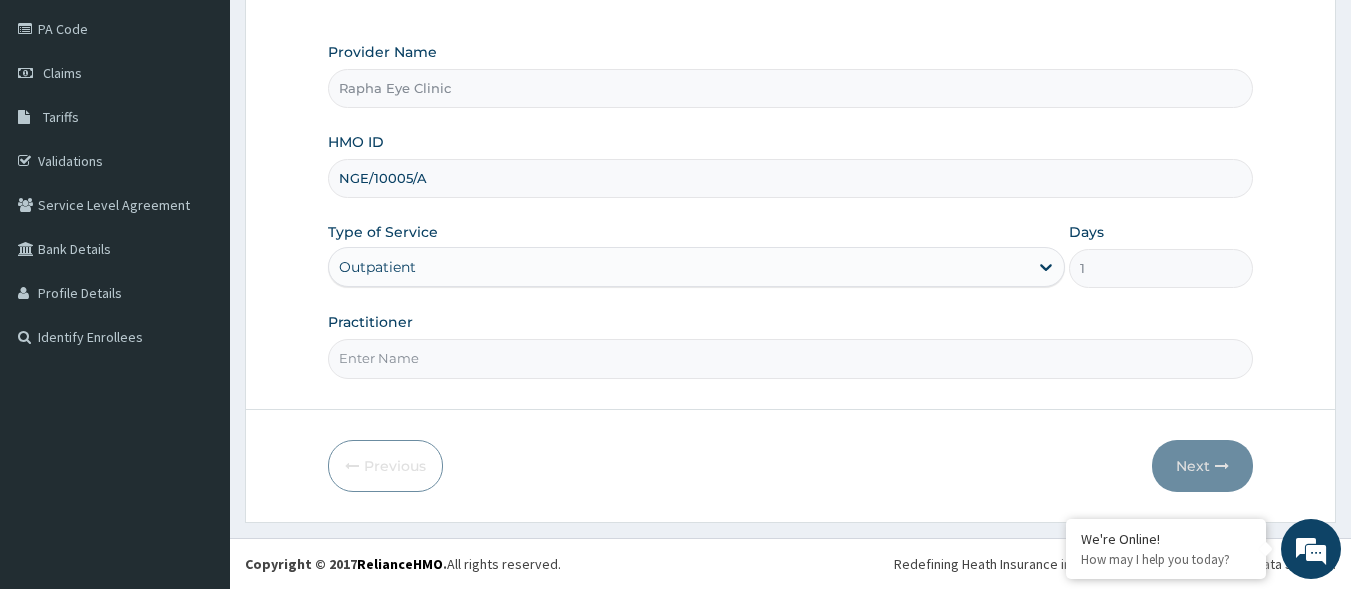 click on "Practitioner" at bounding box center [791, 358] 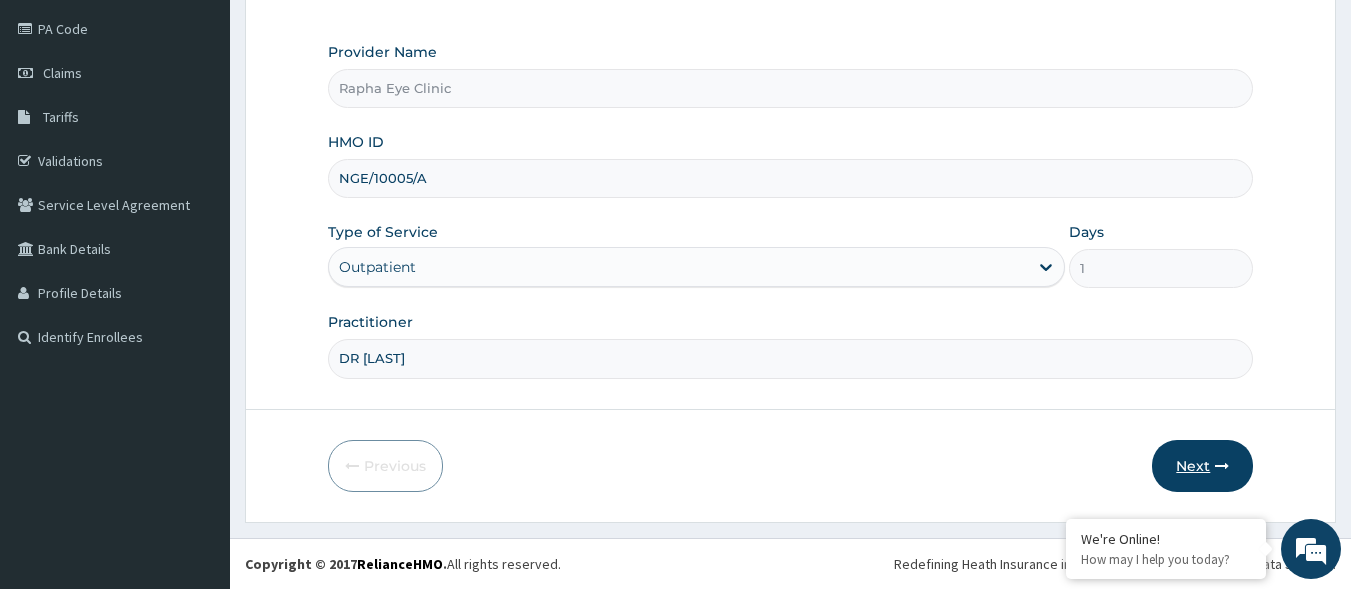 type on "DR ADEDEJI" 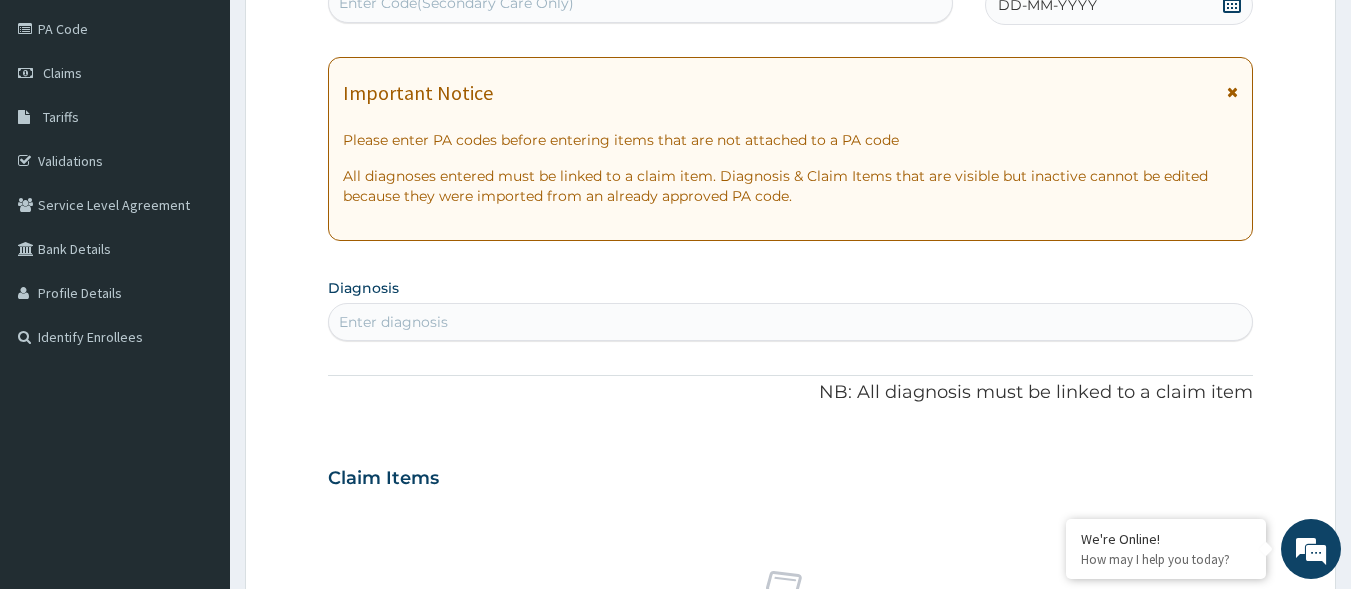 click on "Enter diagnosis" at bounding box center (791, 322) 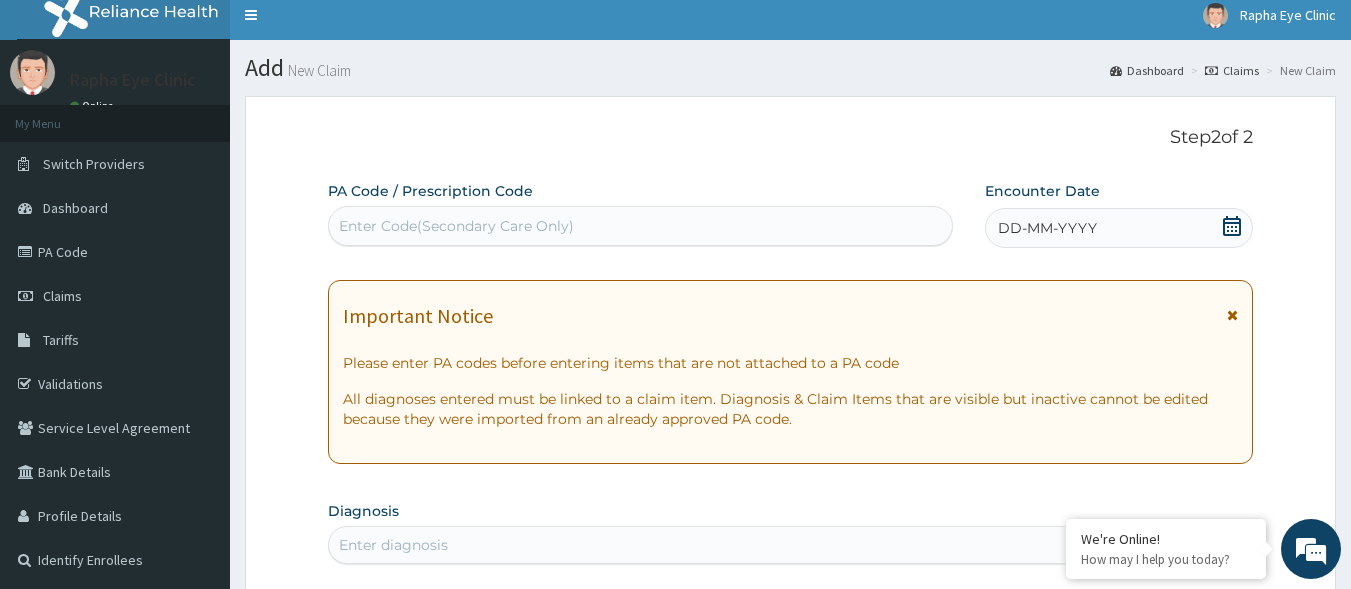 scroll, scrollTop: 0, scrollLeft: 0, axis: both 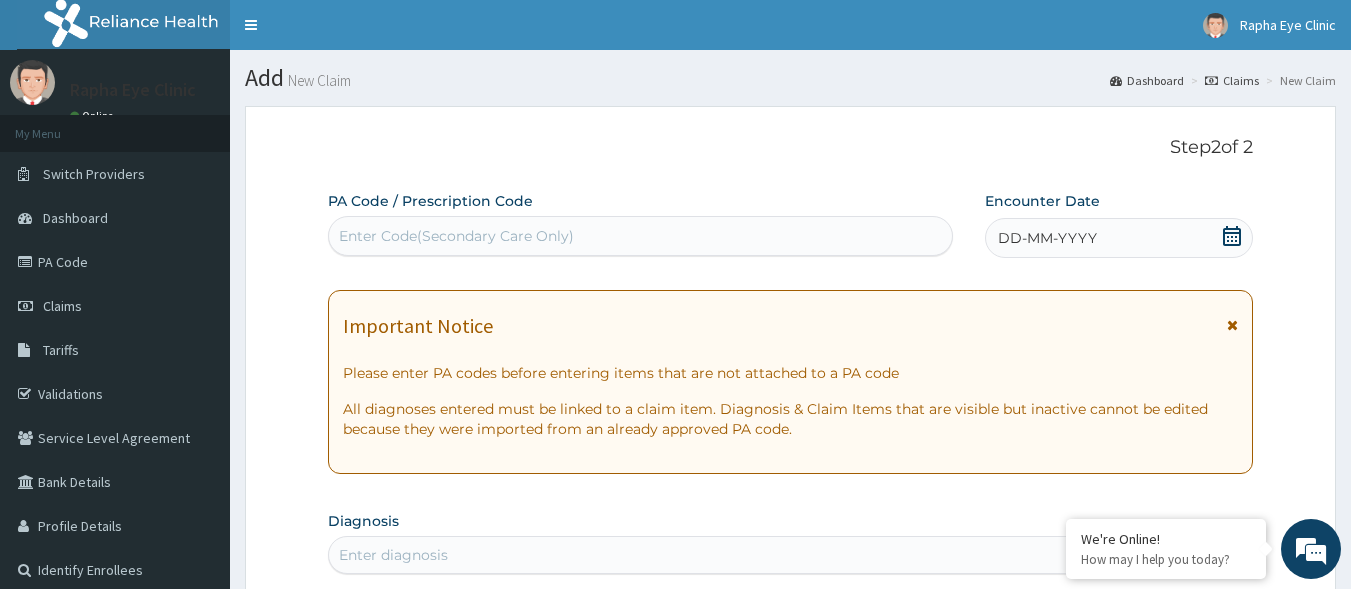 click on "Enter Code(Secondary Care Only)" at bounding box center [456, 236] 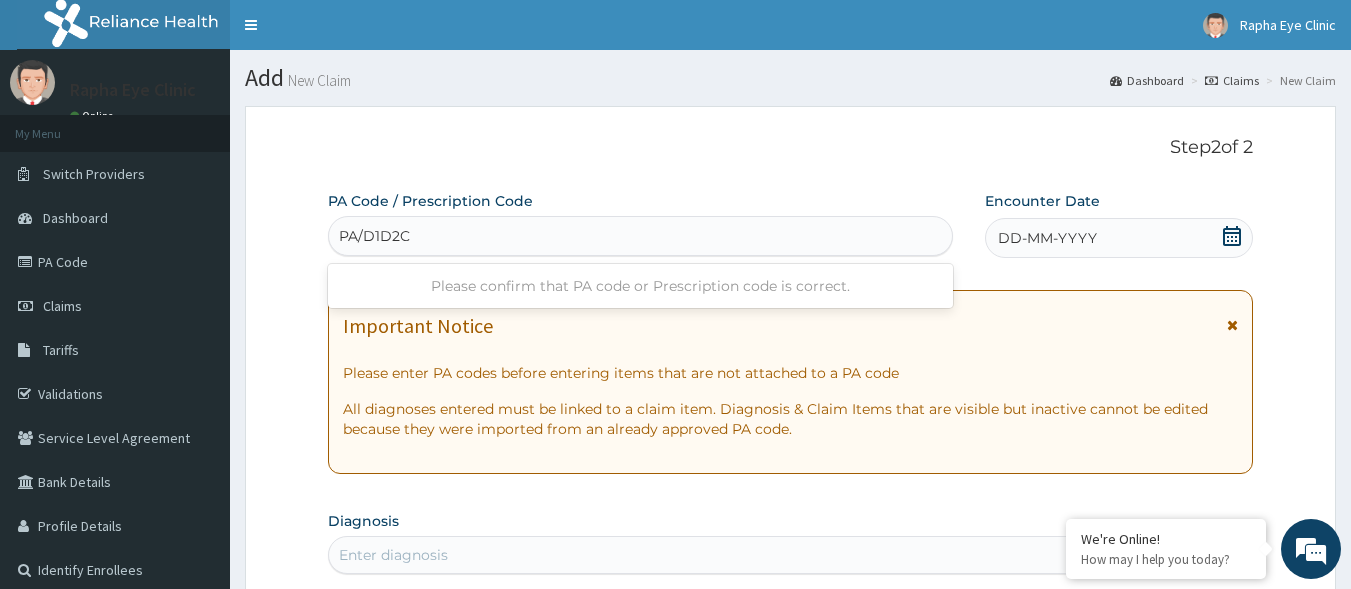 type on "PA/D1D2C4" 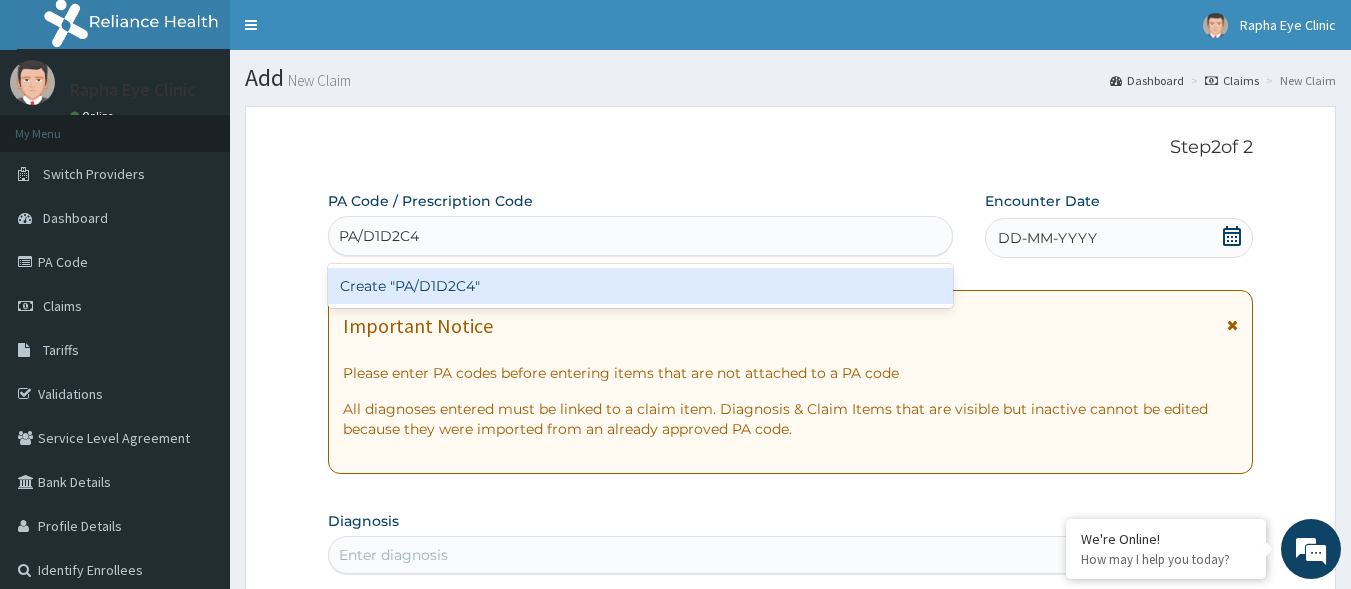 click on "Create "PA/D1D2C4"" at bounding box center (641, 286) 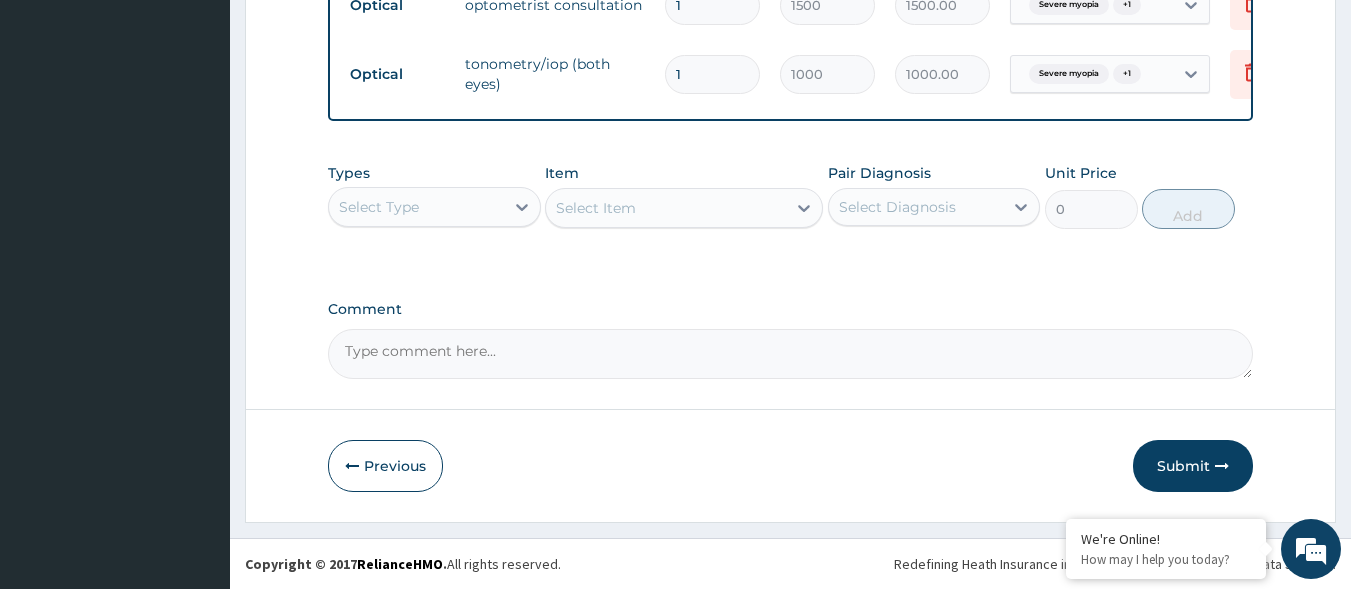 scroll, scrollTop: 1415, scrollLeft: 0, axis: vertical 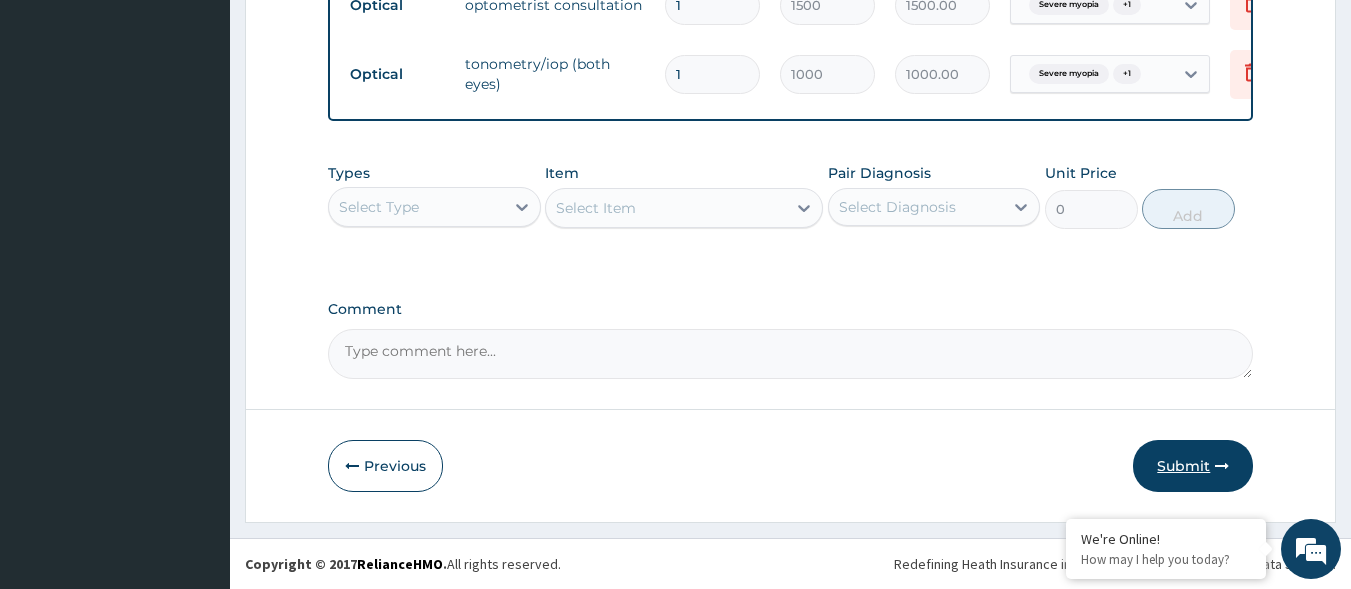click on "Submit" at bounding box center (1193, 466) 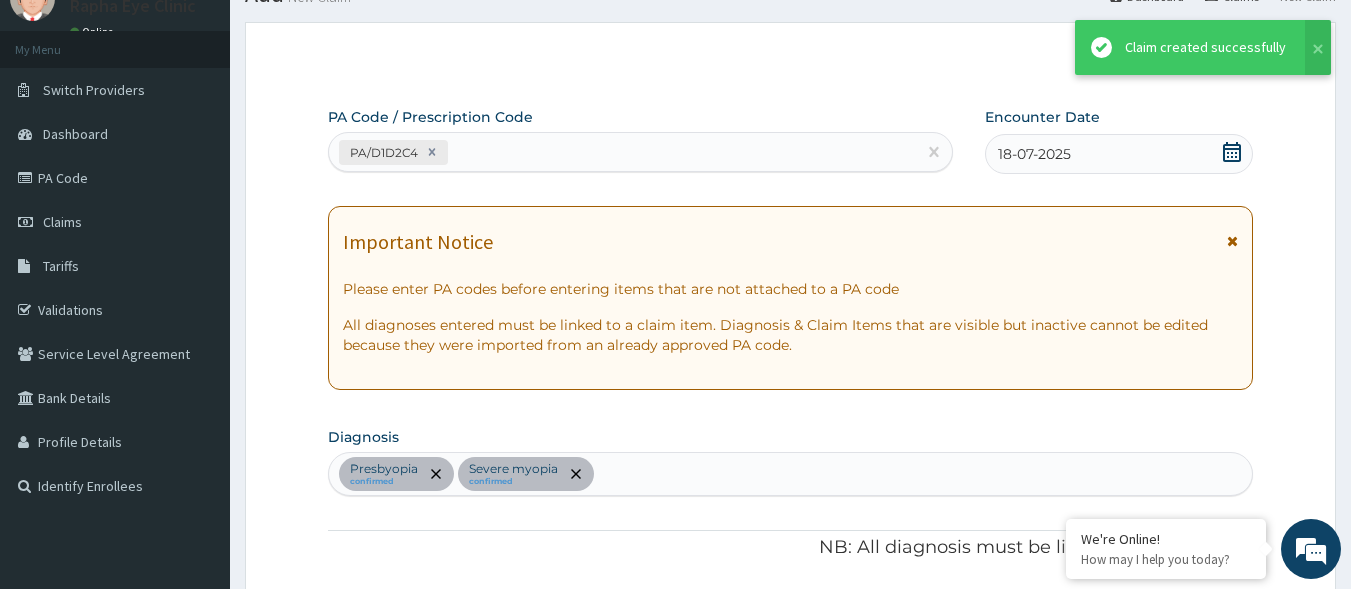 scroll, scrollTop: 1415, scrollLeft: 0, axis: vertical 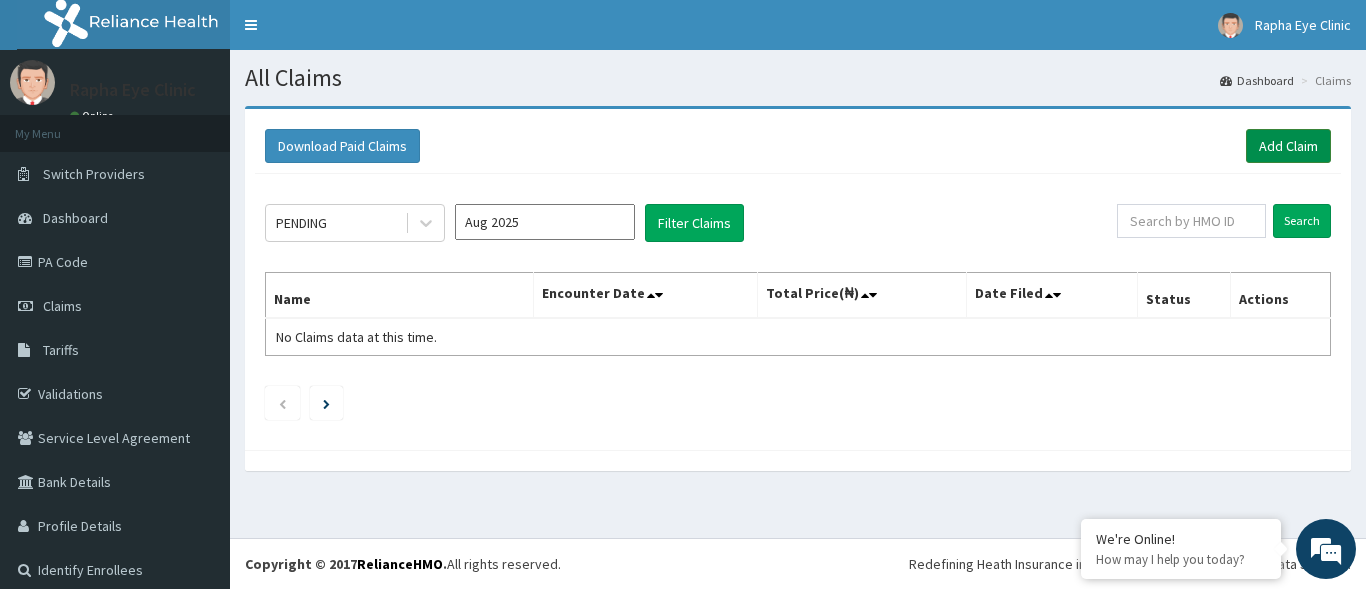click on "Add Claim" at bounding box center (1288, 146) 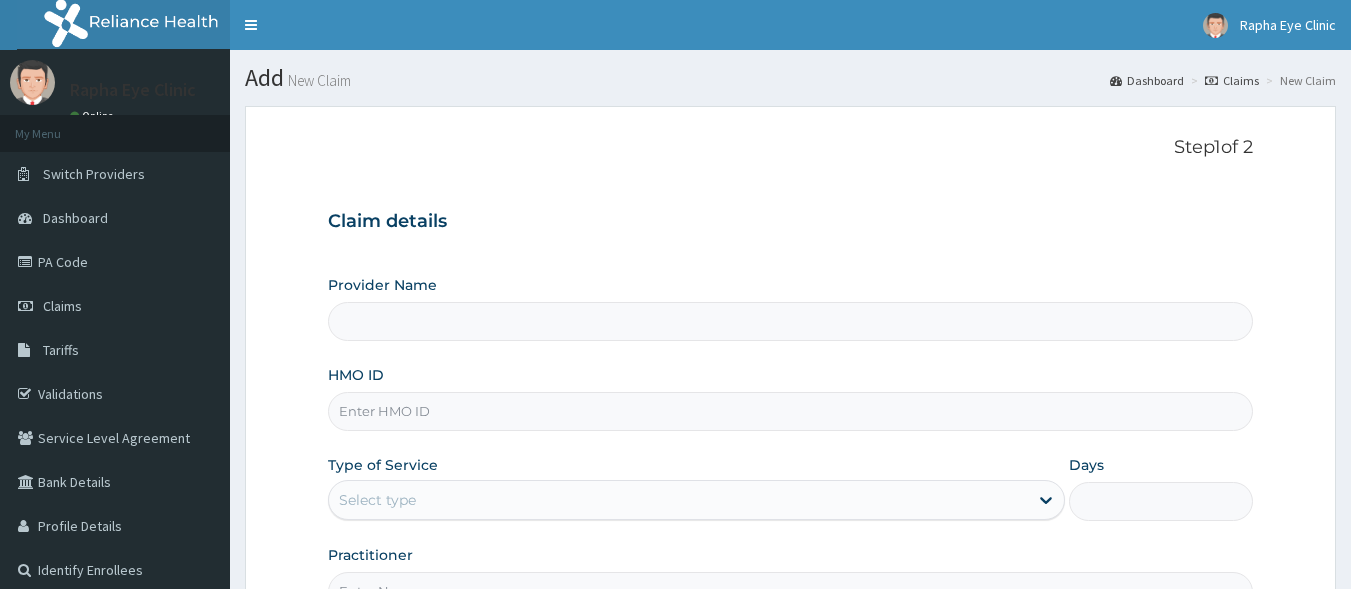 scroll, scrollTop: 0, scrollLeft: 0, axis: both 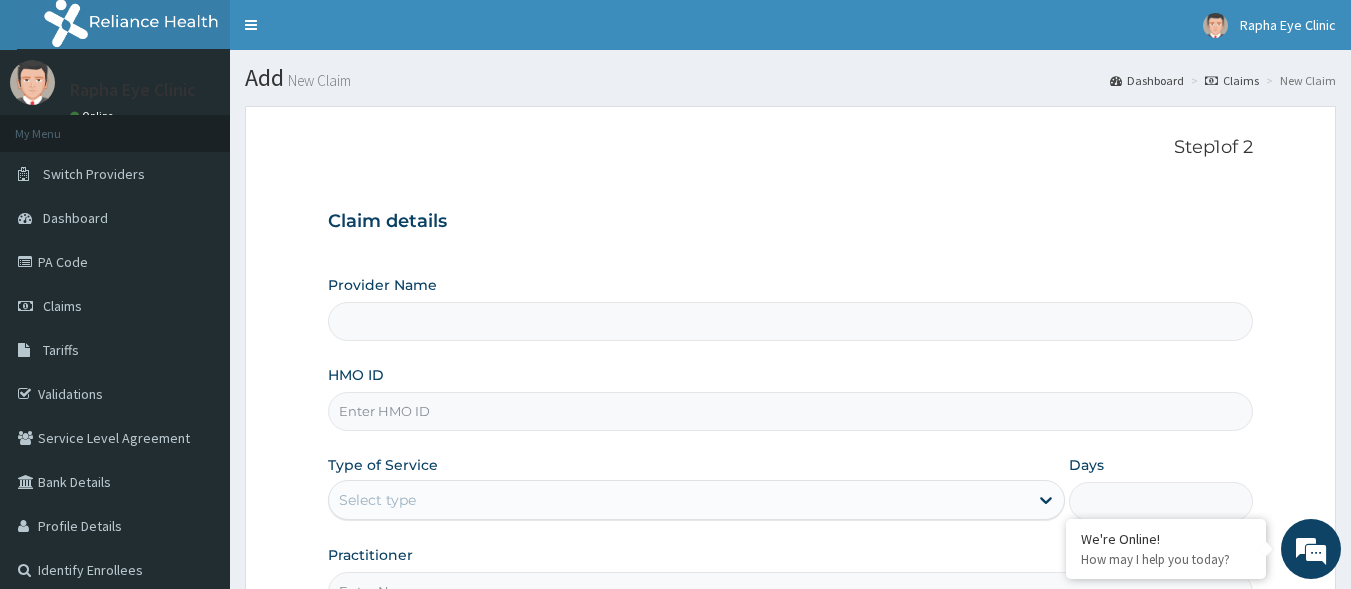 type on "Rapha Eye Clinic" 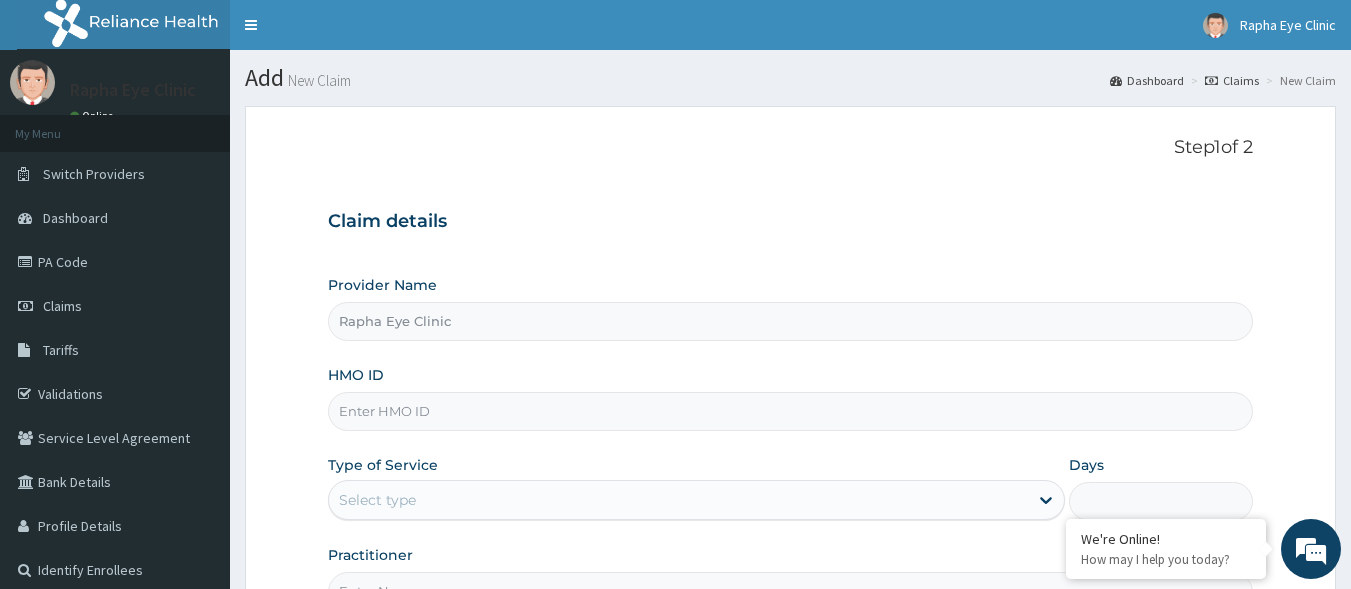 scroll, scrollTop: 0, scrollLeft: 0, axis: both 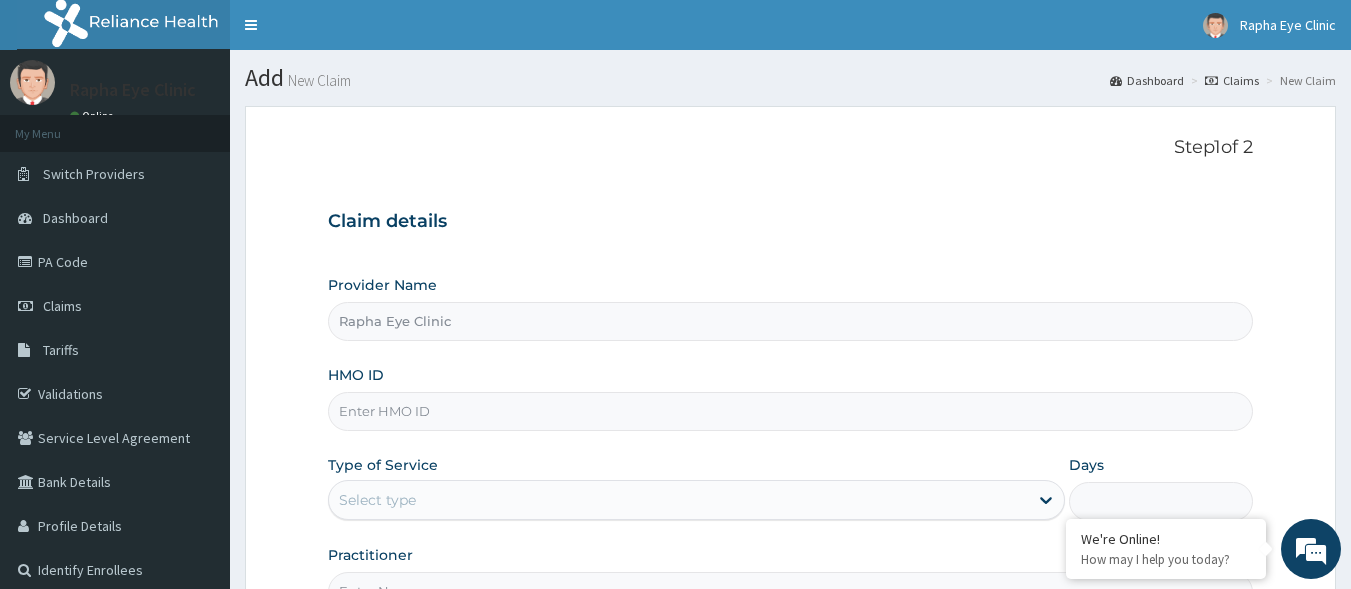 click on "HMO ID" at bounding box center [791, 411] 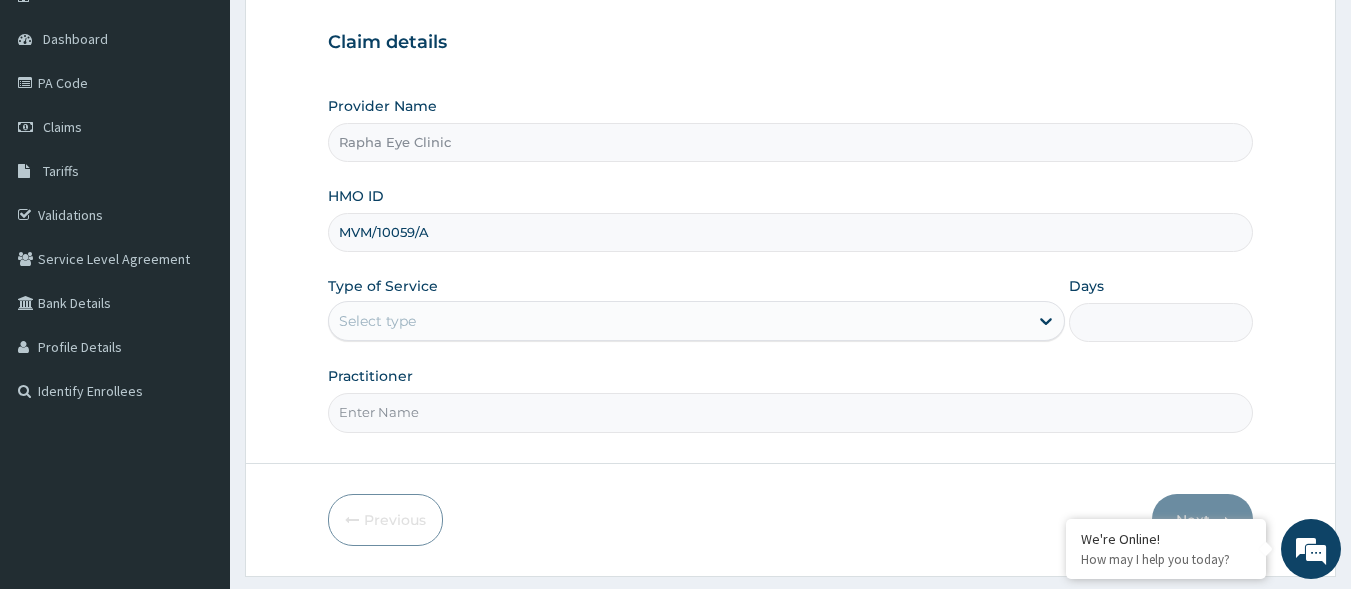 scroll, scrollTop: 233, scrollLeft: 0, axis: vertical 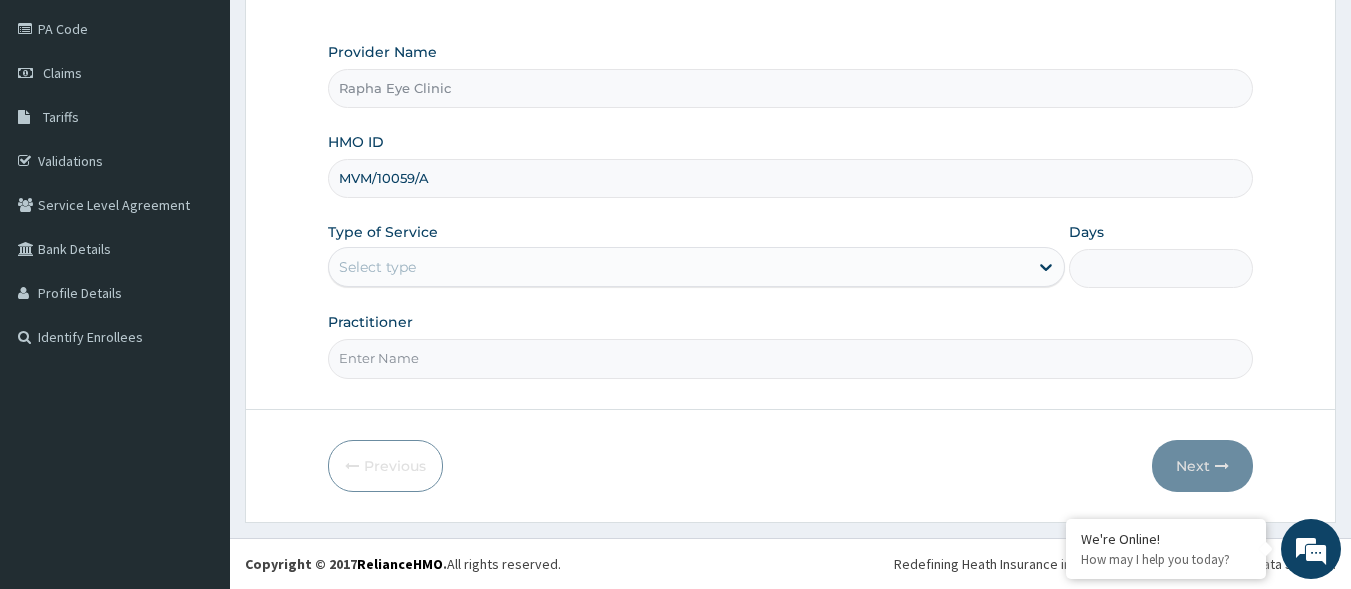 type on "MVM/10059/A" 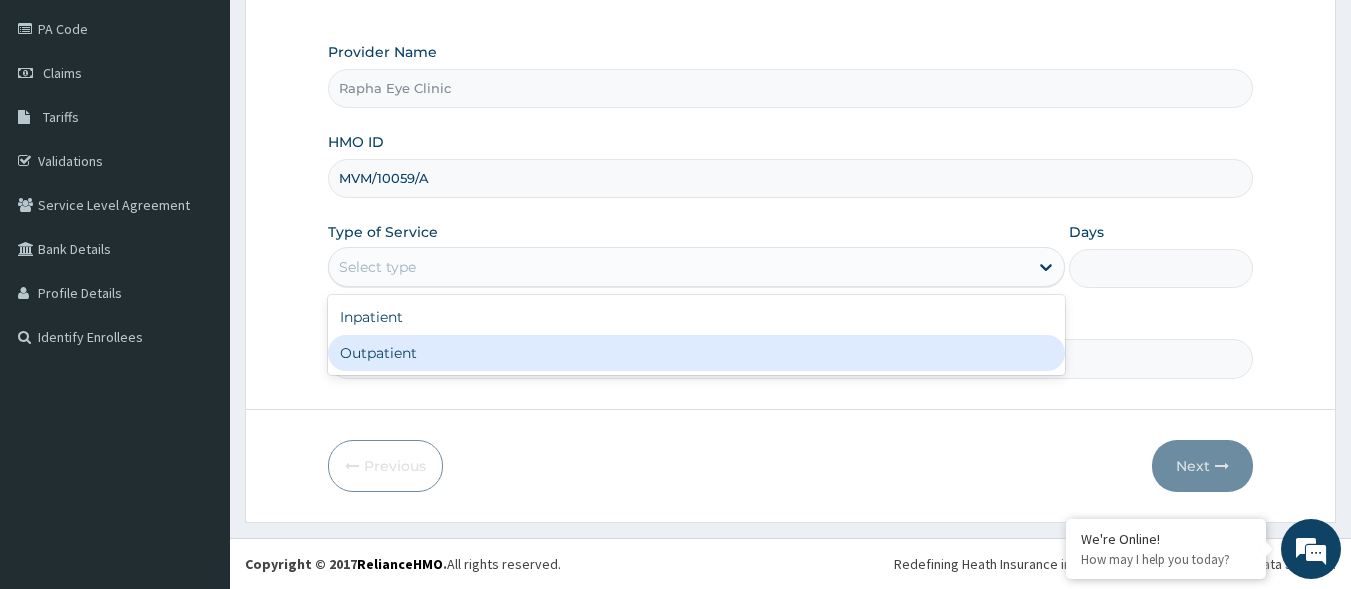 click on "Outpatient" at bounding box center (696, 353) 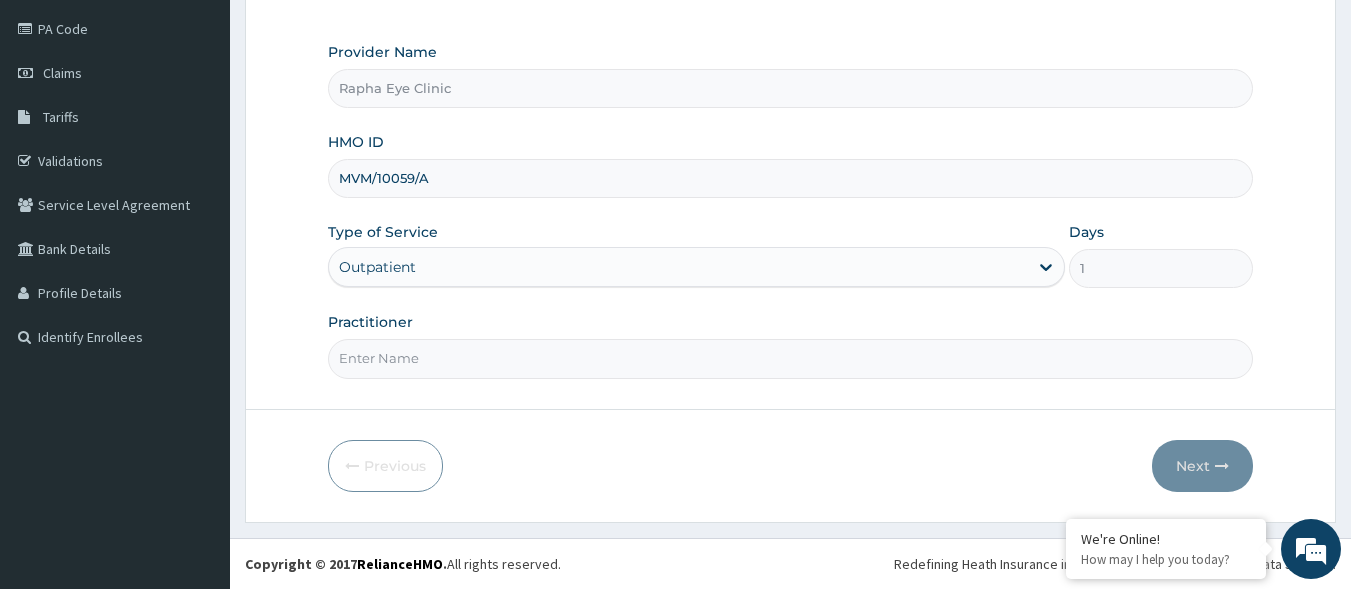 click on "Practitioner" at bounding box center [791, 358] 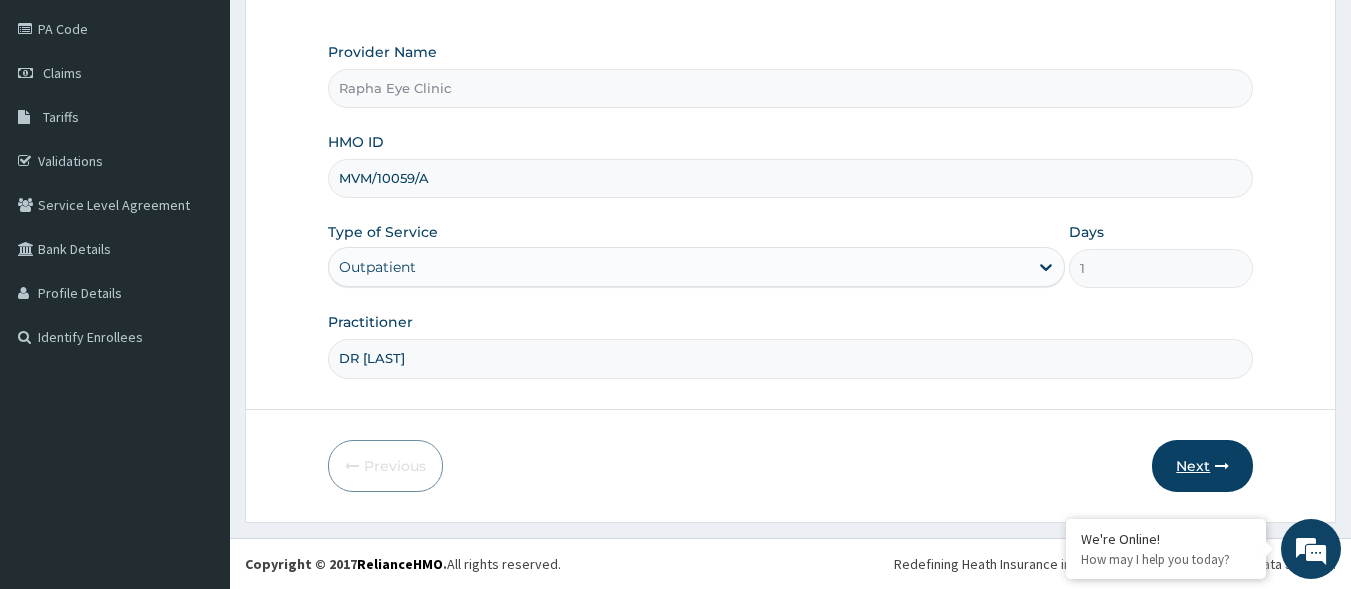 type on "DR ADEDEJI" 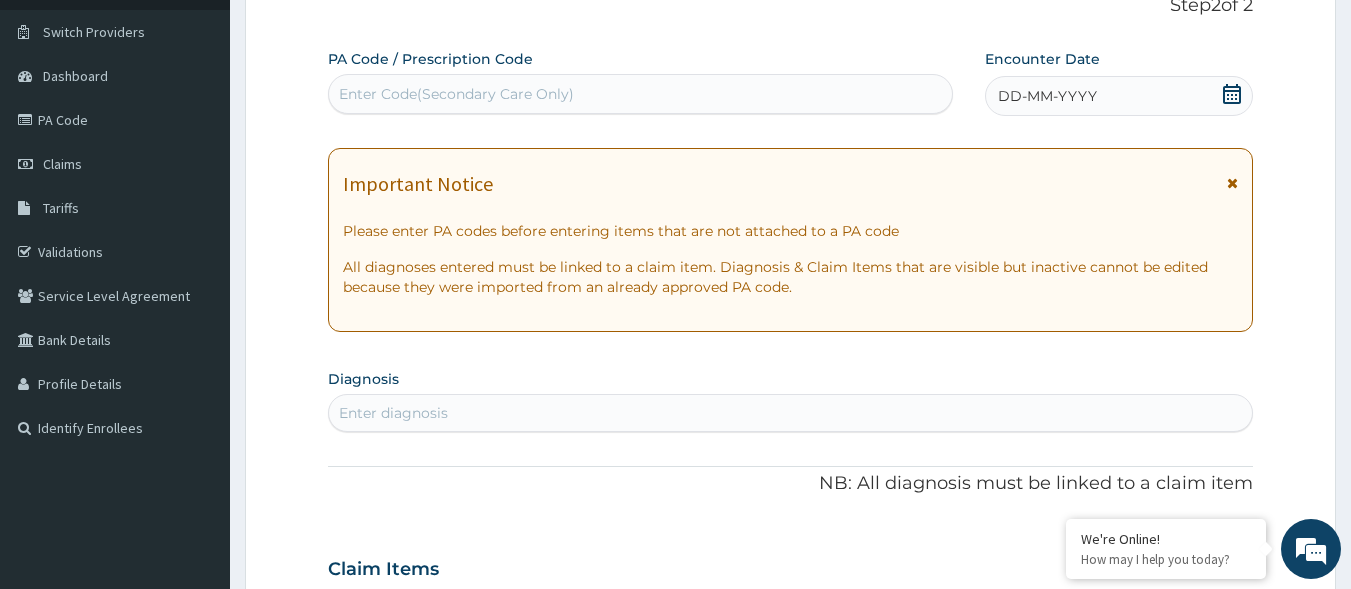 scroll, scrollTop: 0, scrollLeft: 0, axis: both 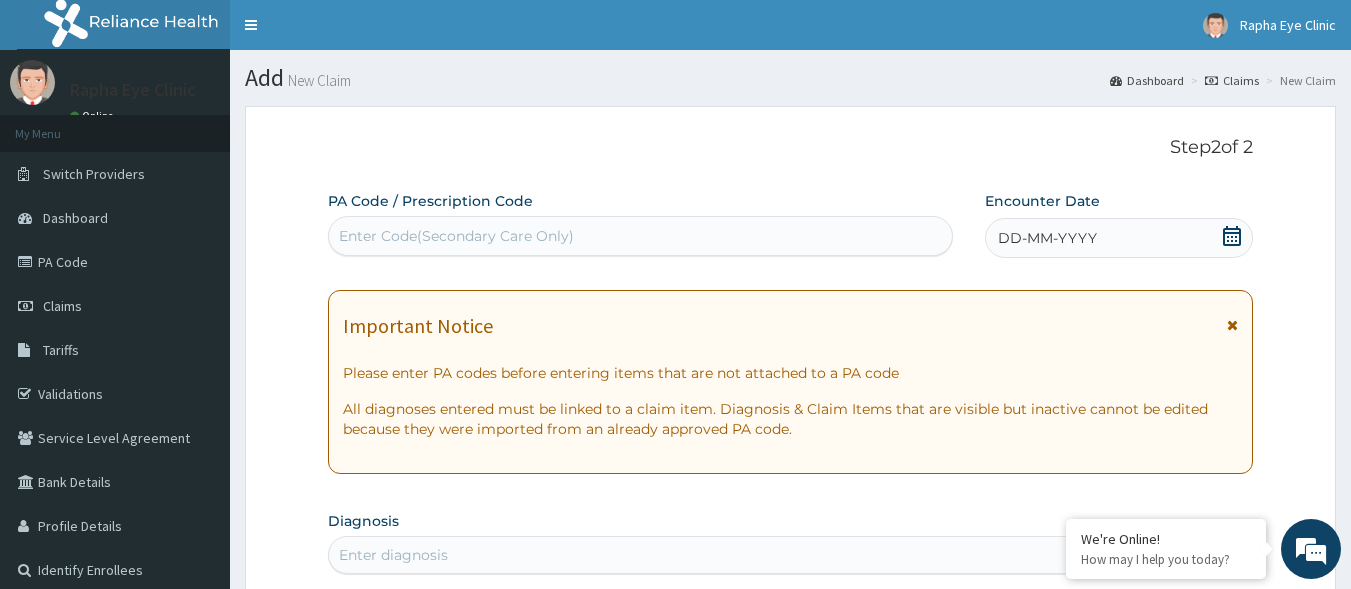 click on "Enter Code(Secondary Care Only)" at bounding box center (641, 236) 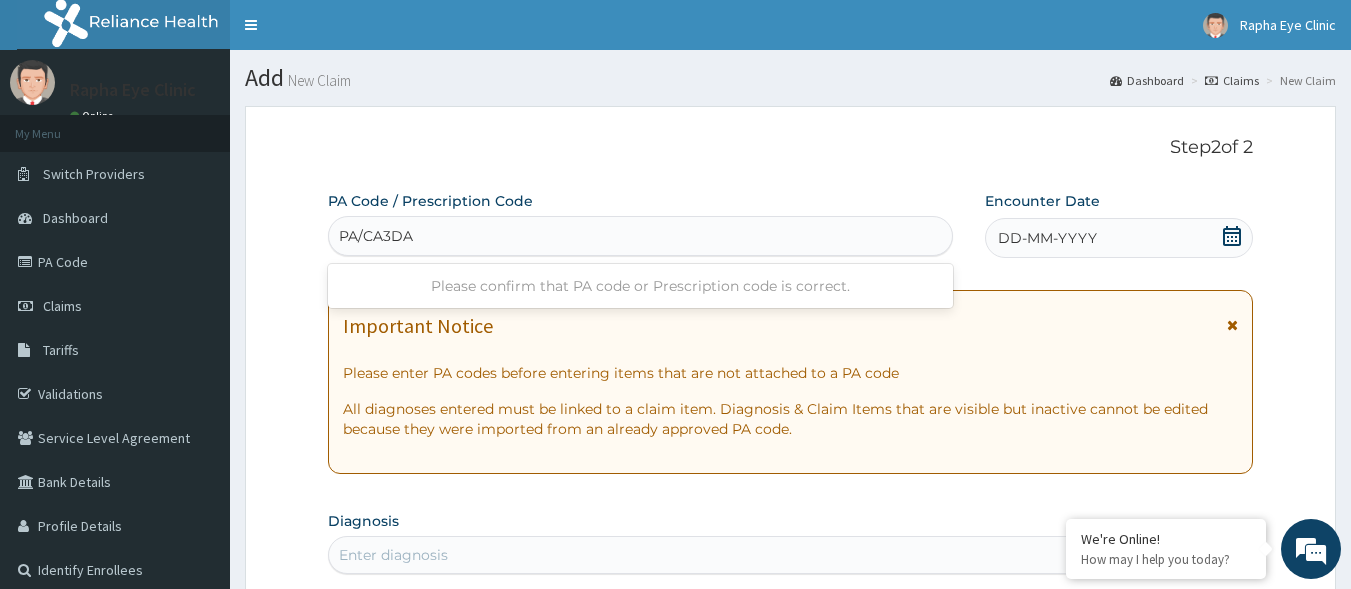 type on "PA/CA3DAB" 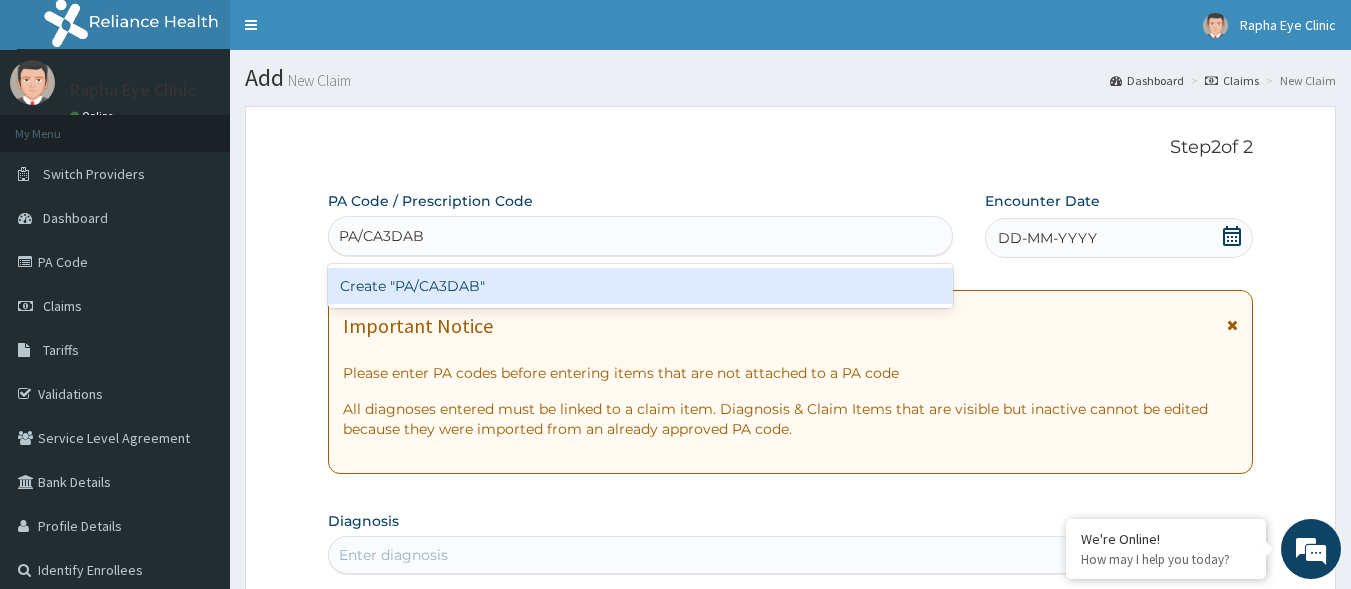click on "Create "PA/CA3DAB"" at bounding box center (641, 286) 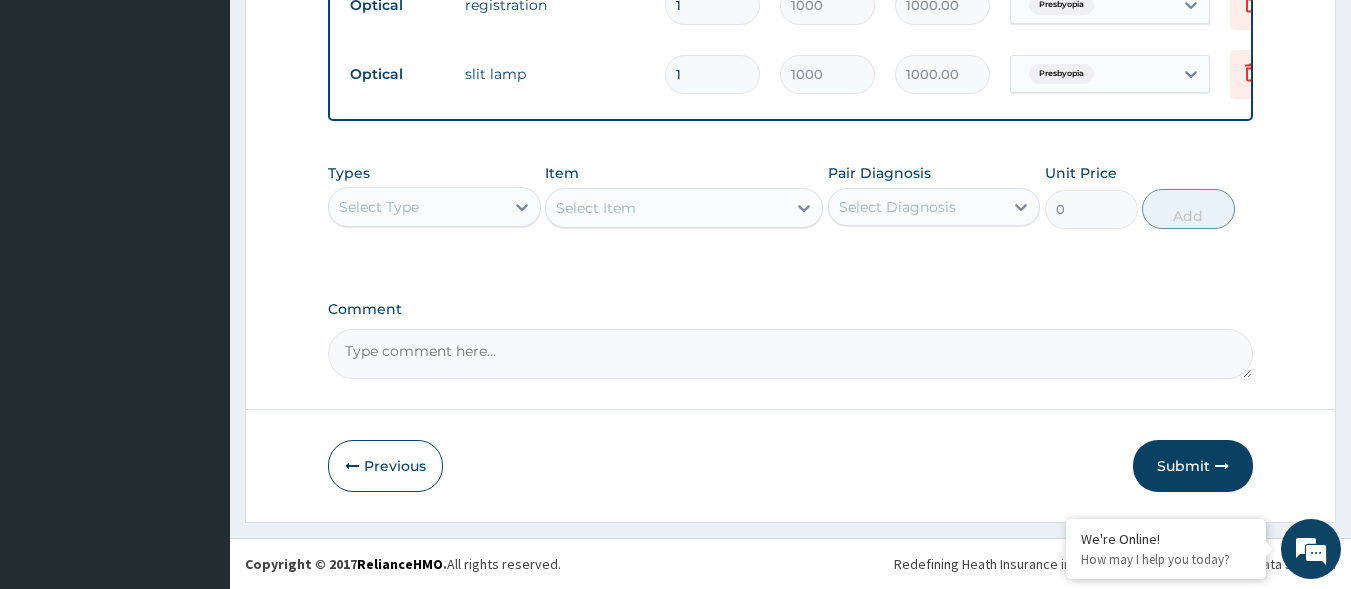 scroll, scrollTop: 1277, scrollLeft: 0, axis: vertical 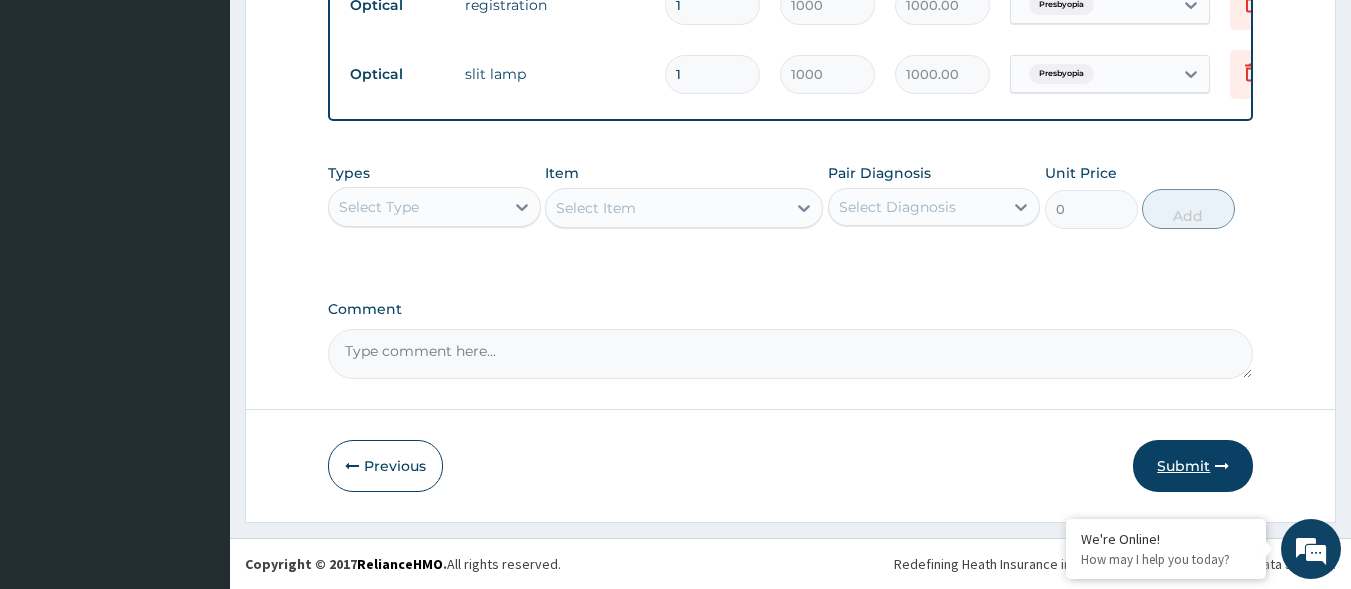 click on "Submit" at bounding box center (1193, 466) 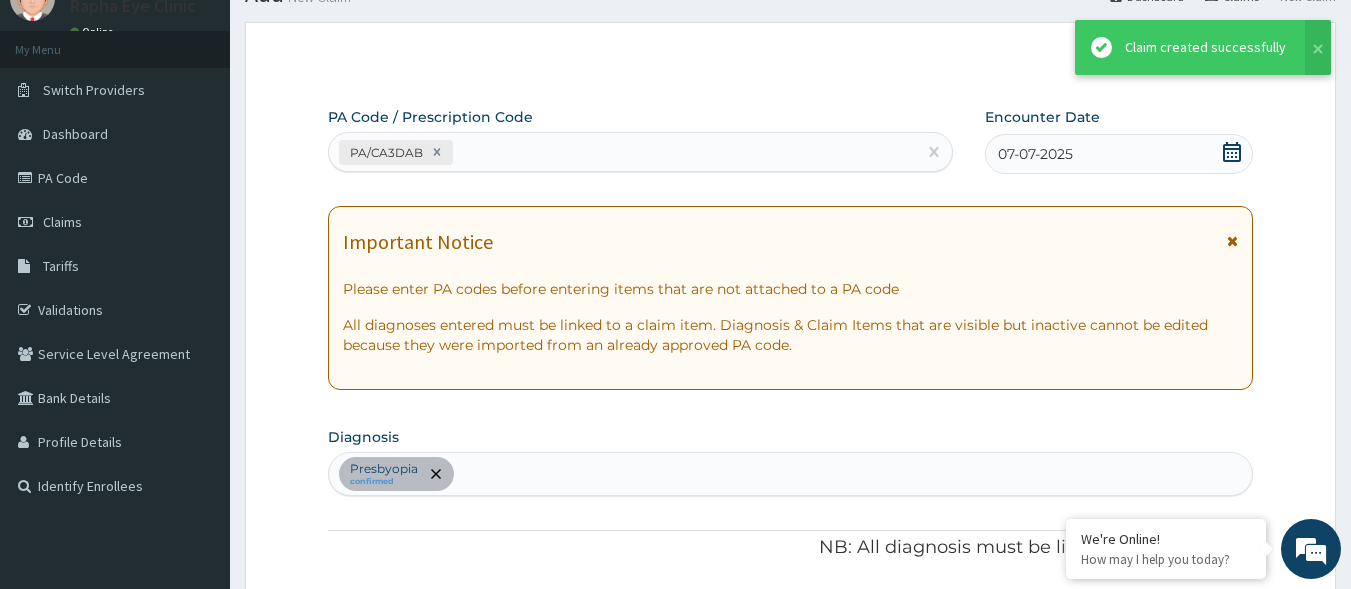 scroll, scrollTop: 1277, scrollLeft: 0, axis: vertical 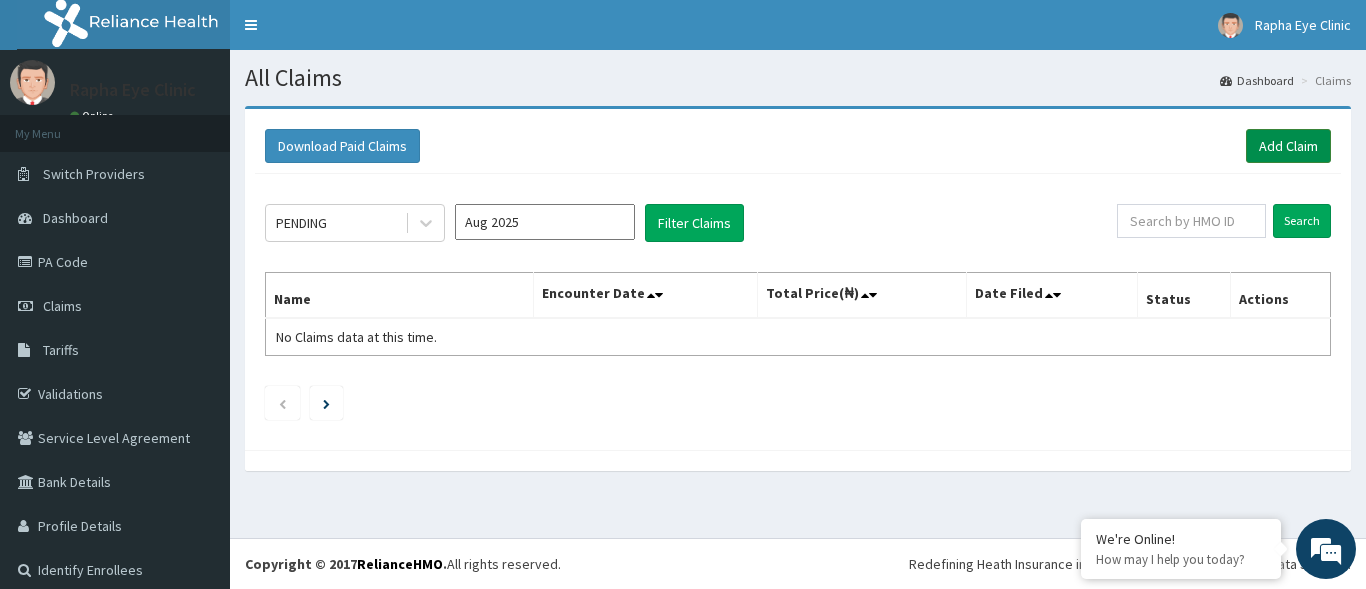 click on "Add Claim" at bounding box center [1288, 146] 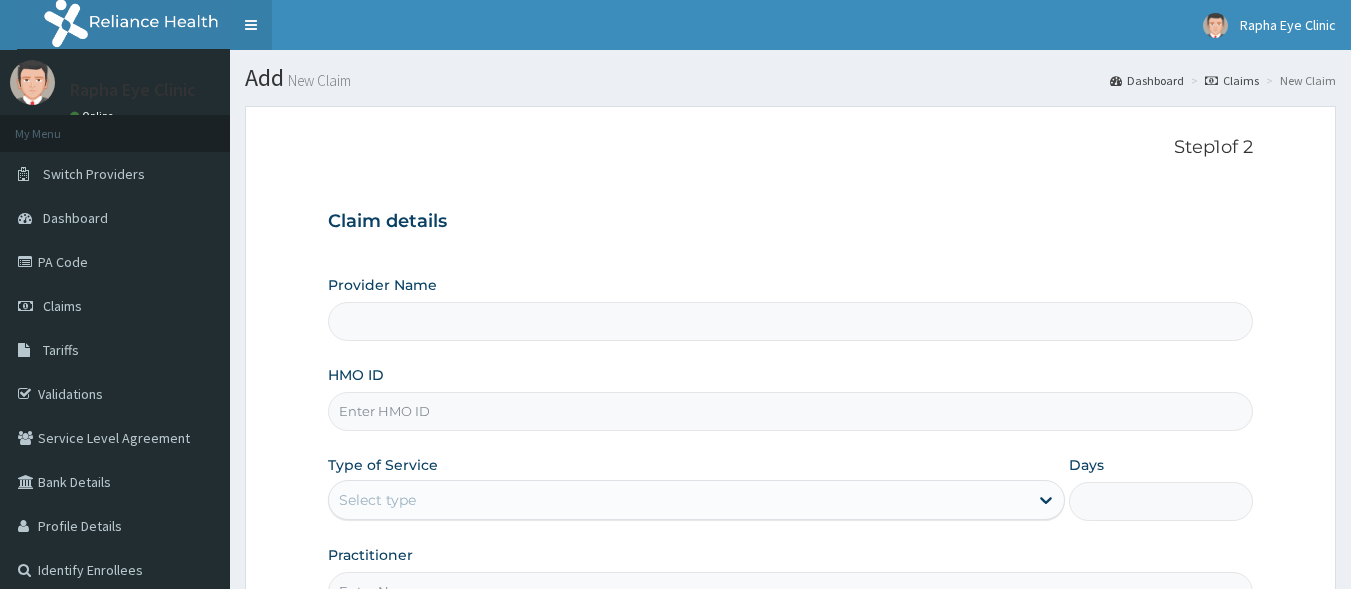scroll, scrollTop: 0, scrollLeft: 0, axis: both 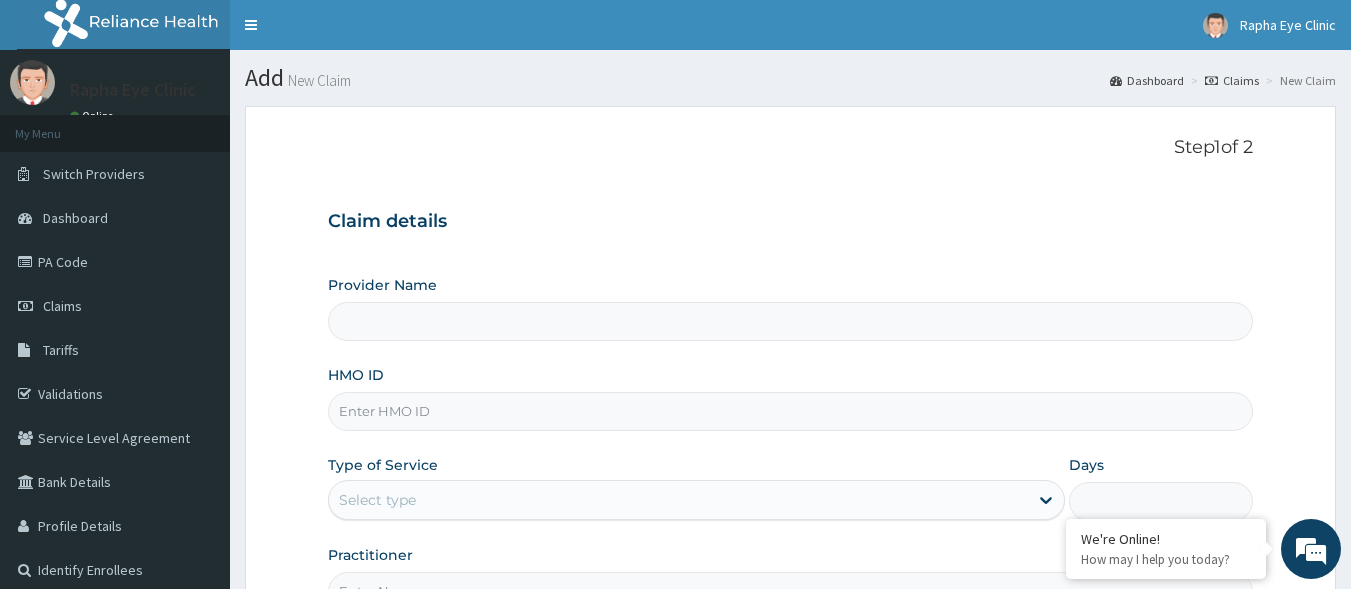 type on "Rapha Eye Clinic" 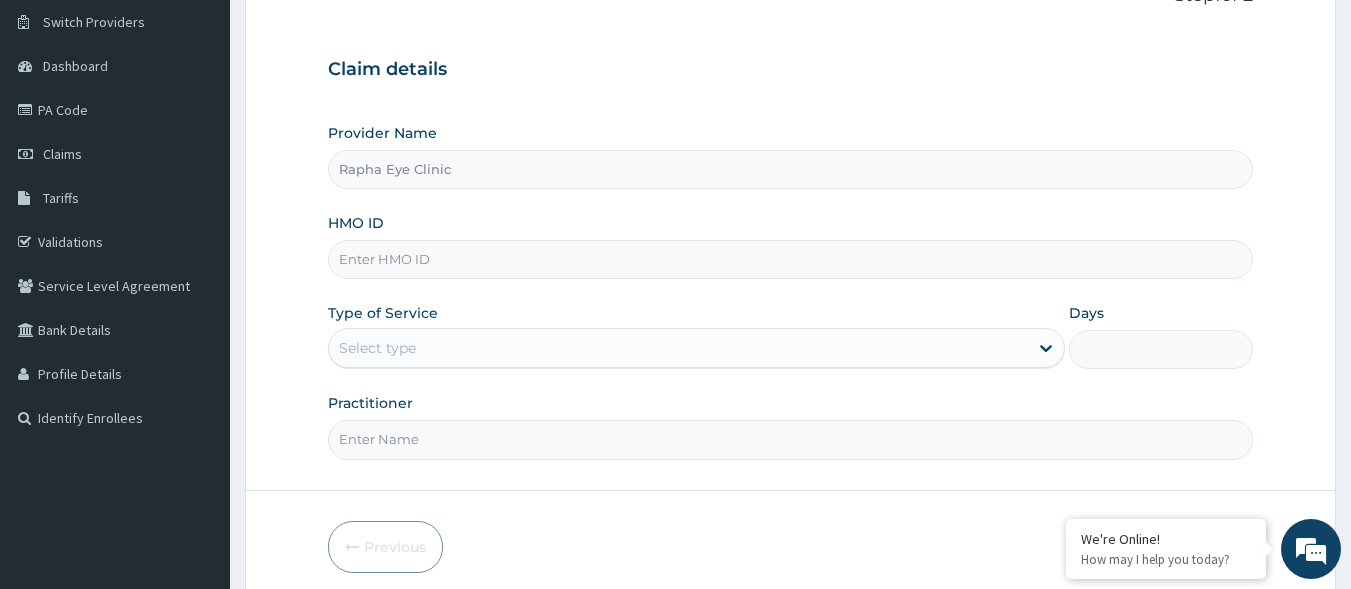 scroll, scrollTop: 200, scrollLeft: 0, axis: vertical 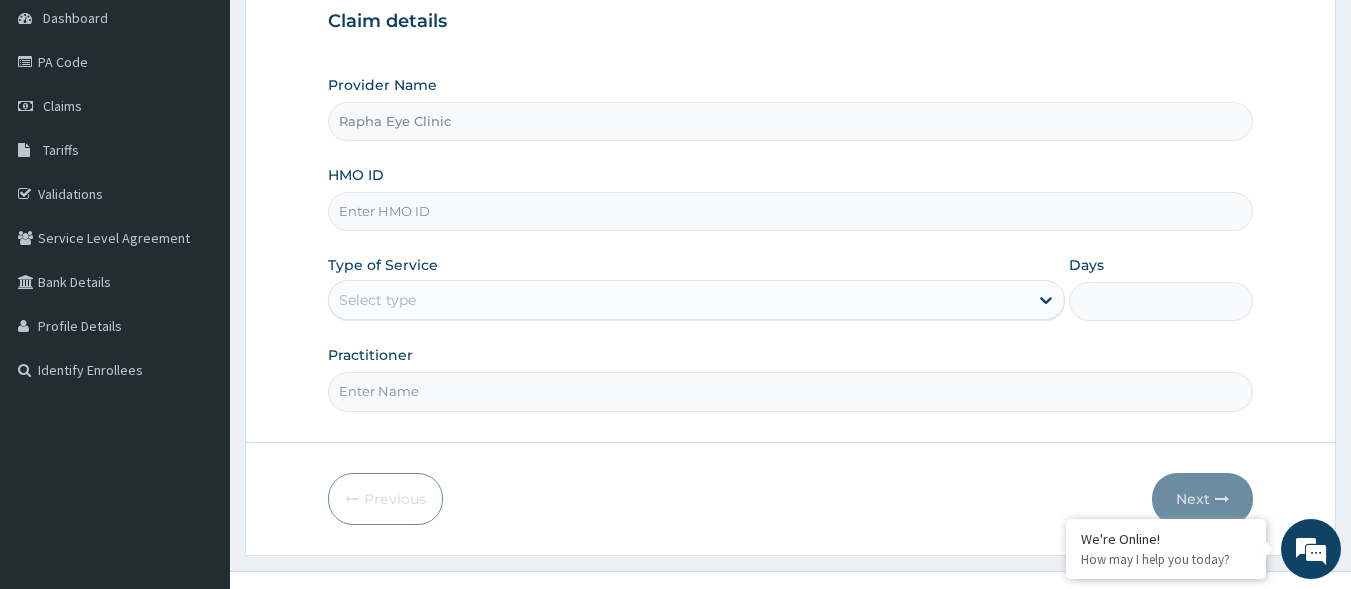 click on "HMO ID" at bounding box center [791, 211] 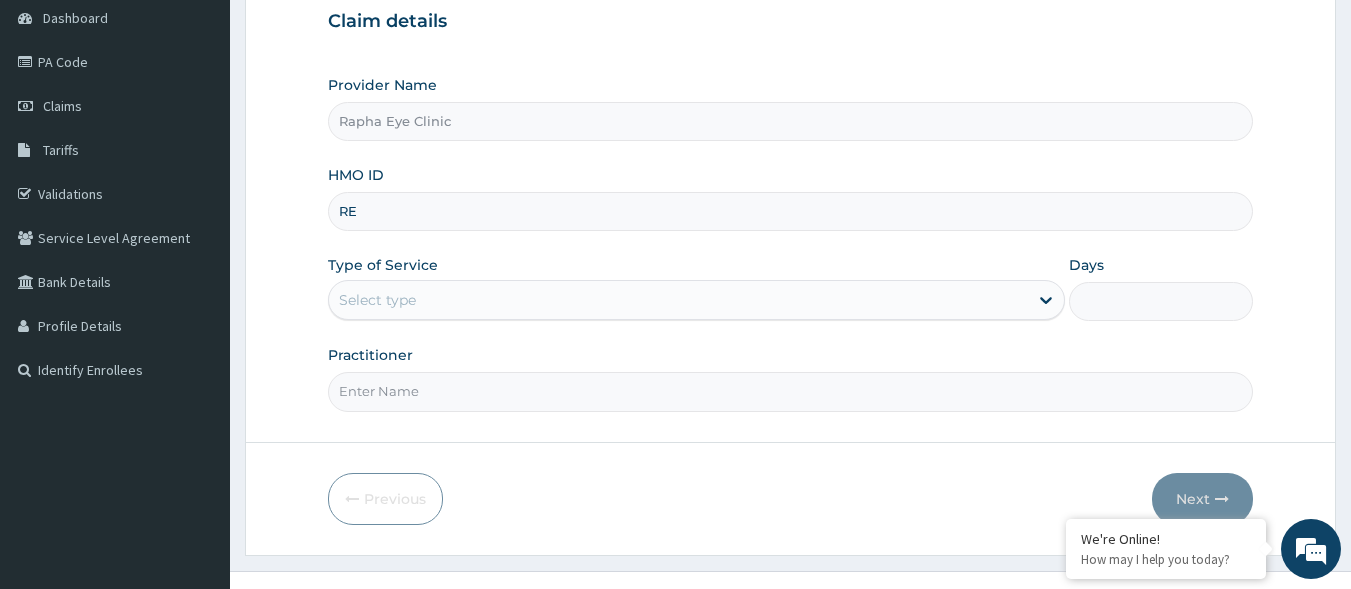 scroll, scrollTop: 0, scrollLeft: 0, axis: both 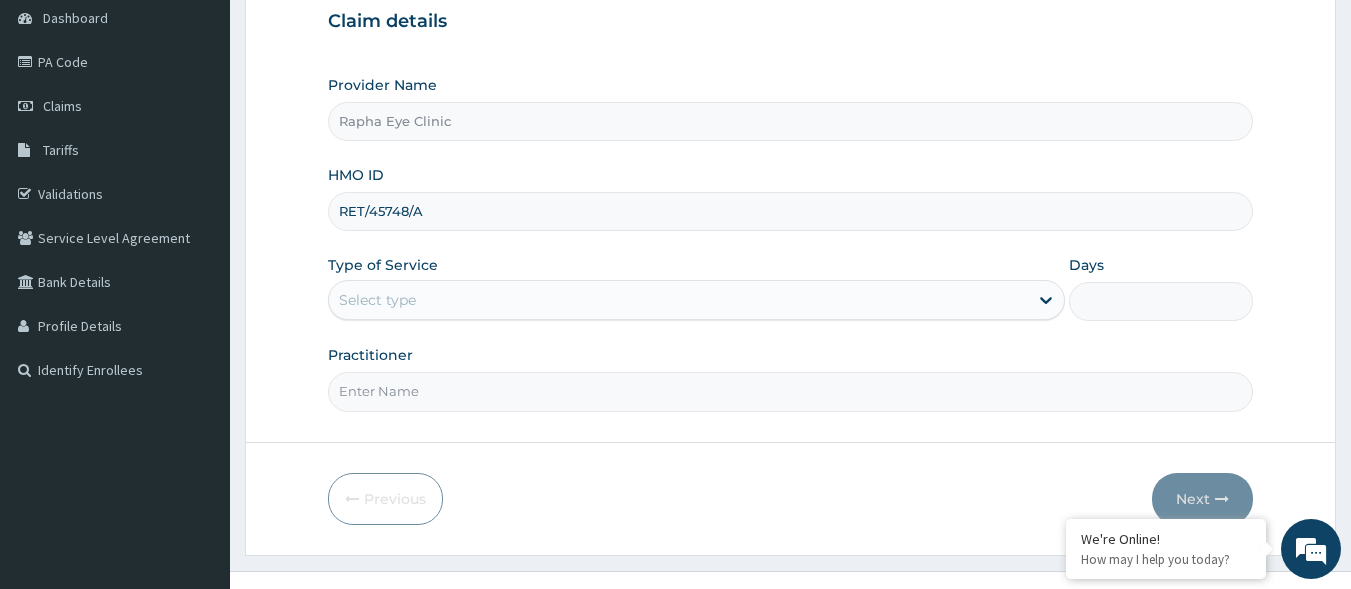 type on "RET/45748/A" 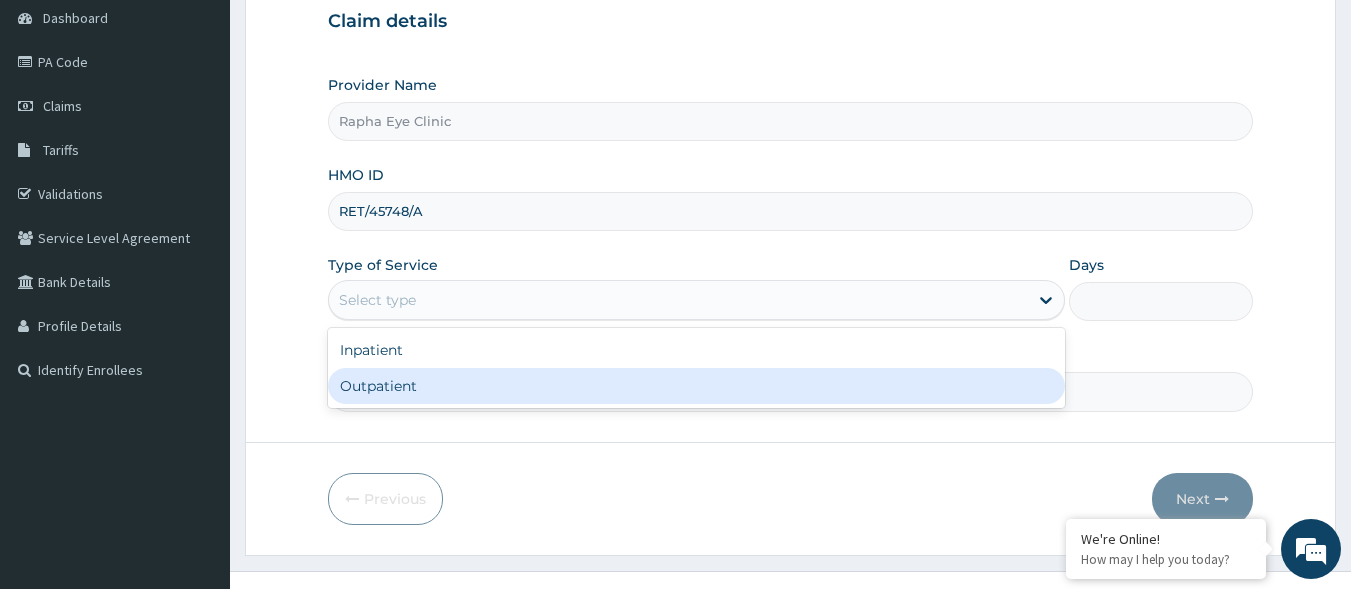 click on "Outpatient" at bounding box center [696, 386] 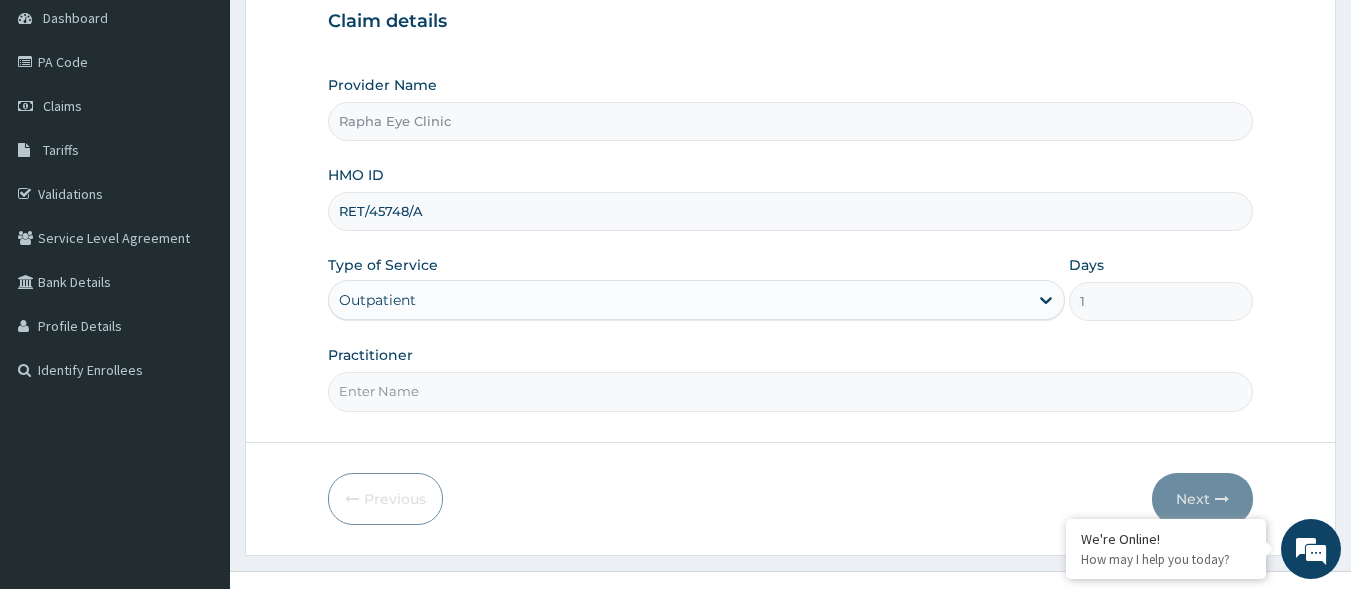 click on "Practitioner" at bounding box center [791, 391] 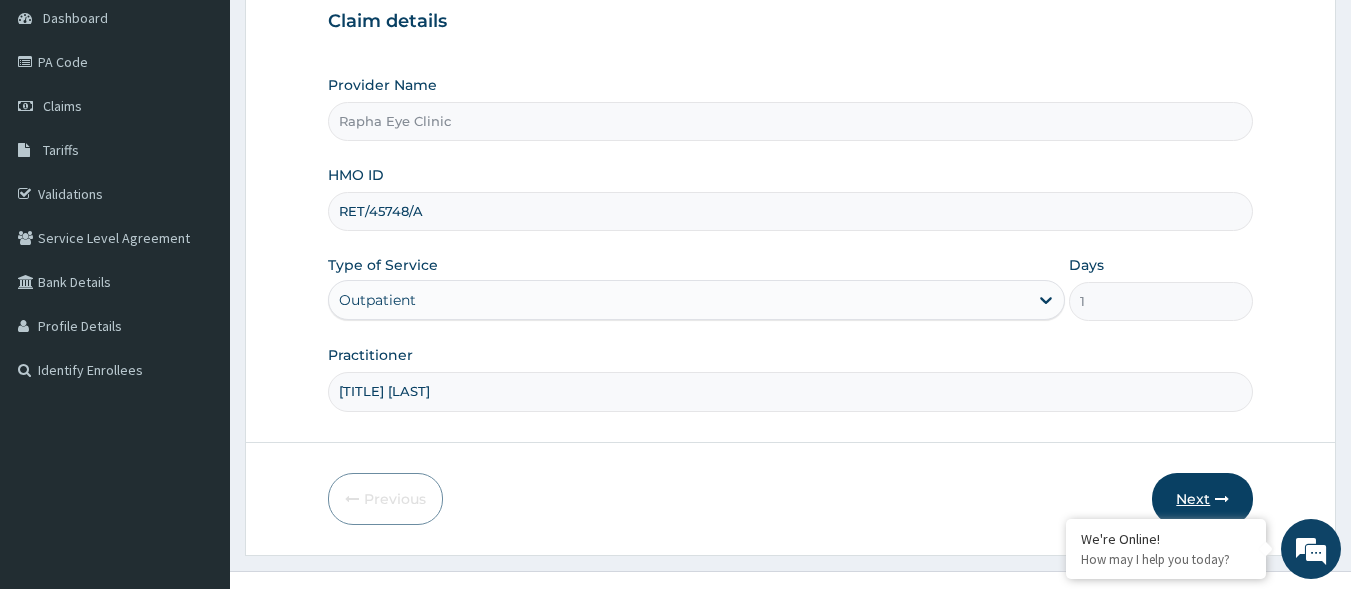 type on "DR [LAST]" 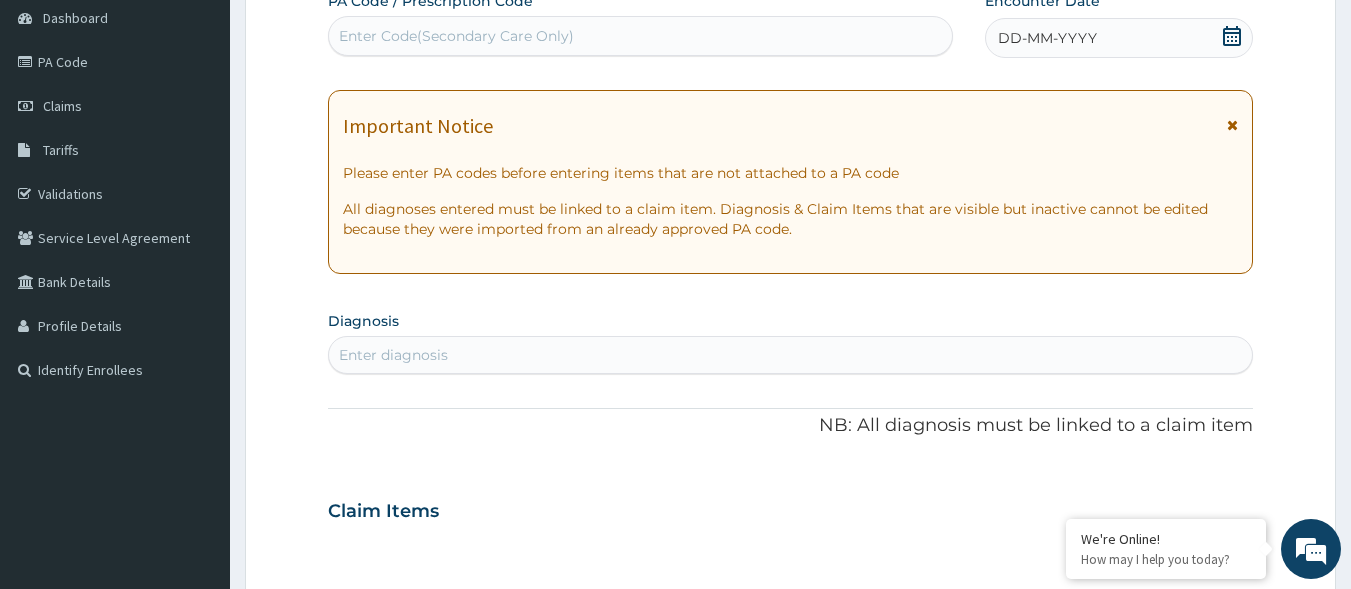 click on "Enter Code(Secondary Care Only)" at bounding box center (641, 36) 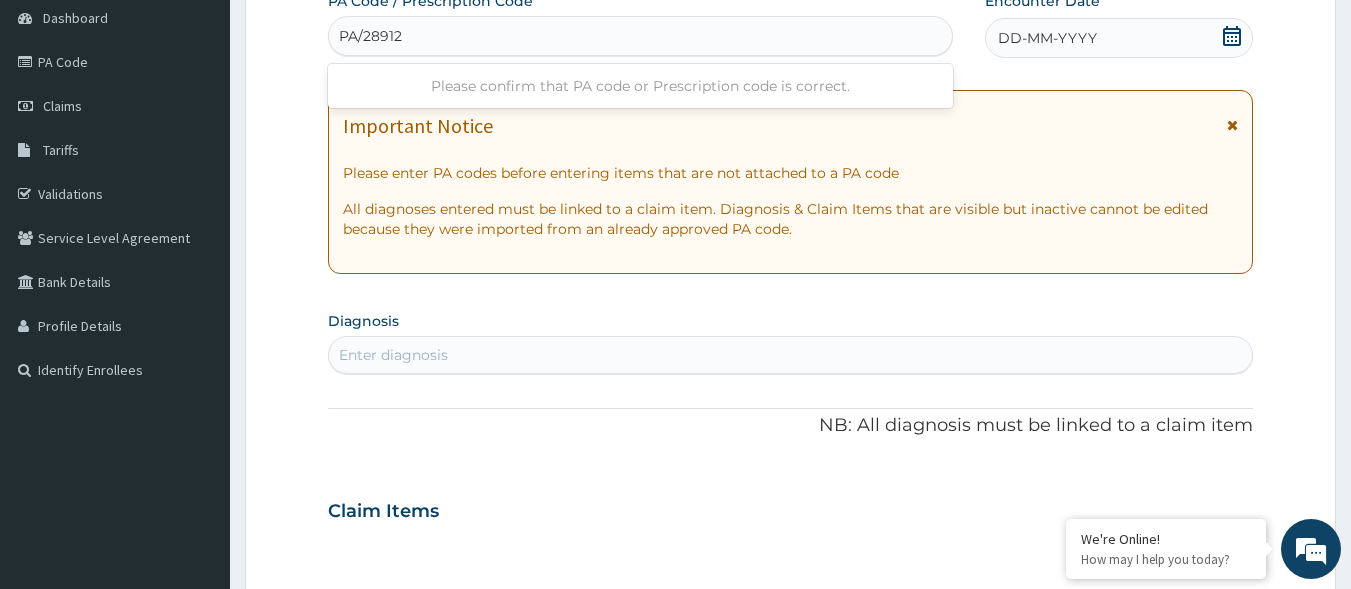 type on "PA/289122" 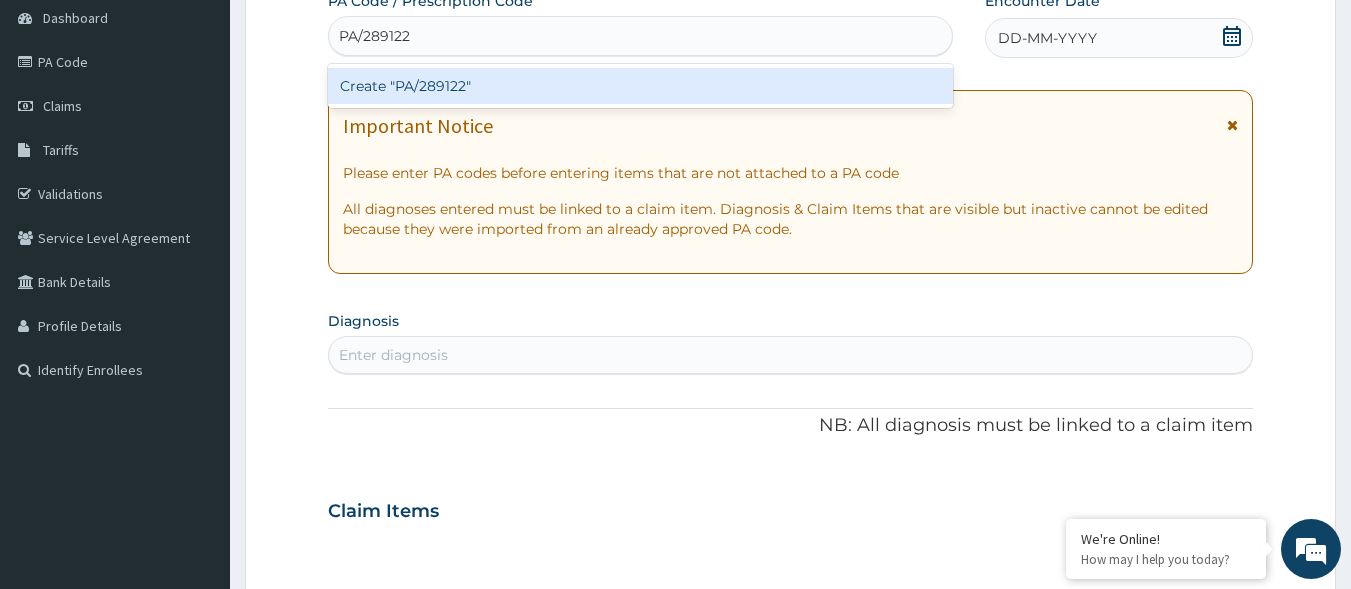 click on "Create "PA/289122"" at bounding box center [641, 86] 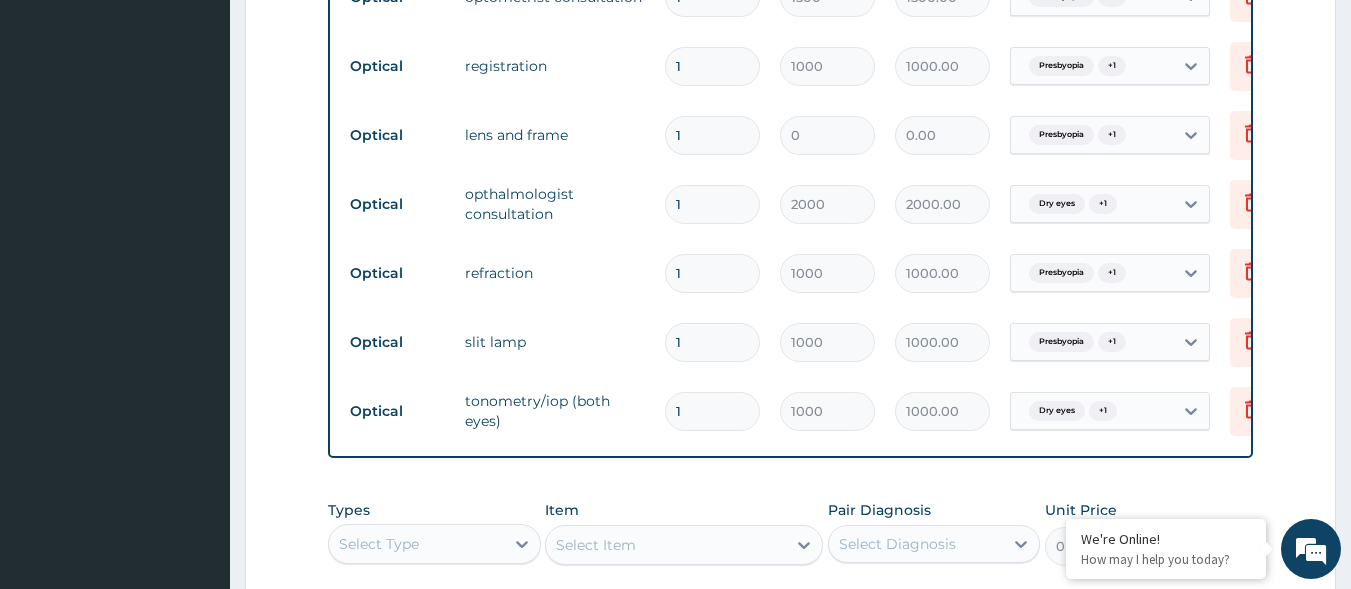 scroll, scrollTop: 1015, scrollLeft: 0, axis: vertical 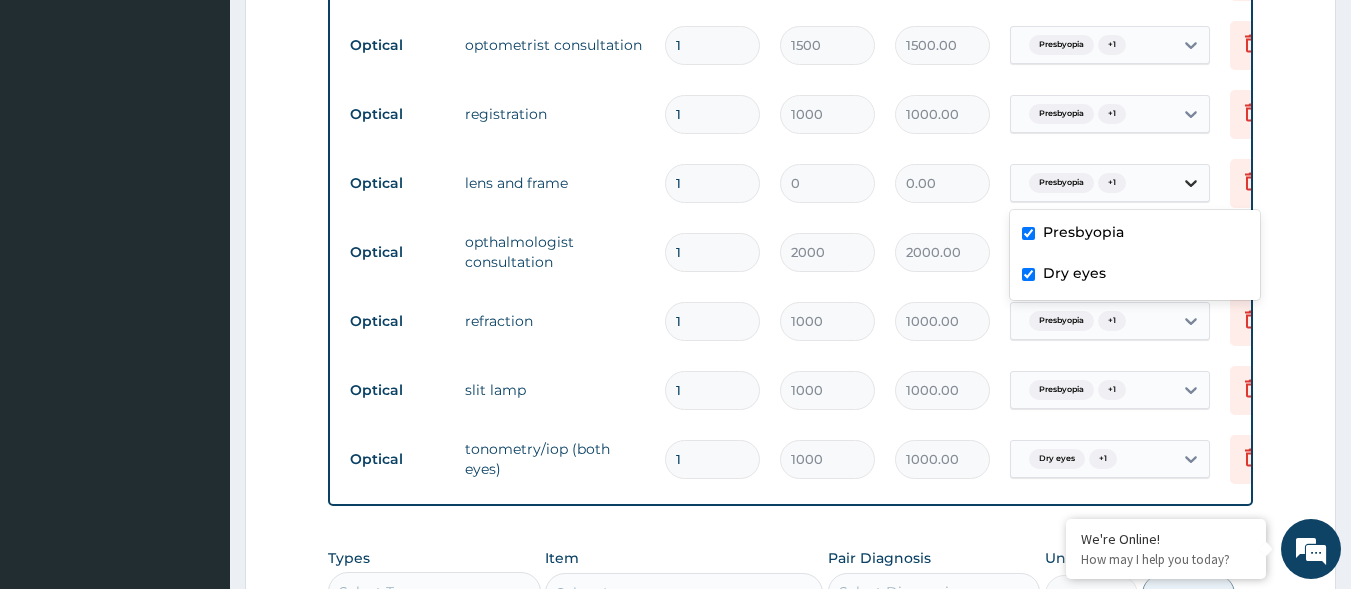 click 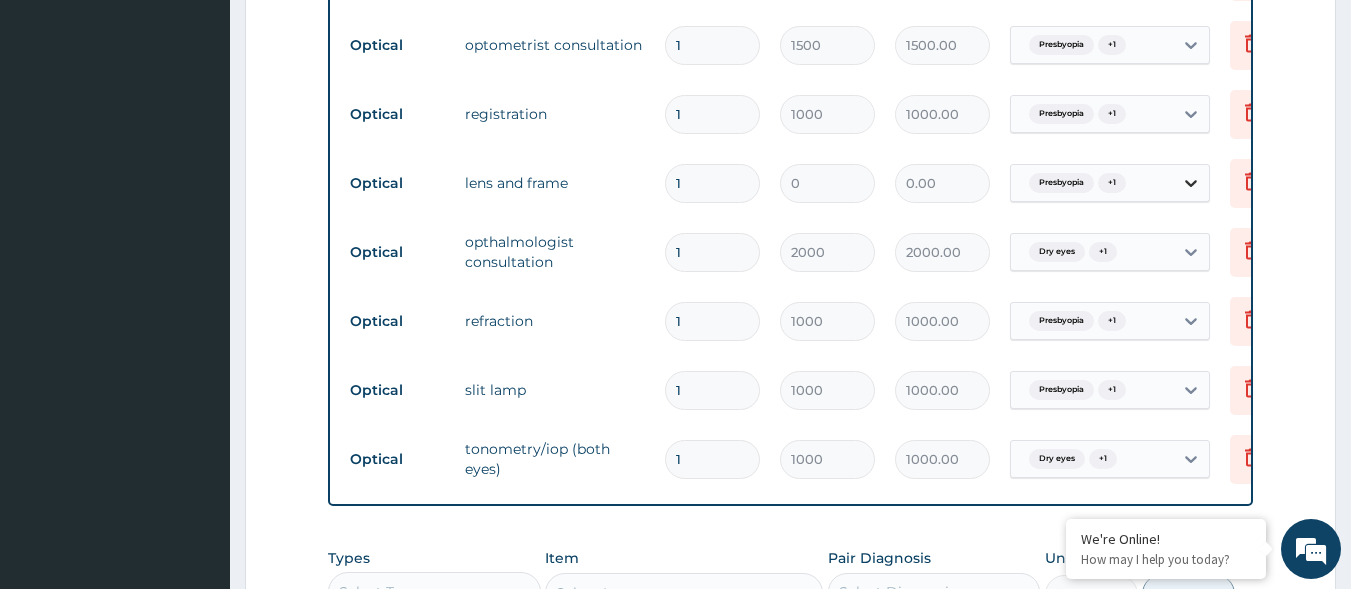 click 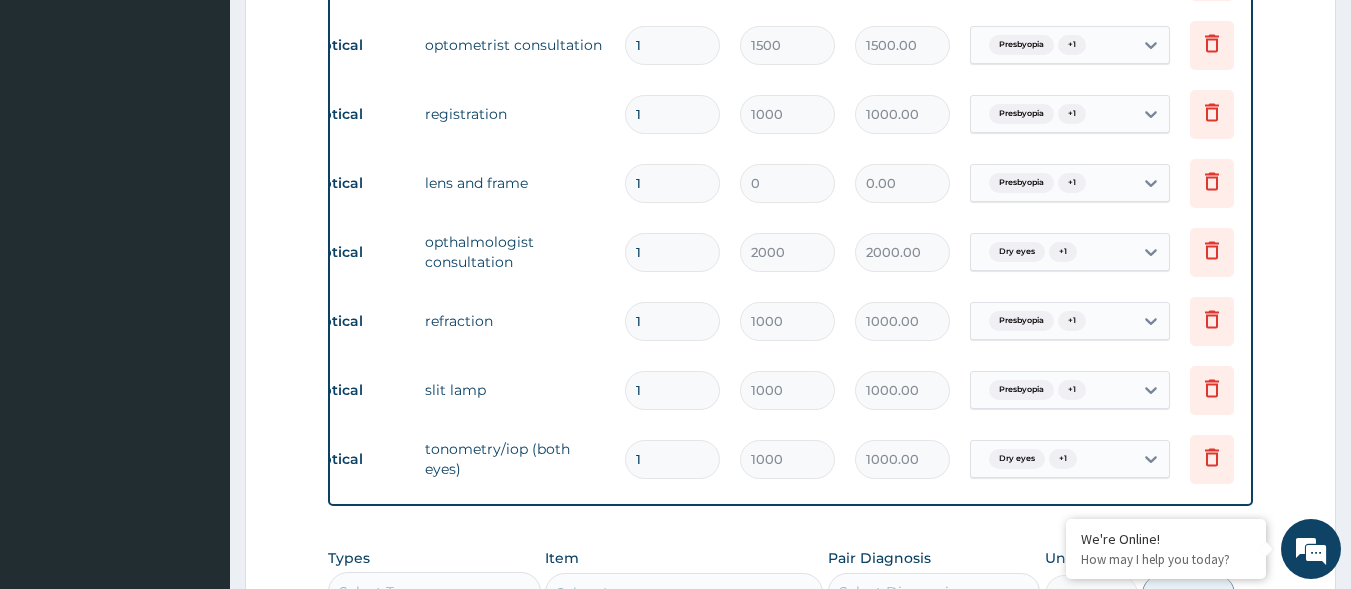 scroll, scrollTop: 0, scrollLeft: 78, axis: horizontal 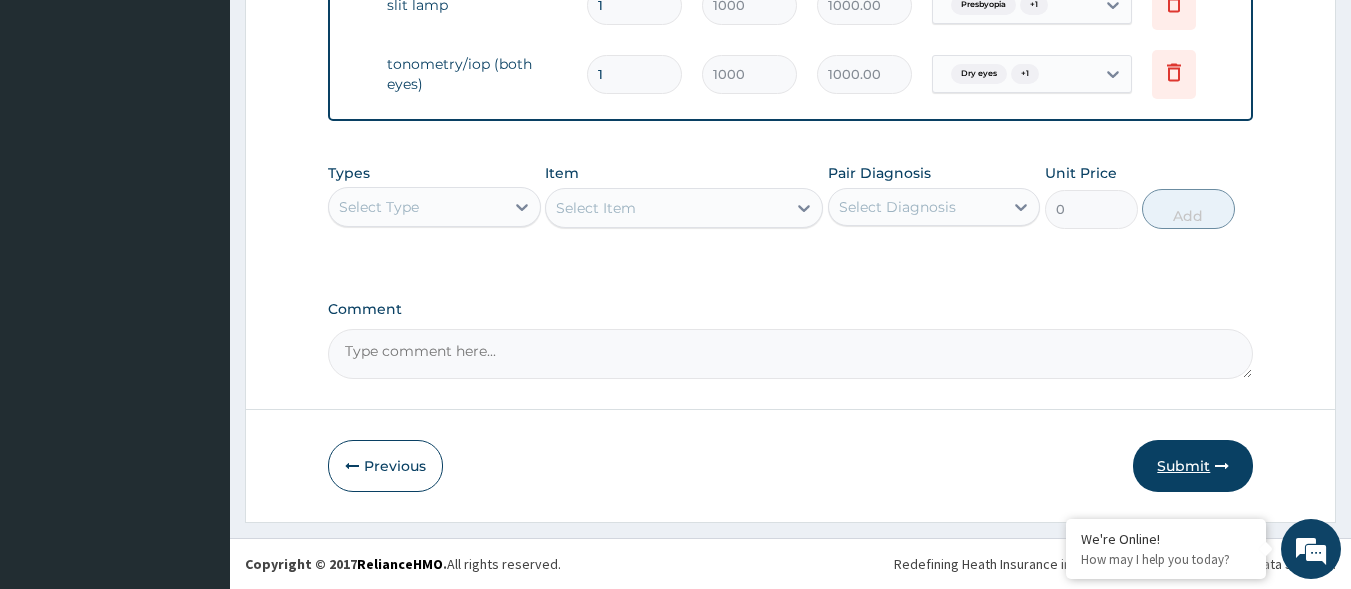 click on "Submit" at bounding box center (1193, 466) 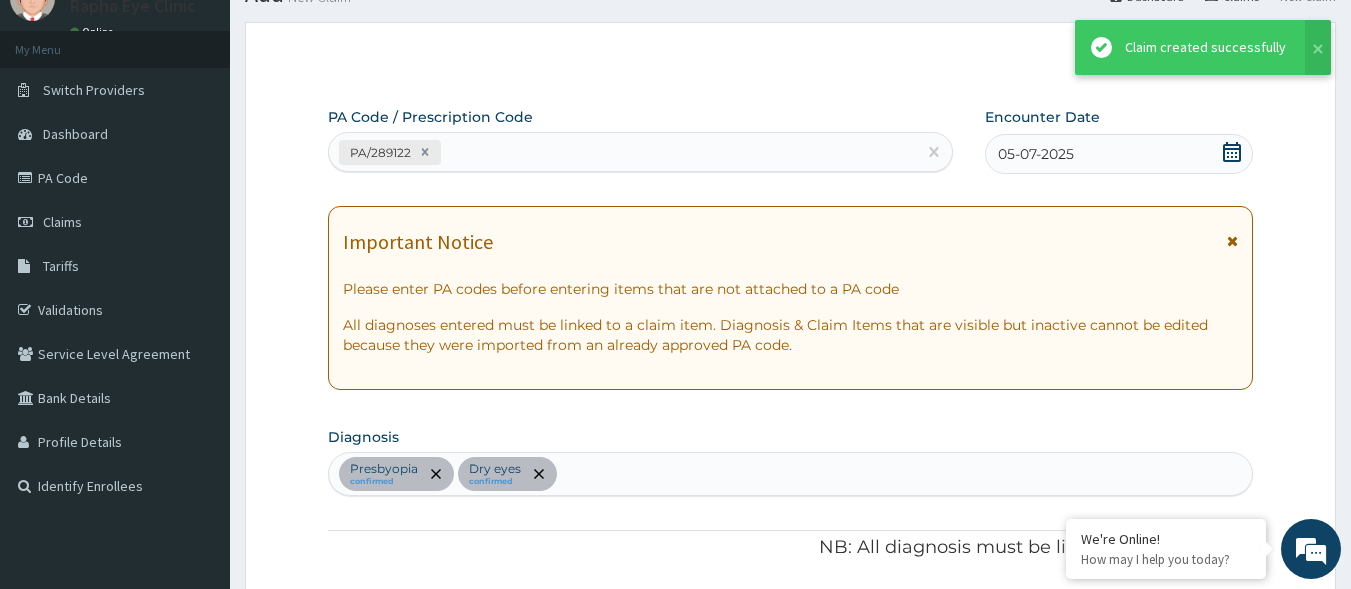 scroll, scrollTop: 1415, scrollLeft: 0, axis: vertical 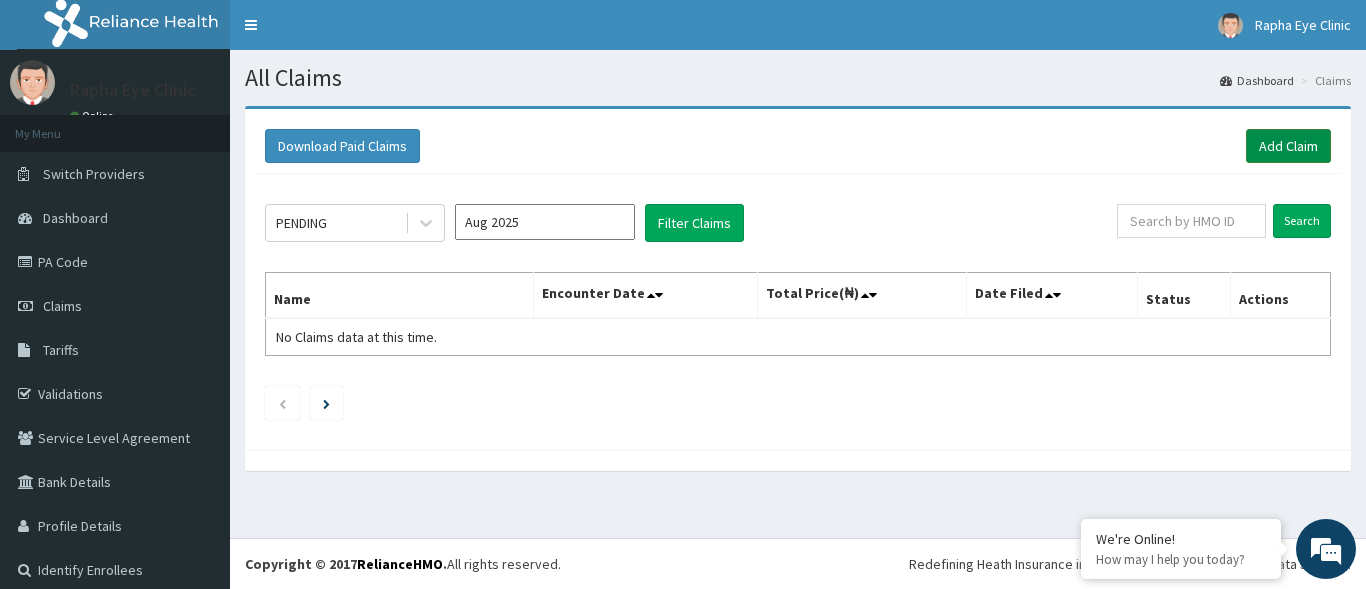 click on "Add Claim" at bounding box center (1288, 146) 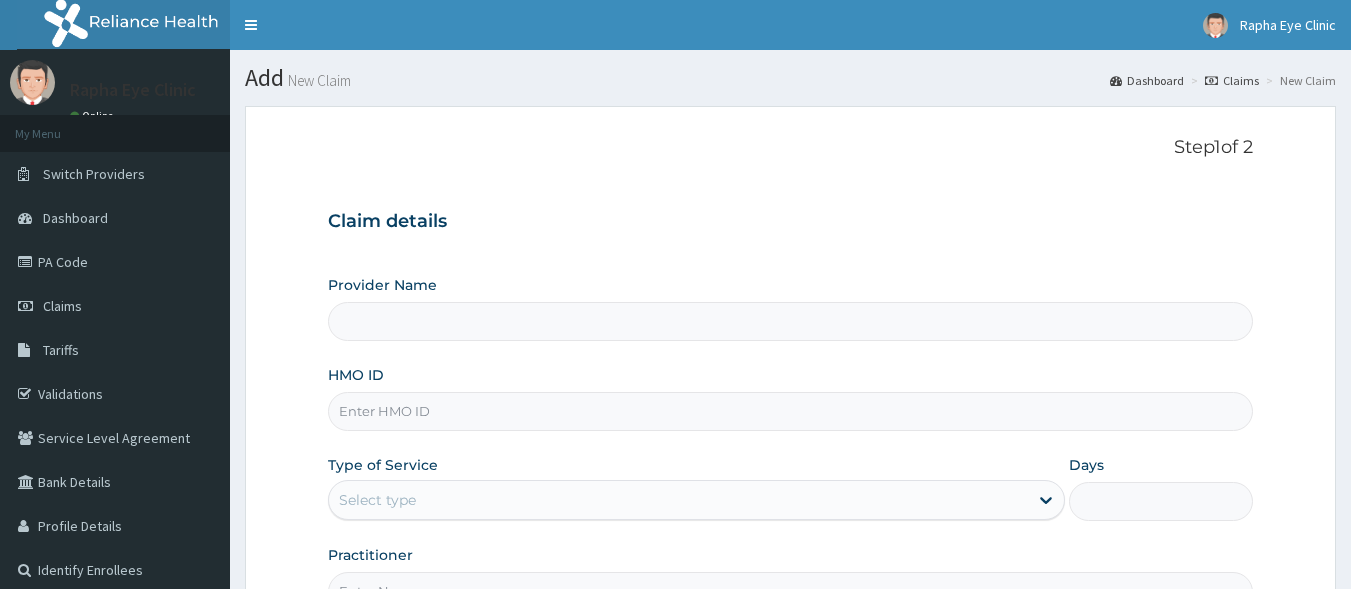 scroll, scrollTop: 0, scrollLeft: 0, axis: both 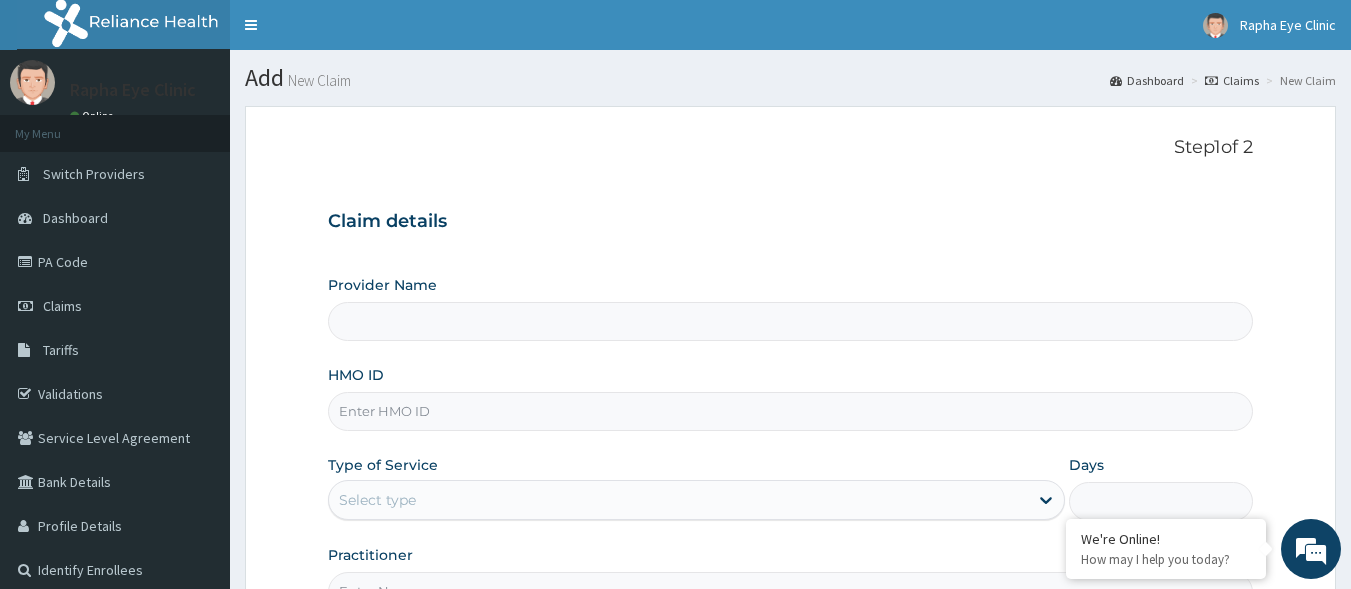 type on "Rapha Eye Clinic" 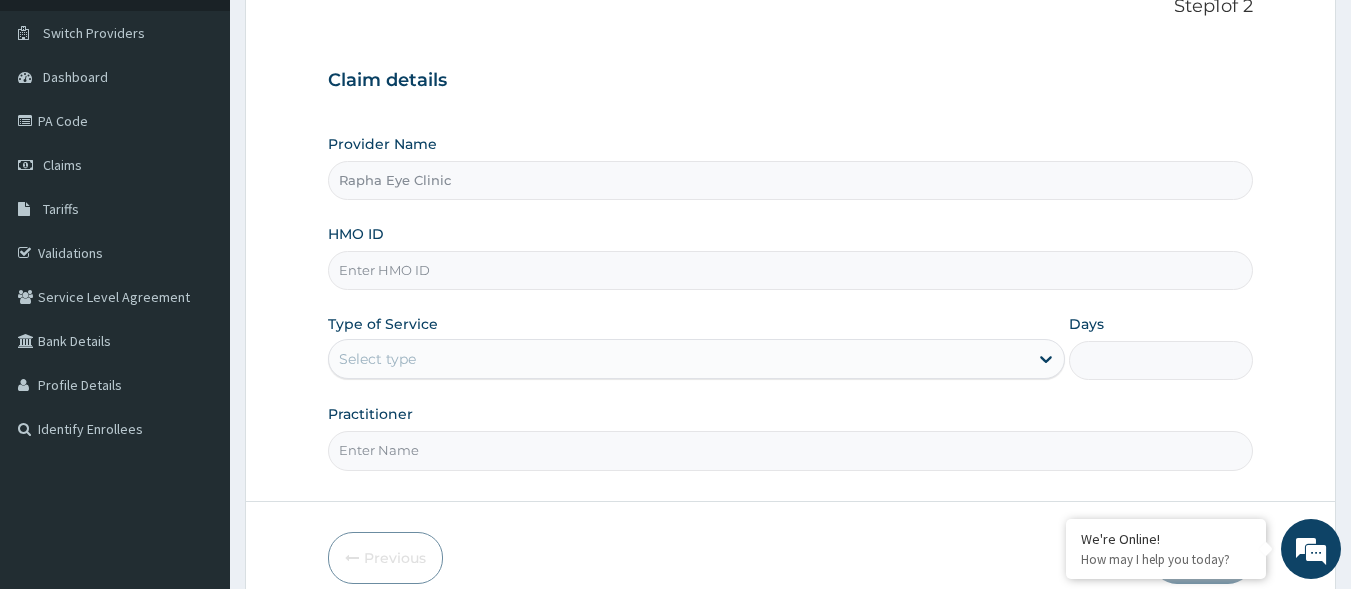 scroll, scrollTop: 200, scrollLeft: 0, axis: vertical 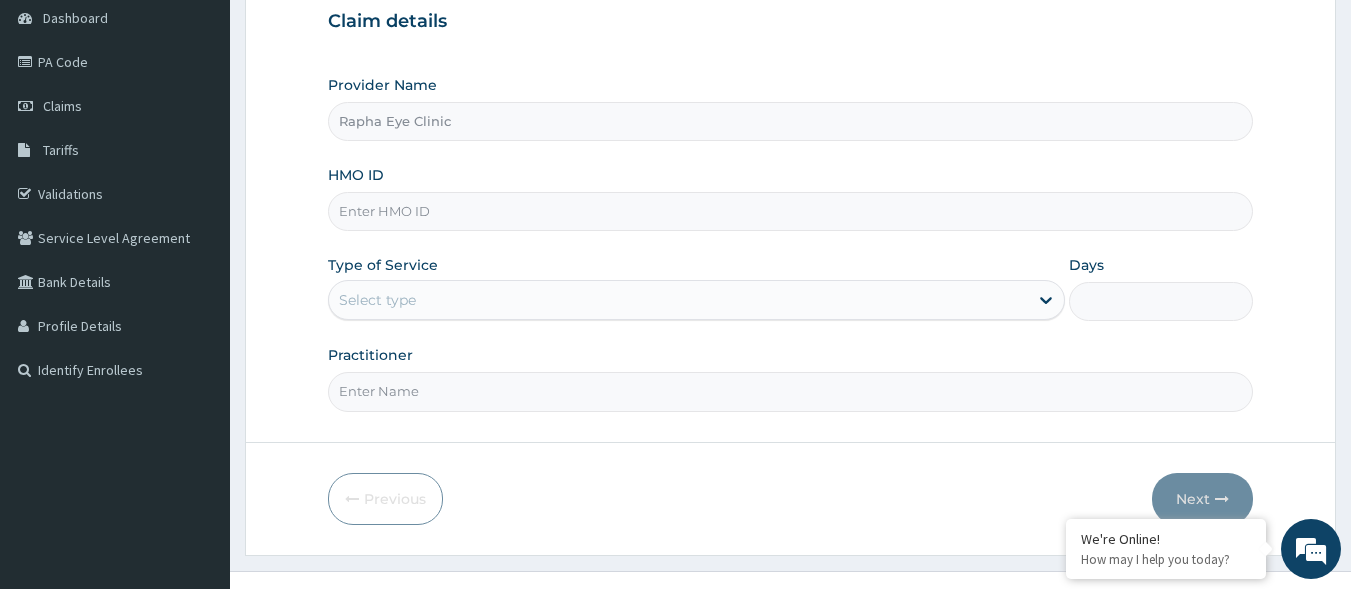 click on "HMO ID" at bounding box center [791, 211] 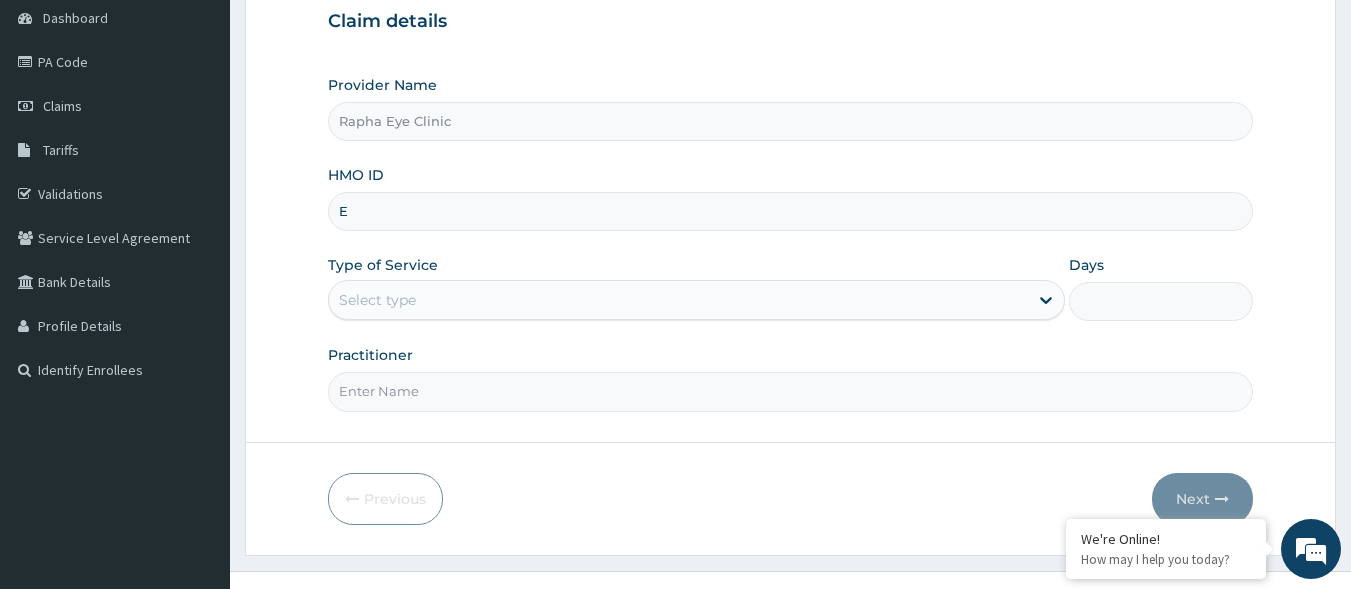 scroll, scrollTop: 0, scrollLeft: 0, axis: both 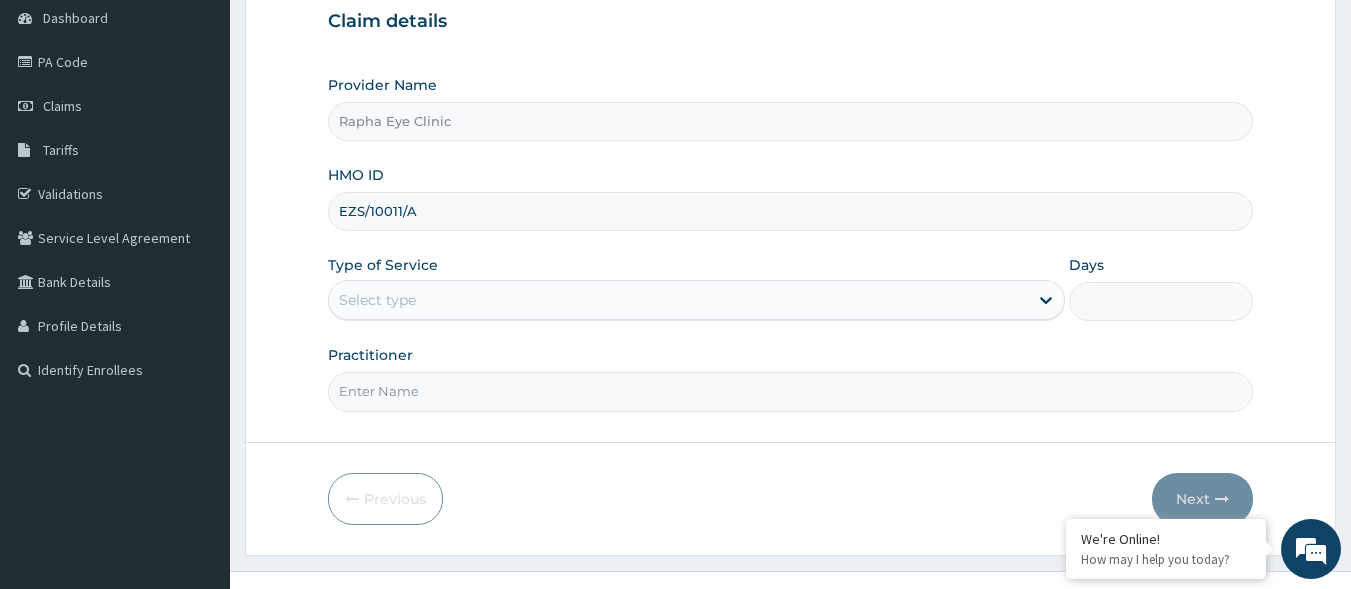 type on "EZS/10011/A" 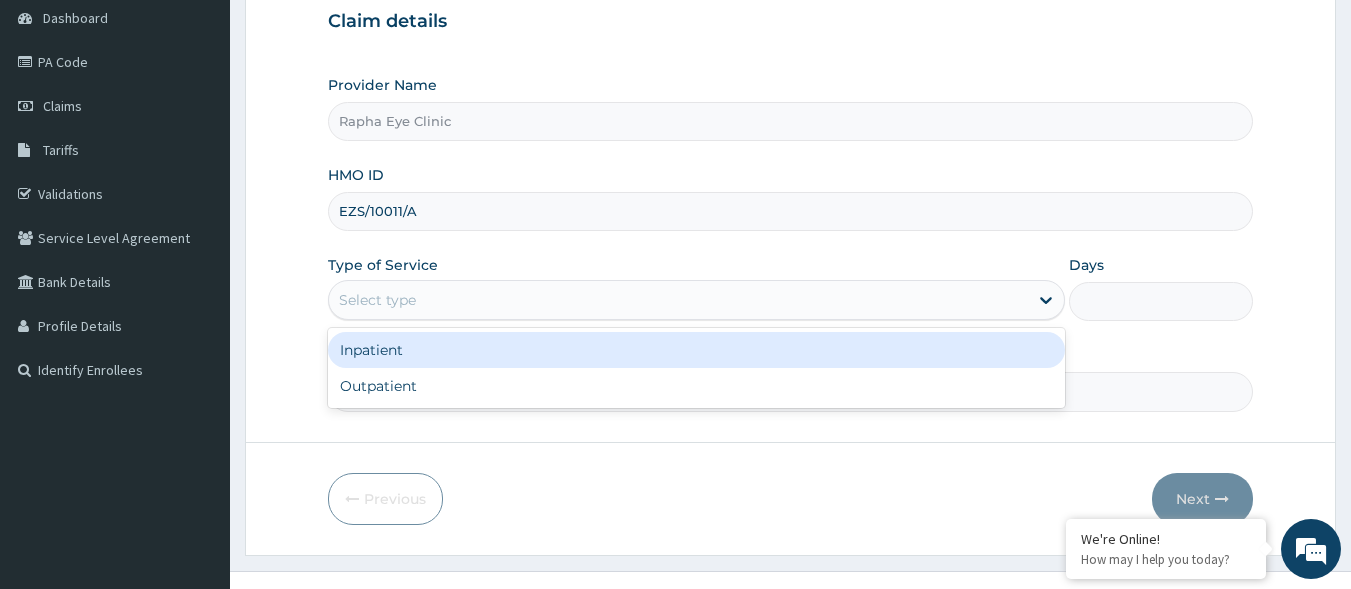 click on "Select type" at bounding box center (678, 300) 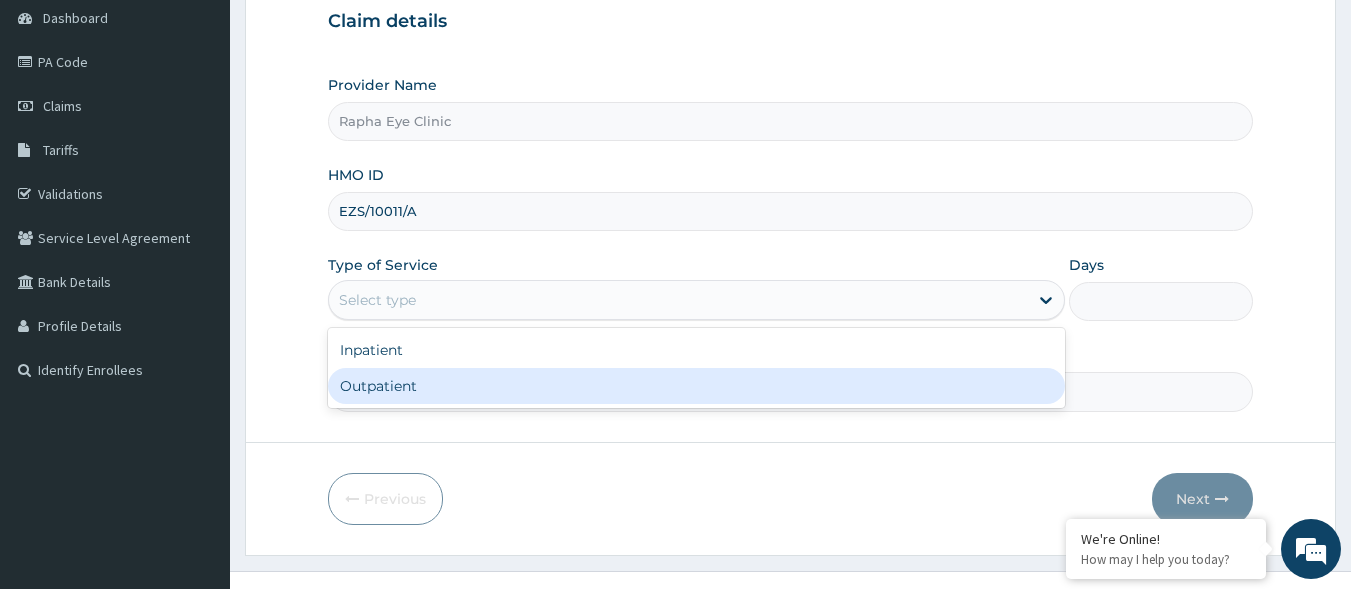 click on "Outpatient" at bounding box center [696, 386] 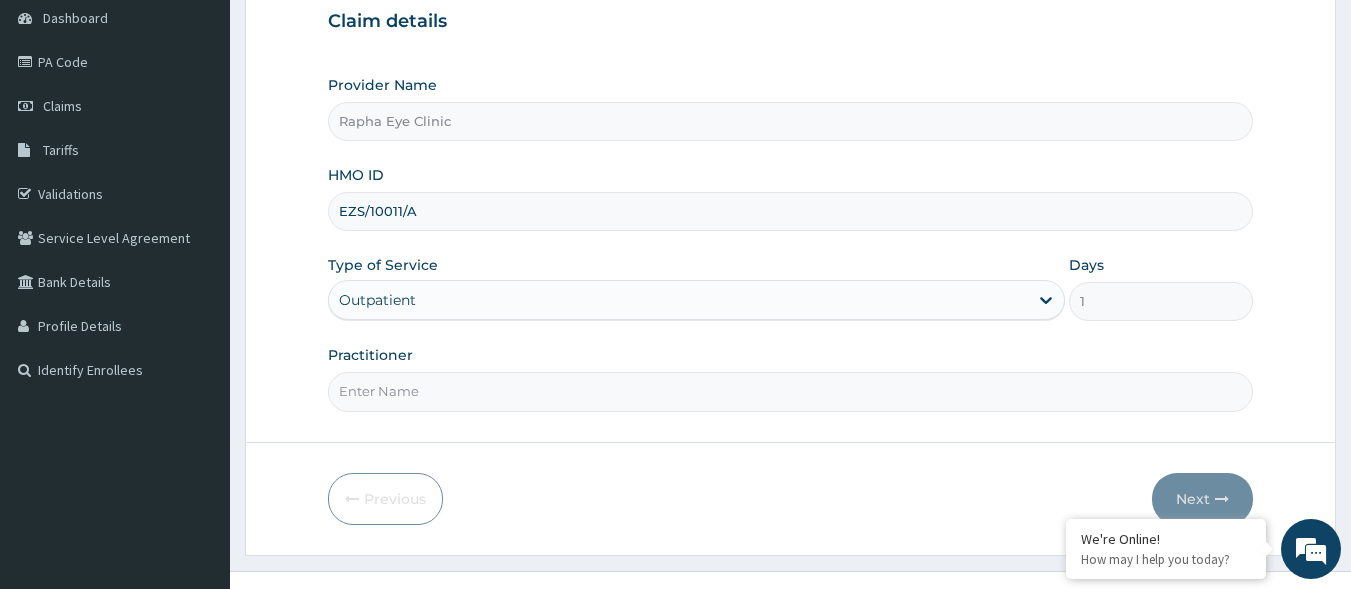 click on "Practitioner" at bounding box center [791, 391] 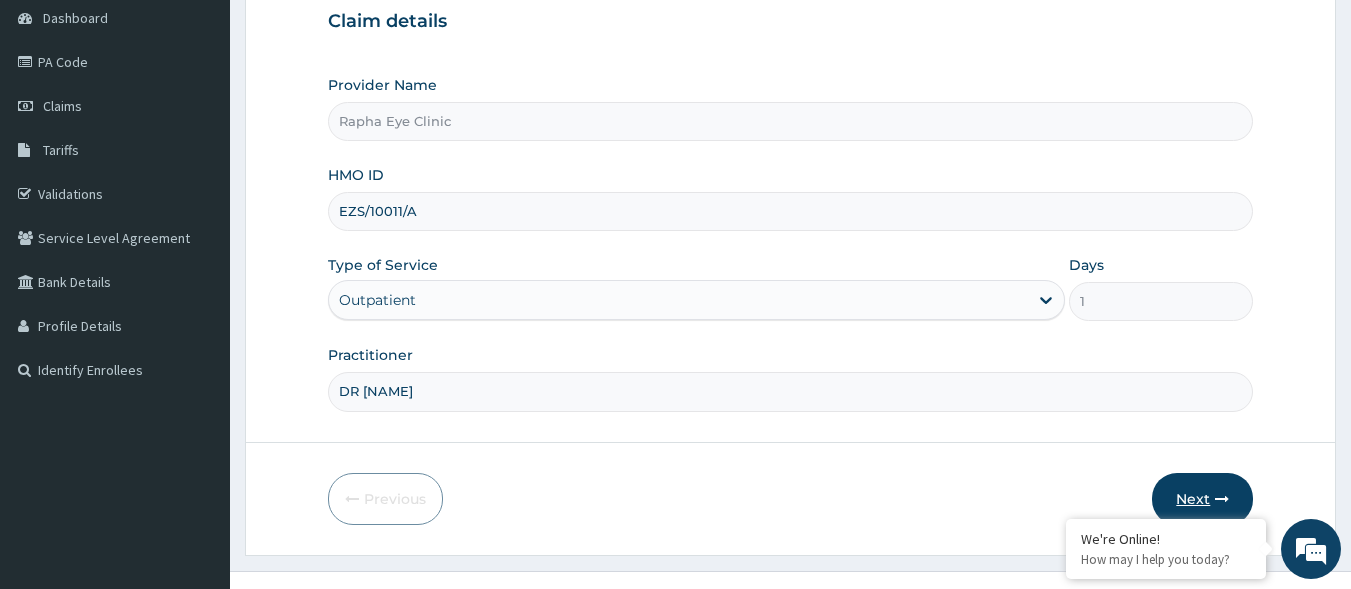 type on "DR [LAST]" 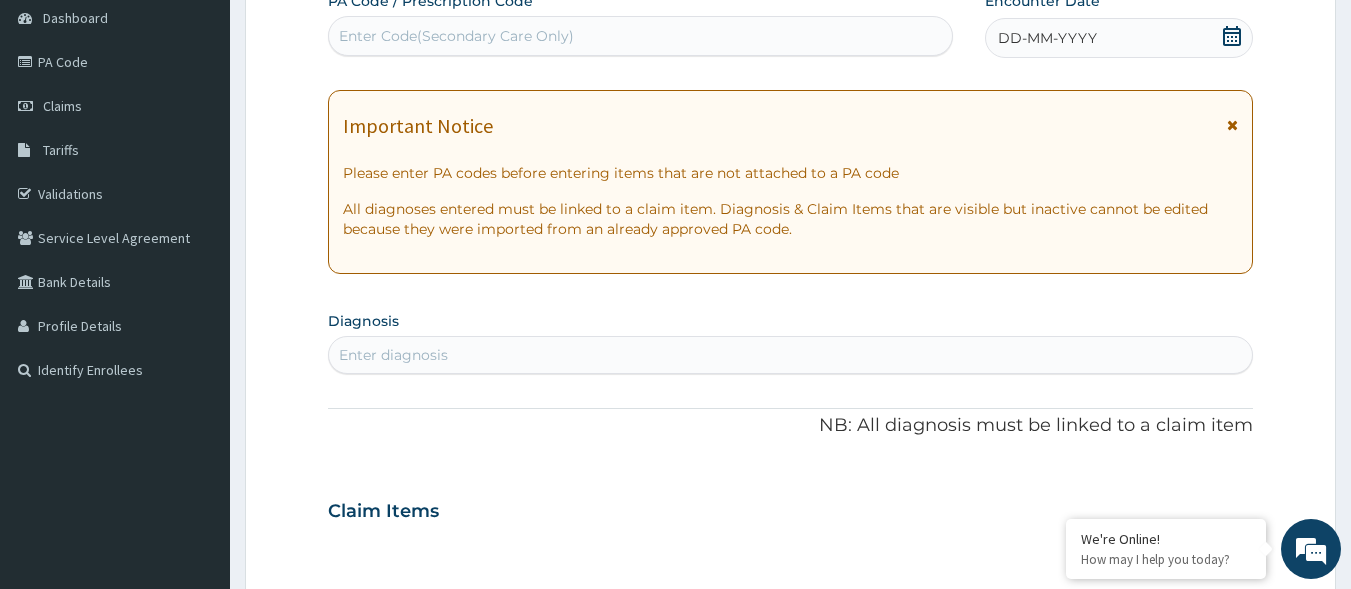 click on "Enter Code(Secondary Care Only)" at bounding box center [641, 36] 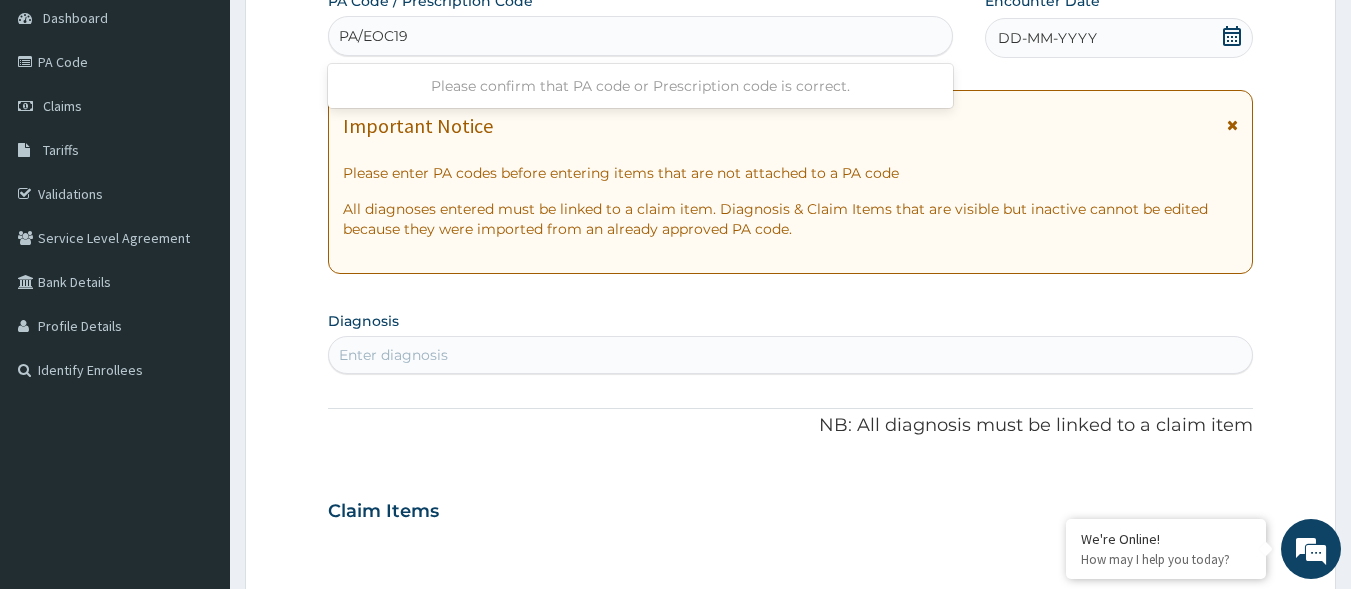 type on "PA/EOC19E" 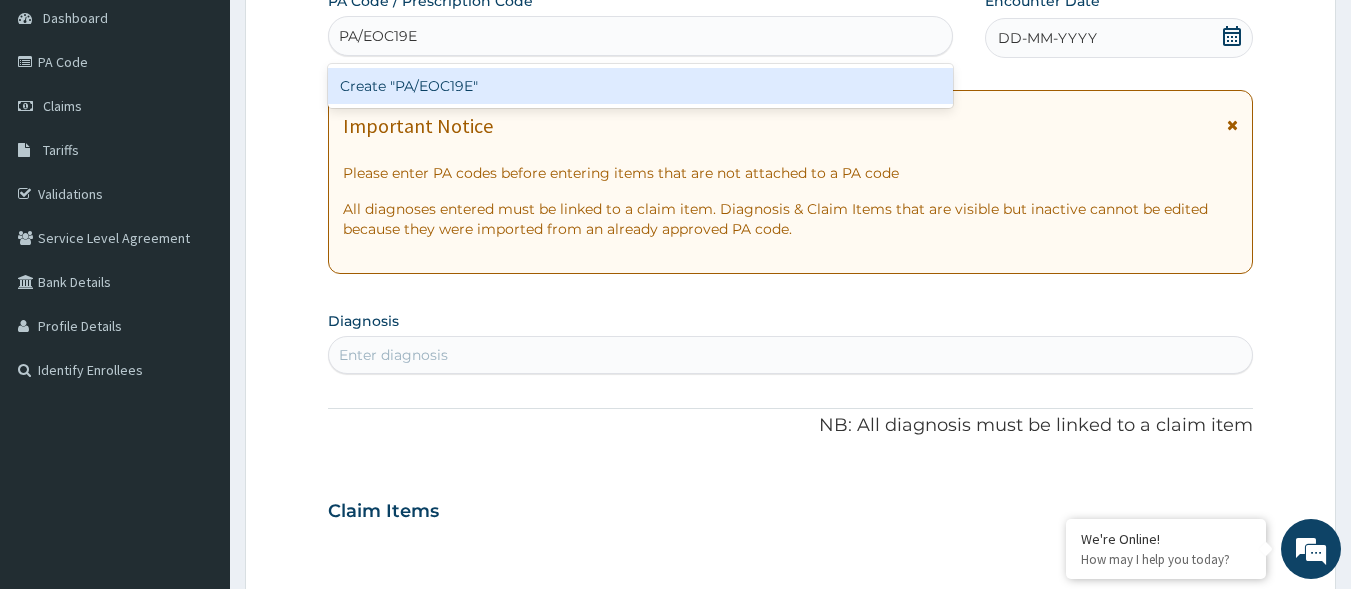 click on "Create "PA/EOC19E"" at bounding box center (641, 86) 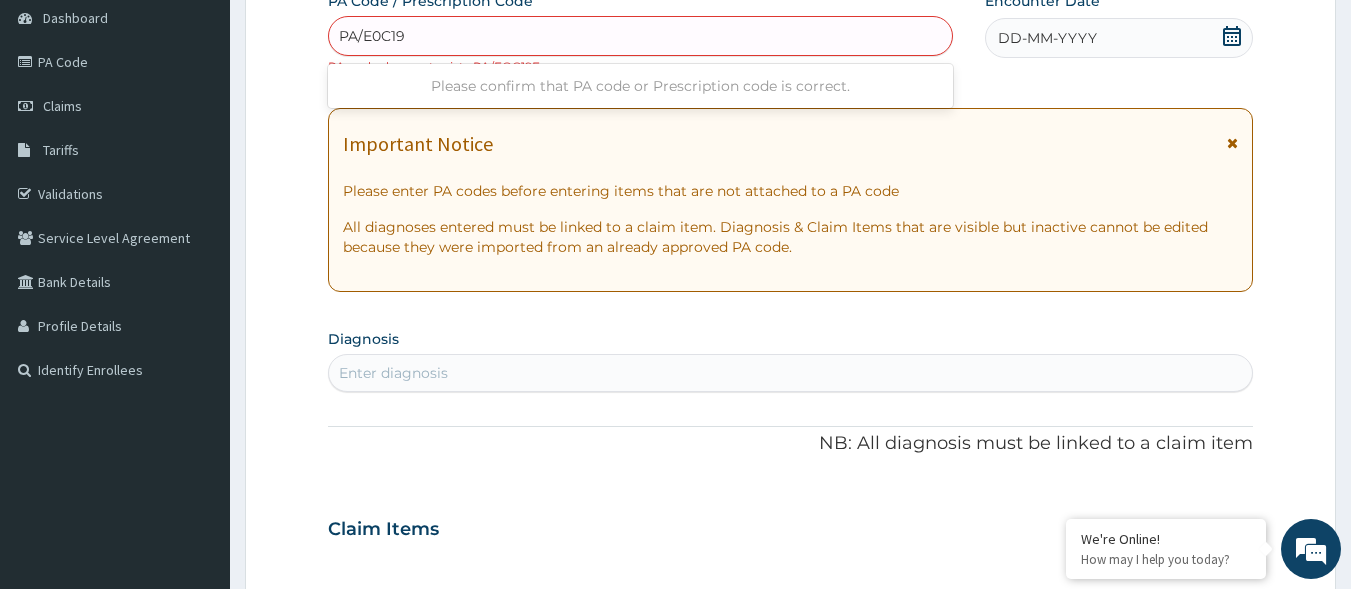 type on "PA/E0C19E" 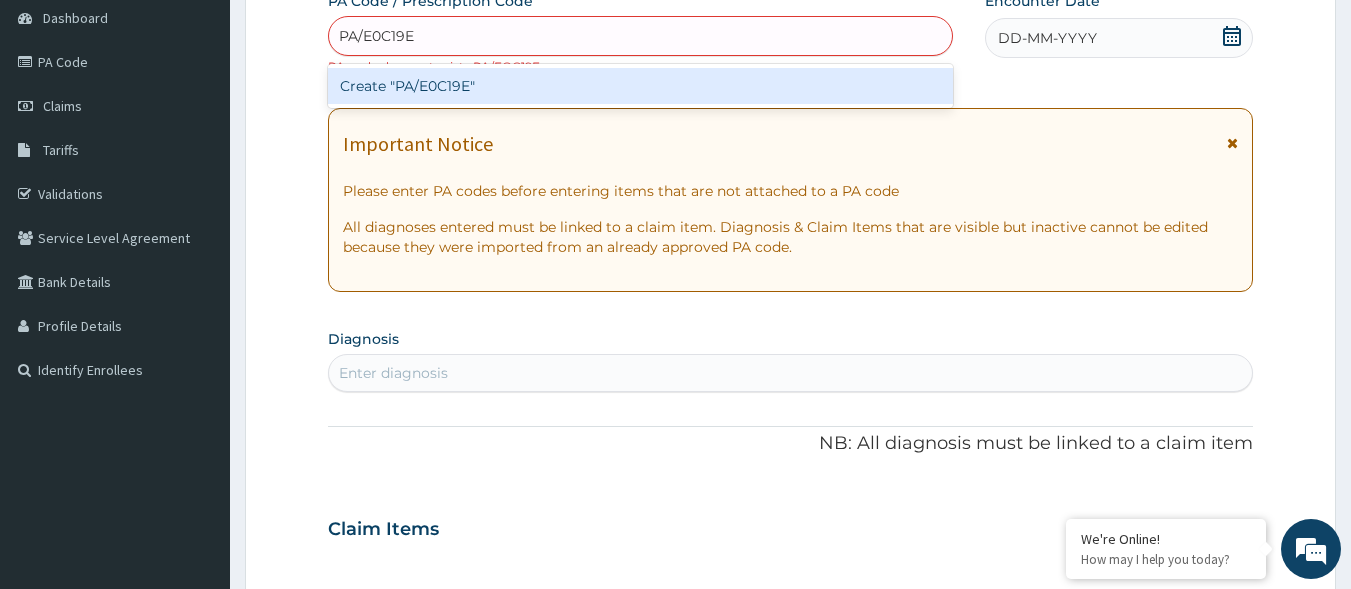 click on "Create "PA/E0C19E"" at bounding box center [641, 86] 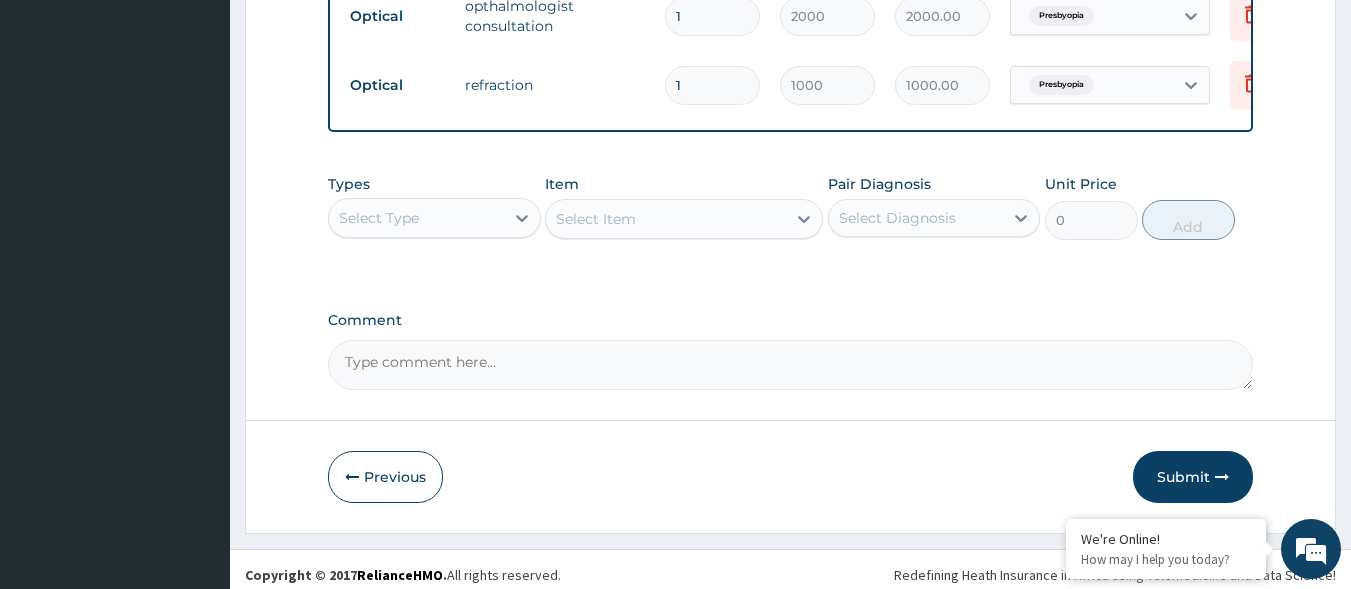 scroll, scrollTop: 1346, scrollLeft: 0, axis: vertical 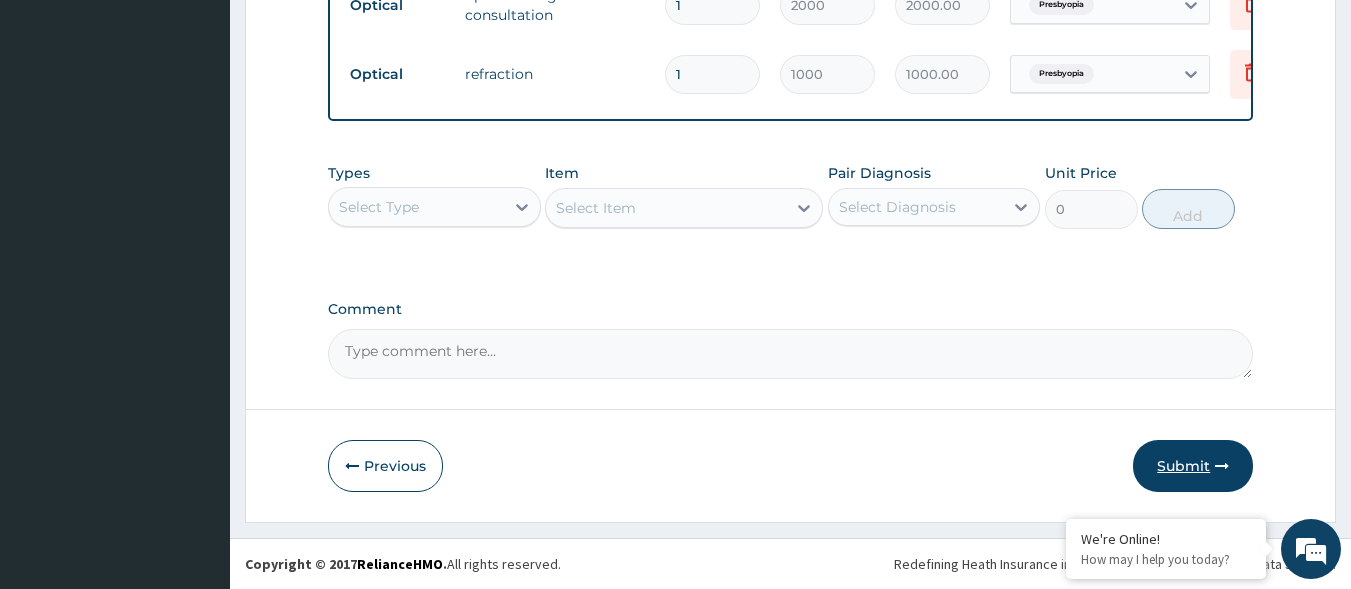 click on "Submit" at bounding box center [1193, 466] 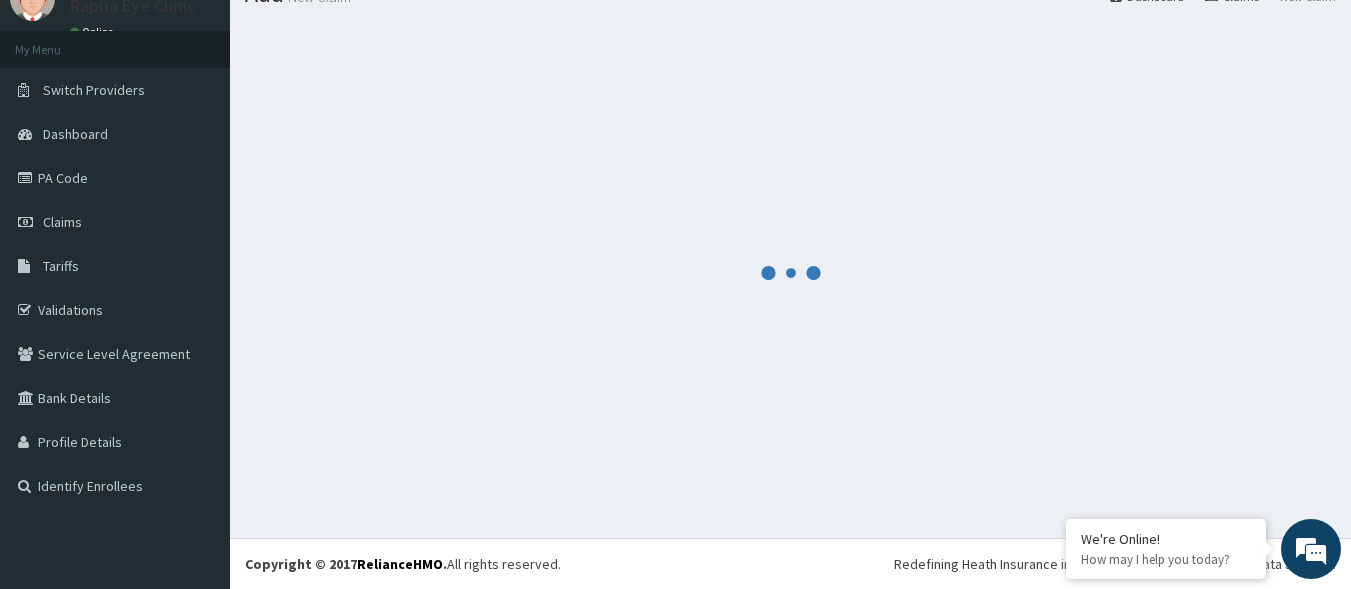 scroll, scrollTop: 1346, scrollLeft: 0, axis: vertical 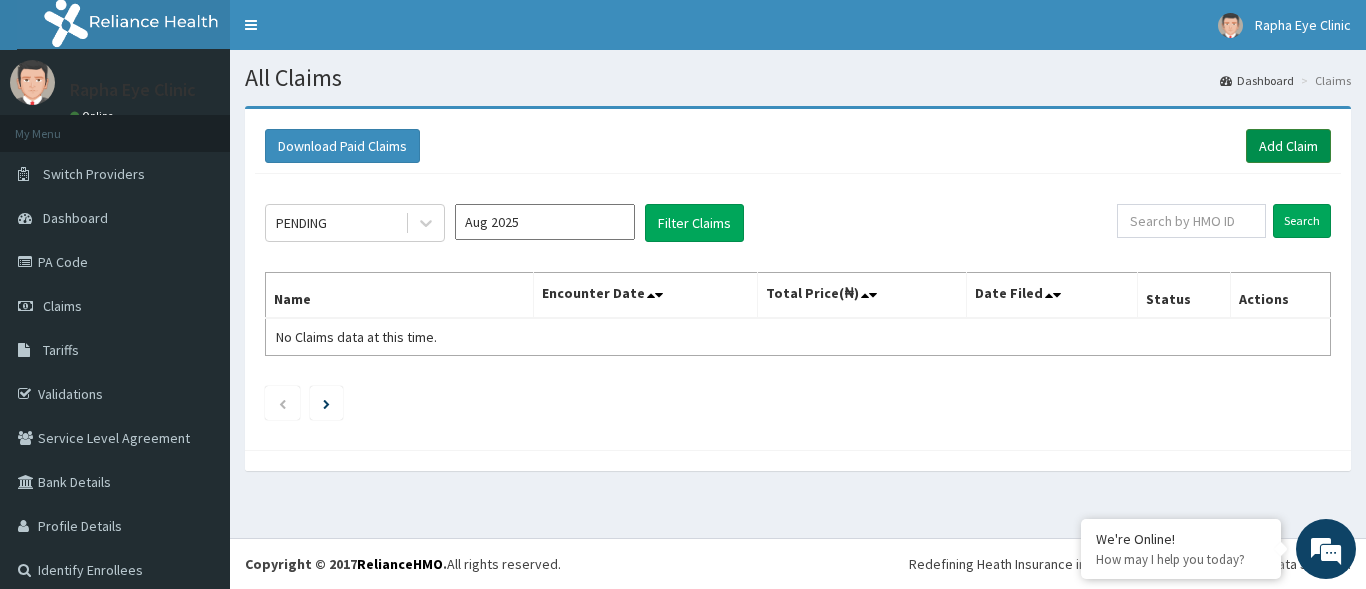 click on "Add Claim" at bounding box center (1288, 146) 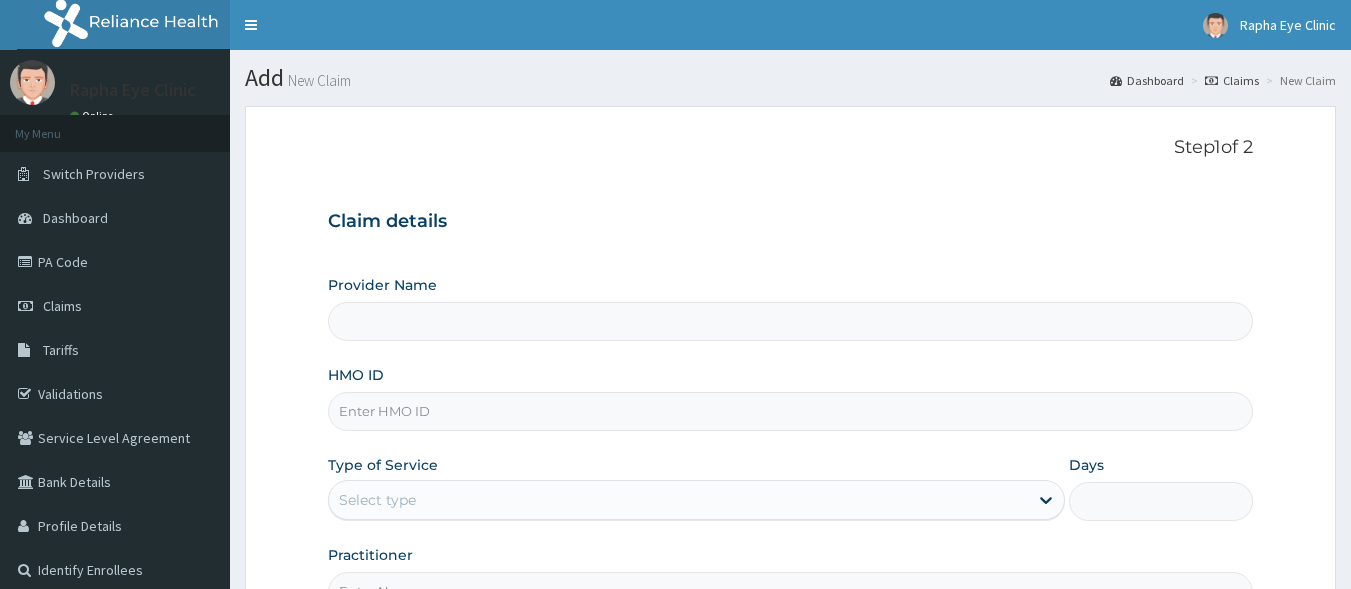 scroll, scrollTop: 0, scrollLeft: 0, axis: both 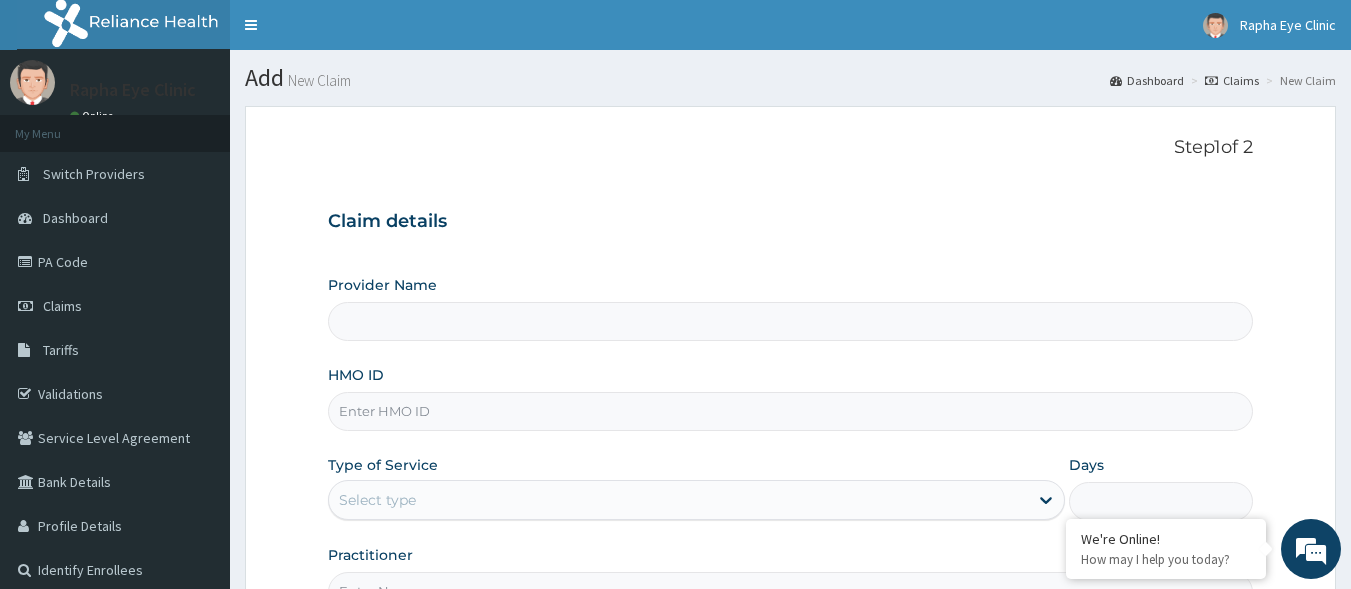 type on "Rapha Eye Clinic" 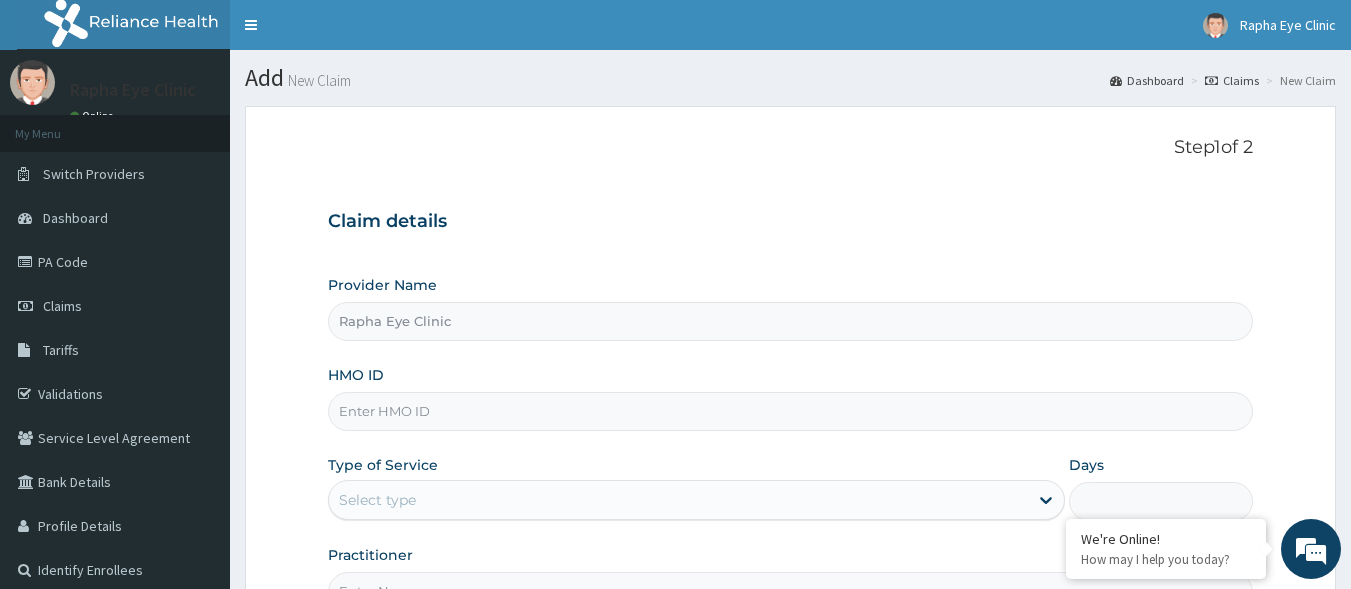 click on "HMO ID" at bounding box center [791, 411] 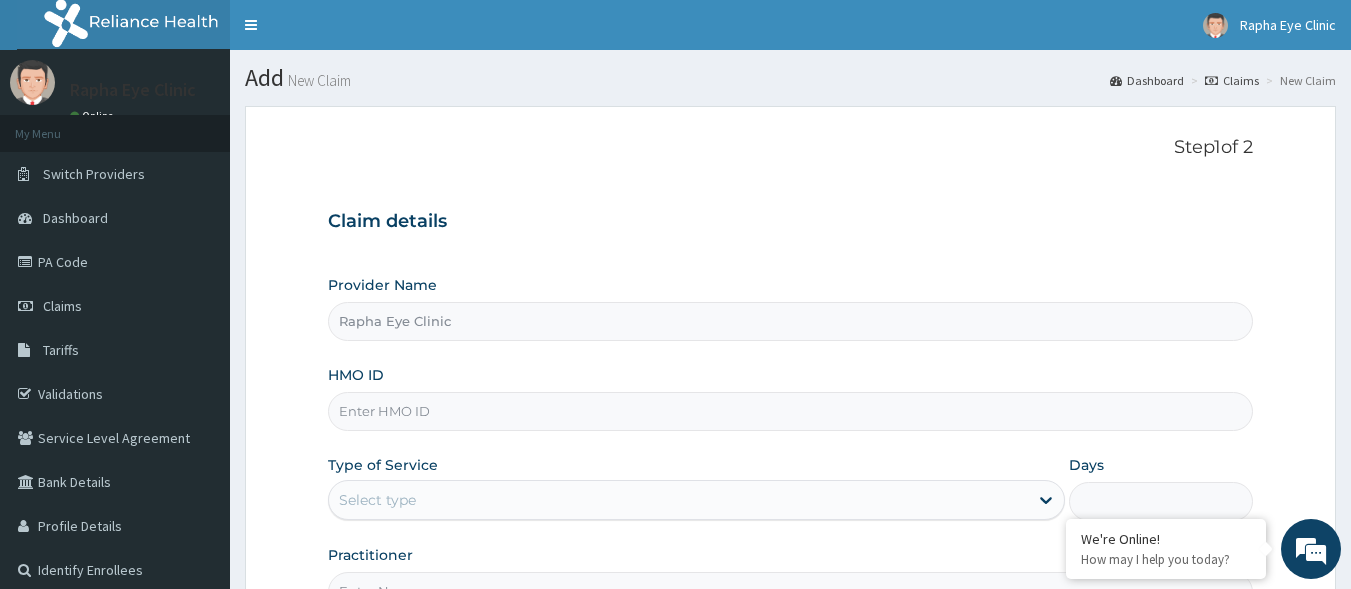 scroll, scrollTop: 0, scrollLeft: 0, axis: both 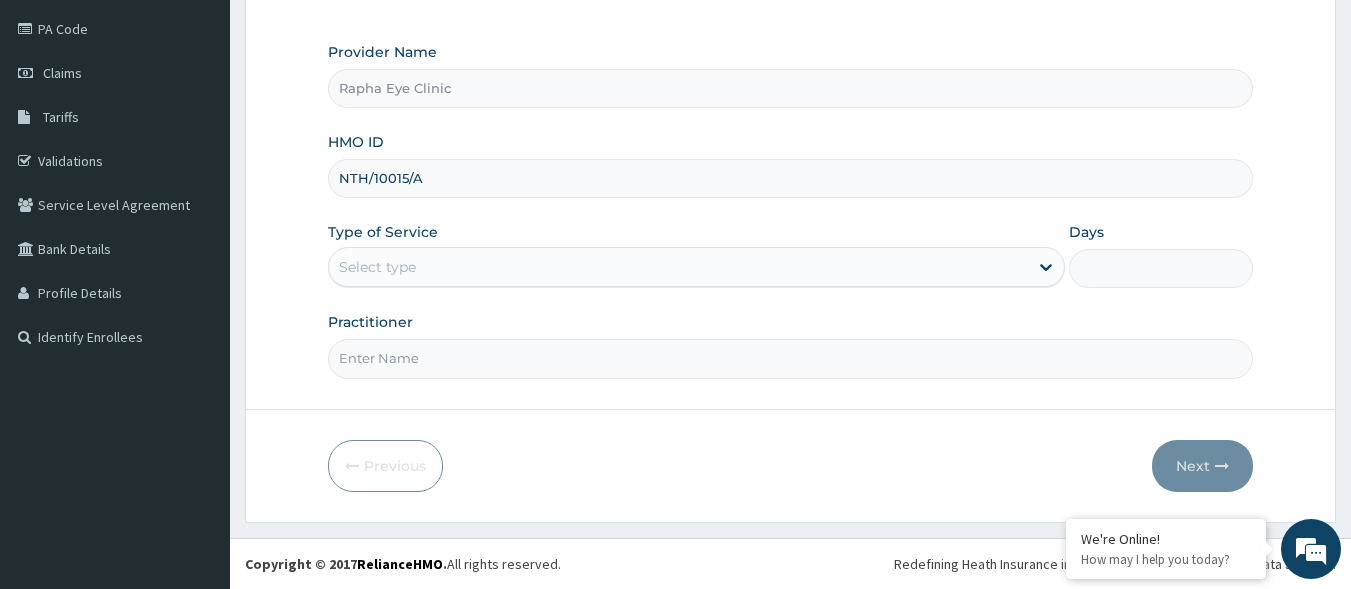 type on "NTH/10015/A" 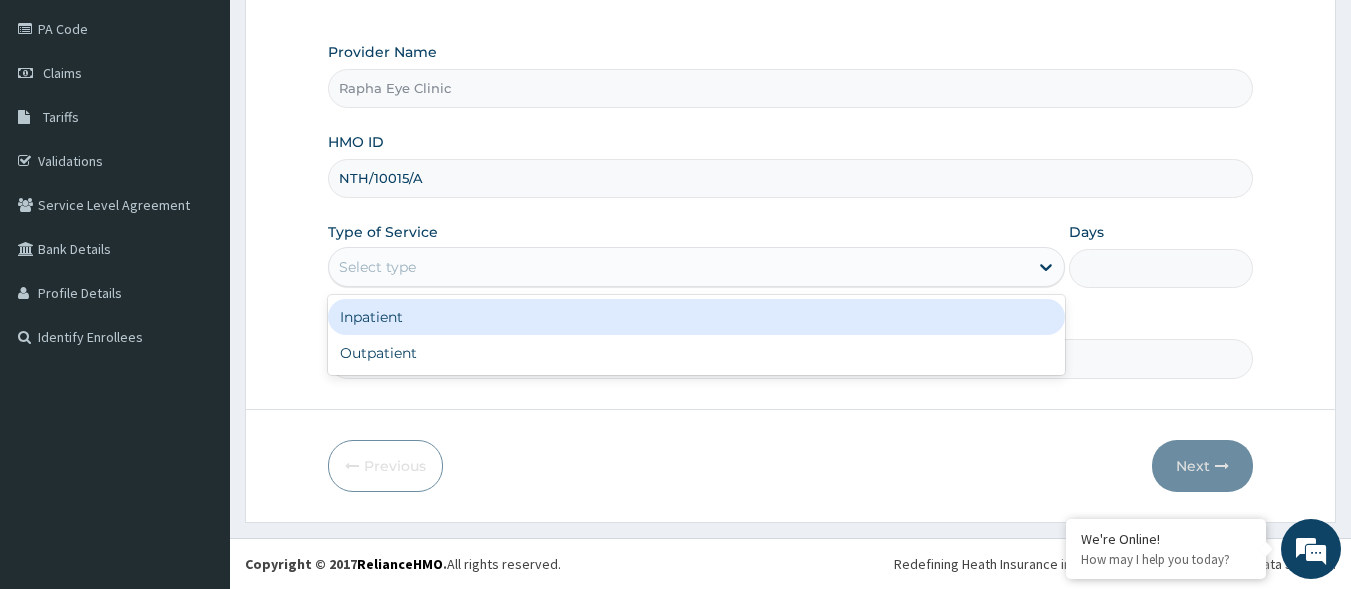click on "Select type" at bounding box center [678, 267] 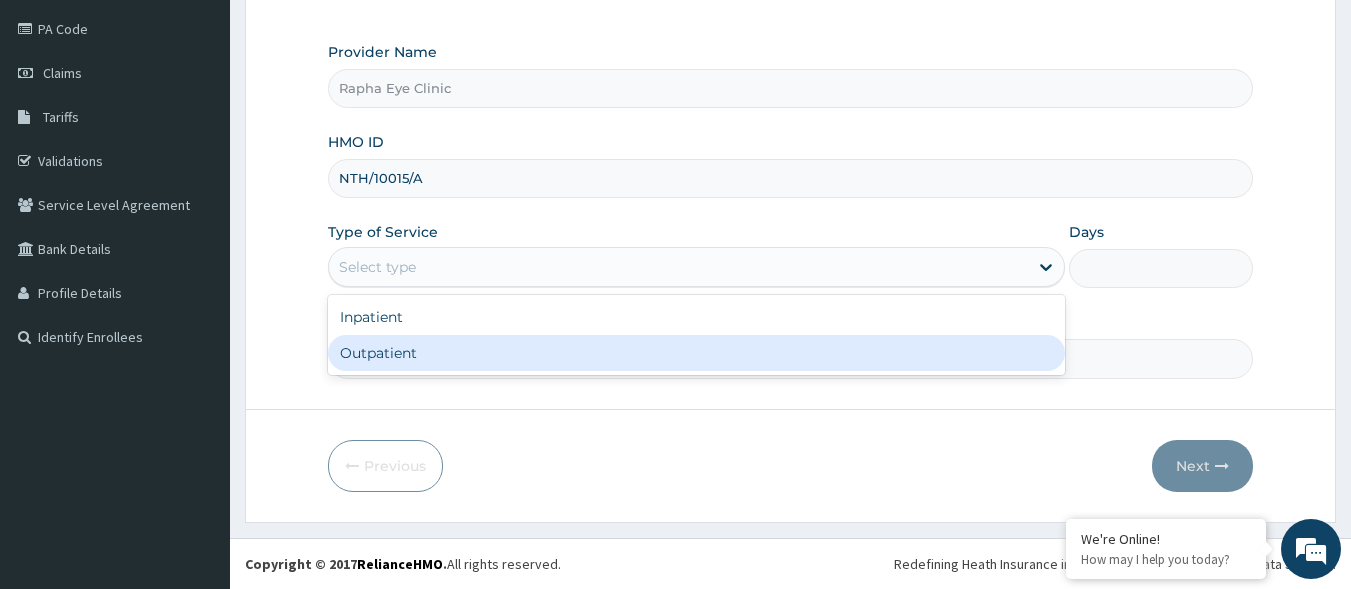 click on "Outpatient" at bounding box center (696, 353) 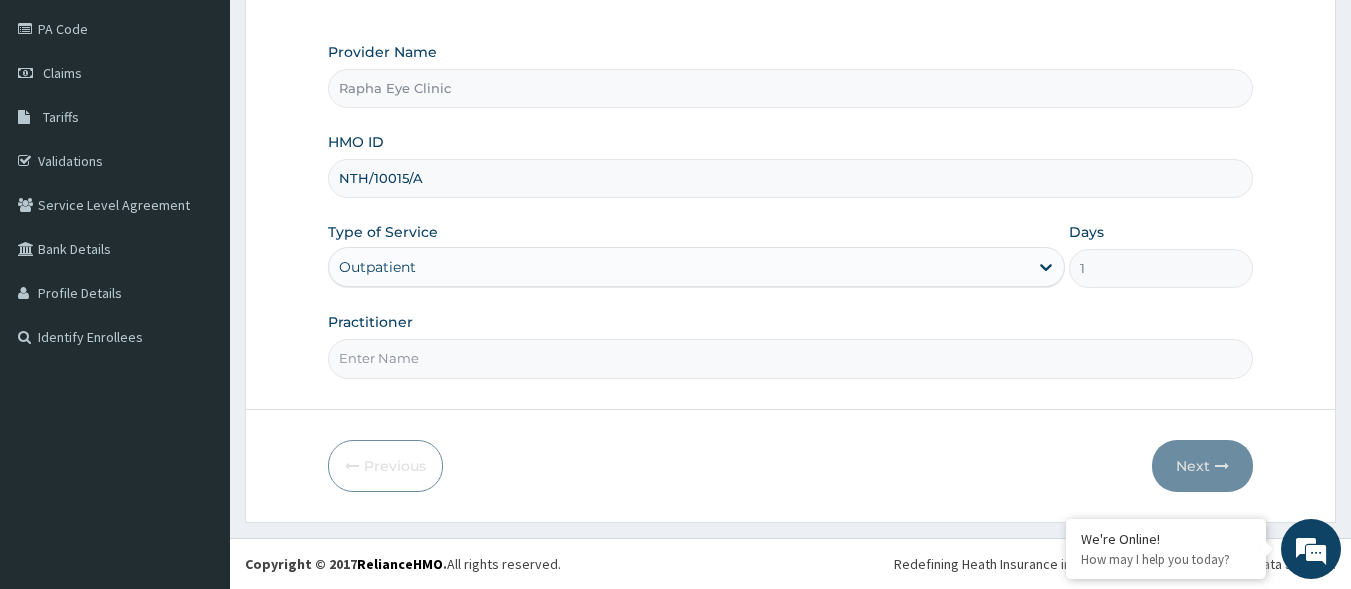 click on "Practitioner" at bounding box center [791, 358] 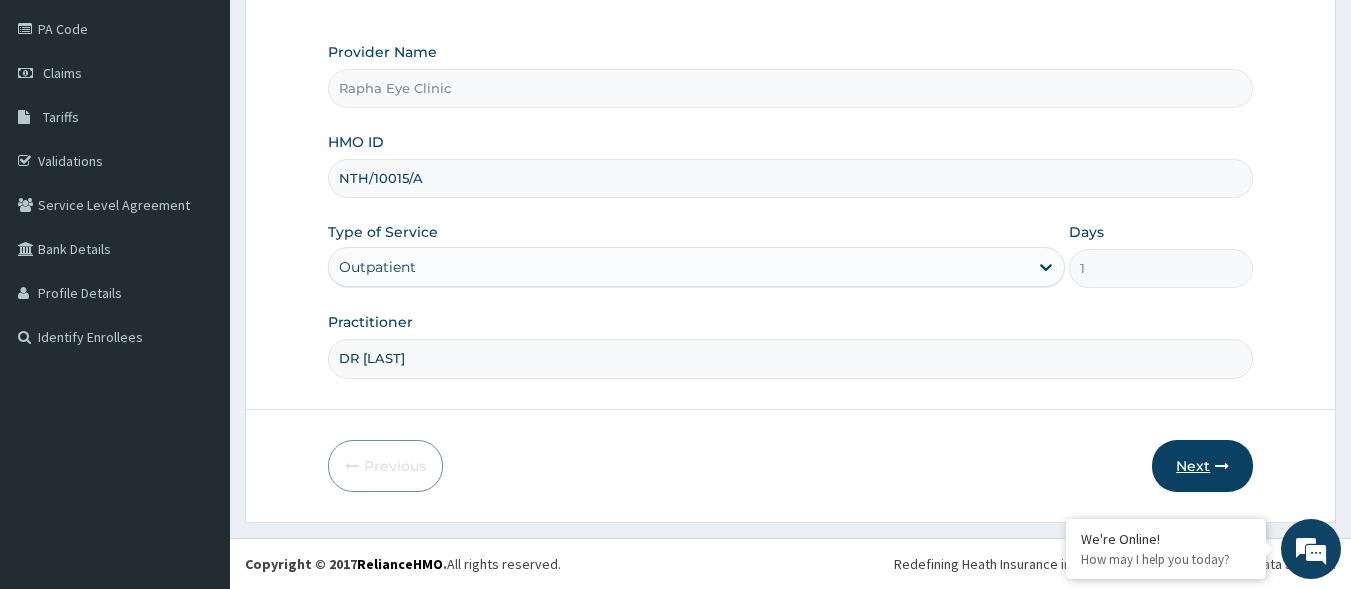 type on "DR ADEDEJI" 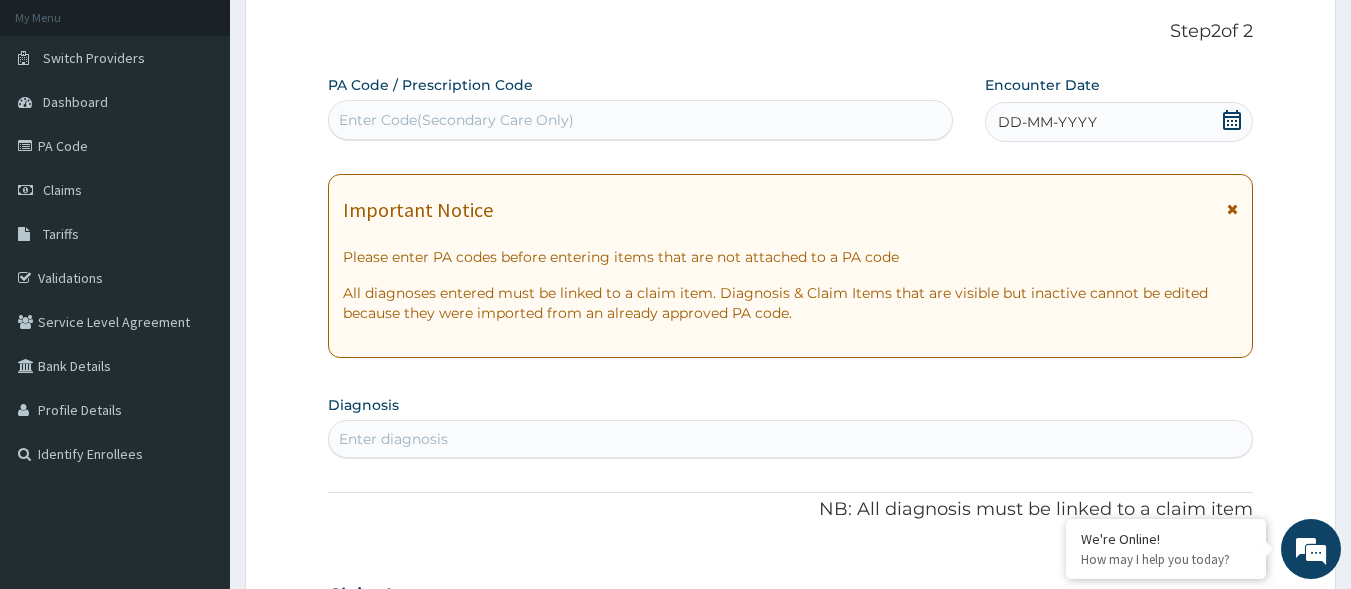 scroll, scrollTop: 0, scrollLeft: 0, axis: both 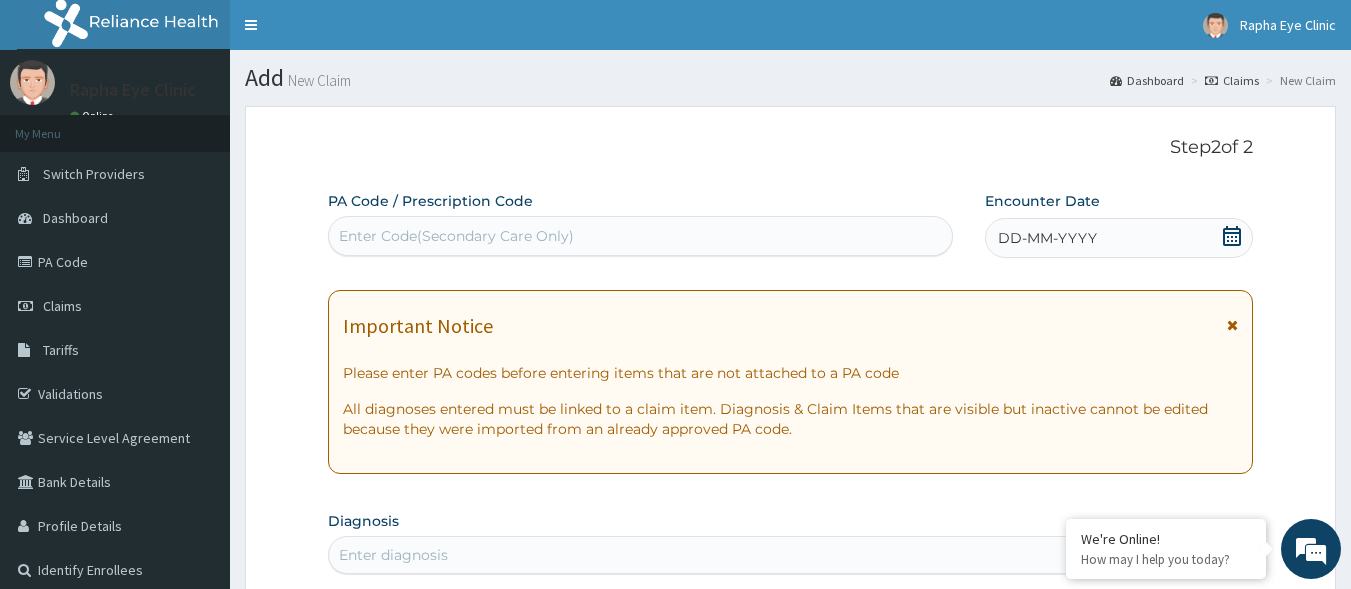 drag, startPoint x: 675, startPoint y: 235, endPoint x: 702, endPoint y: 236, distance: 27.018513 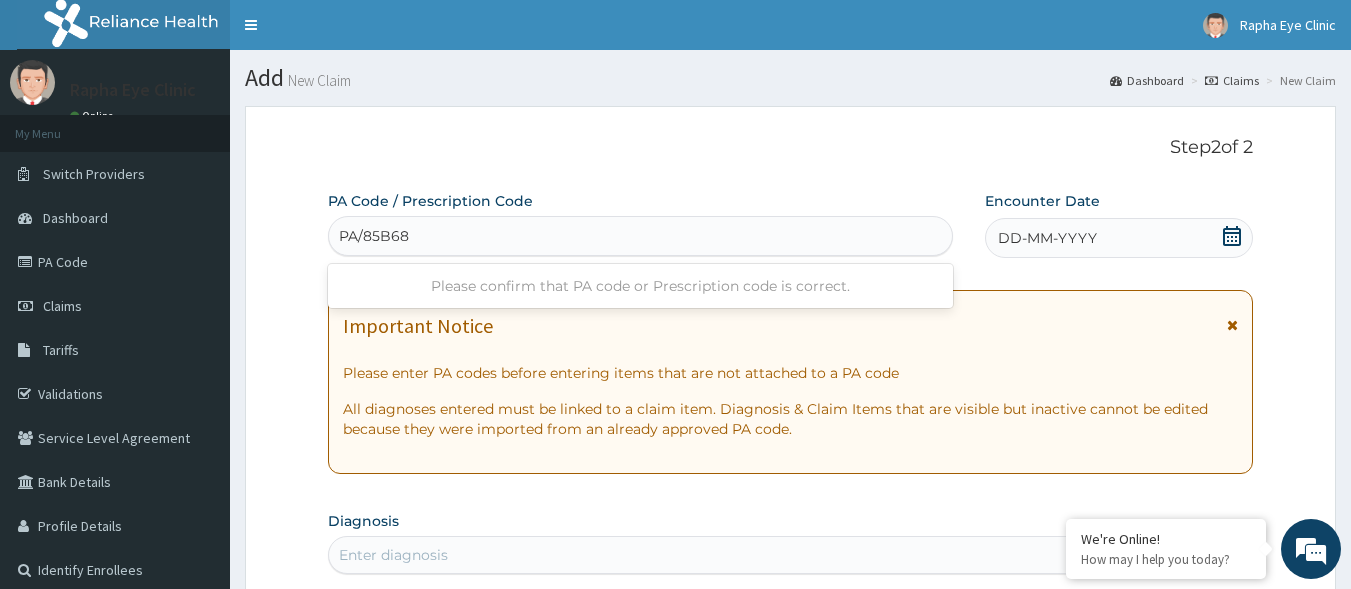 type on "PA/85B681" 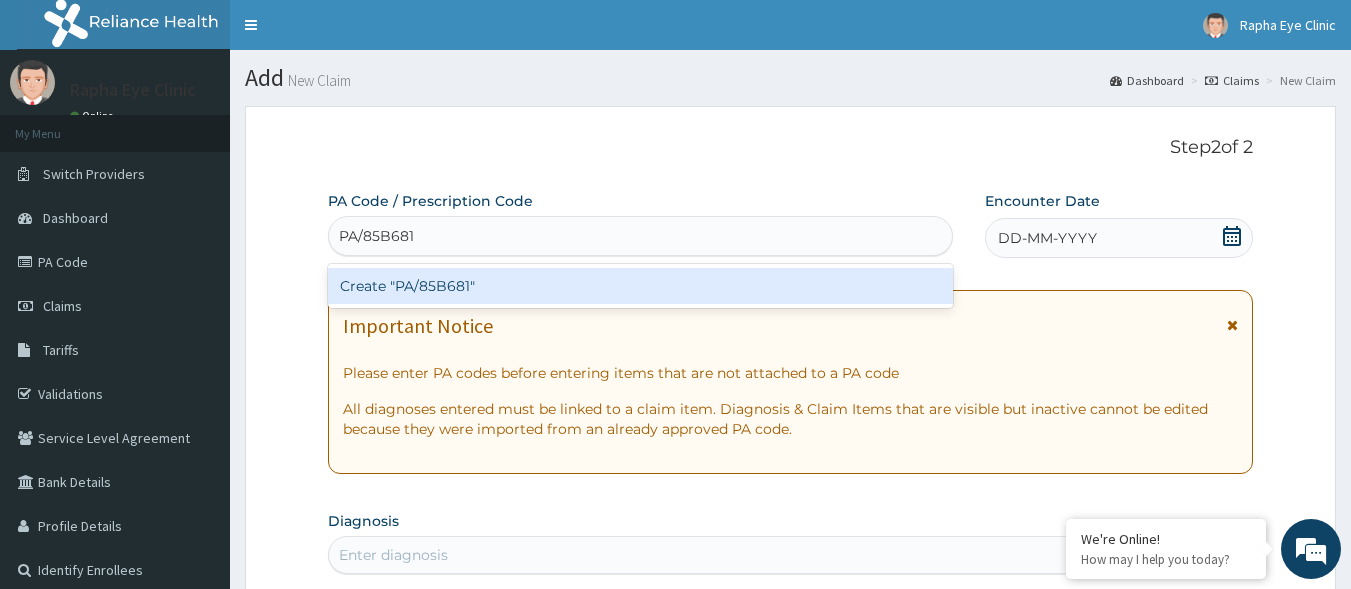 click on "Create "PA/85B681"" at bounding box center [641, 286] 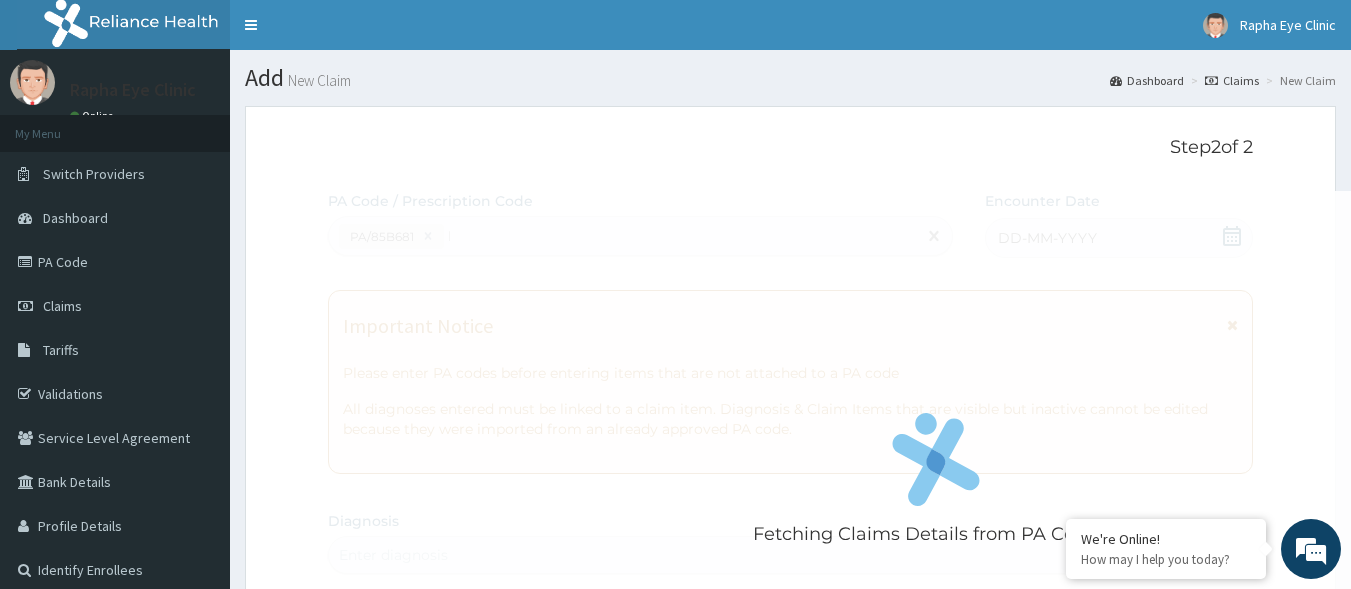 type 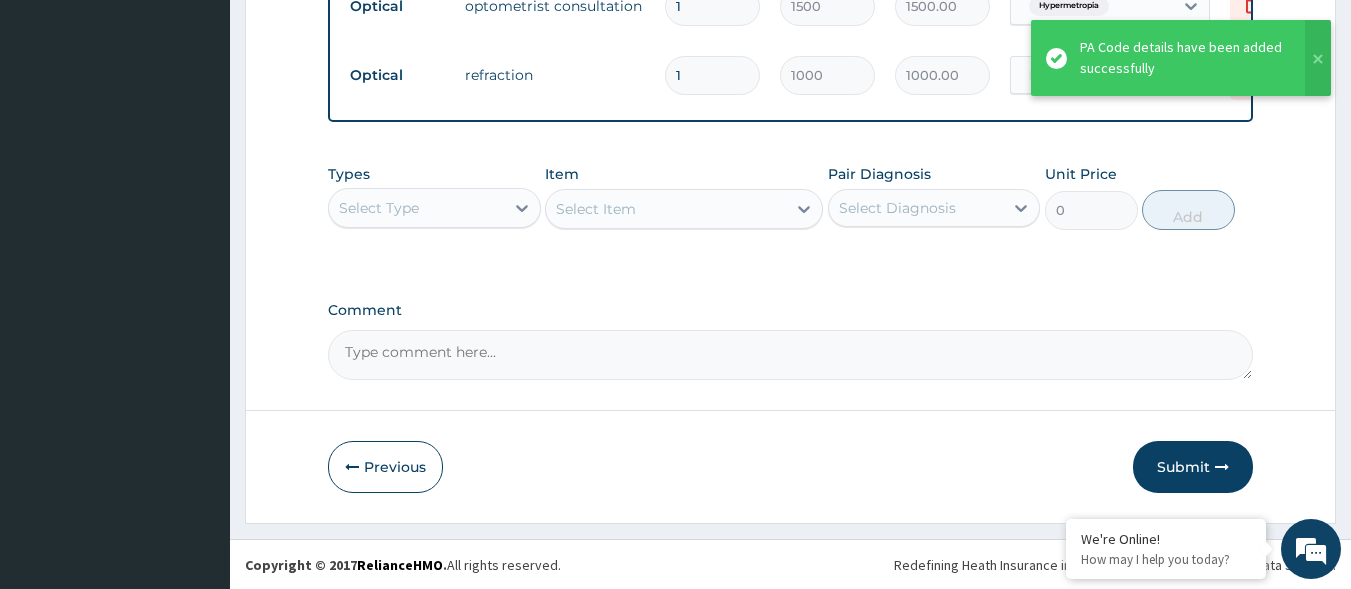 scroll, scrollTop: 1346, scrollLeft: 0, axis: vertical 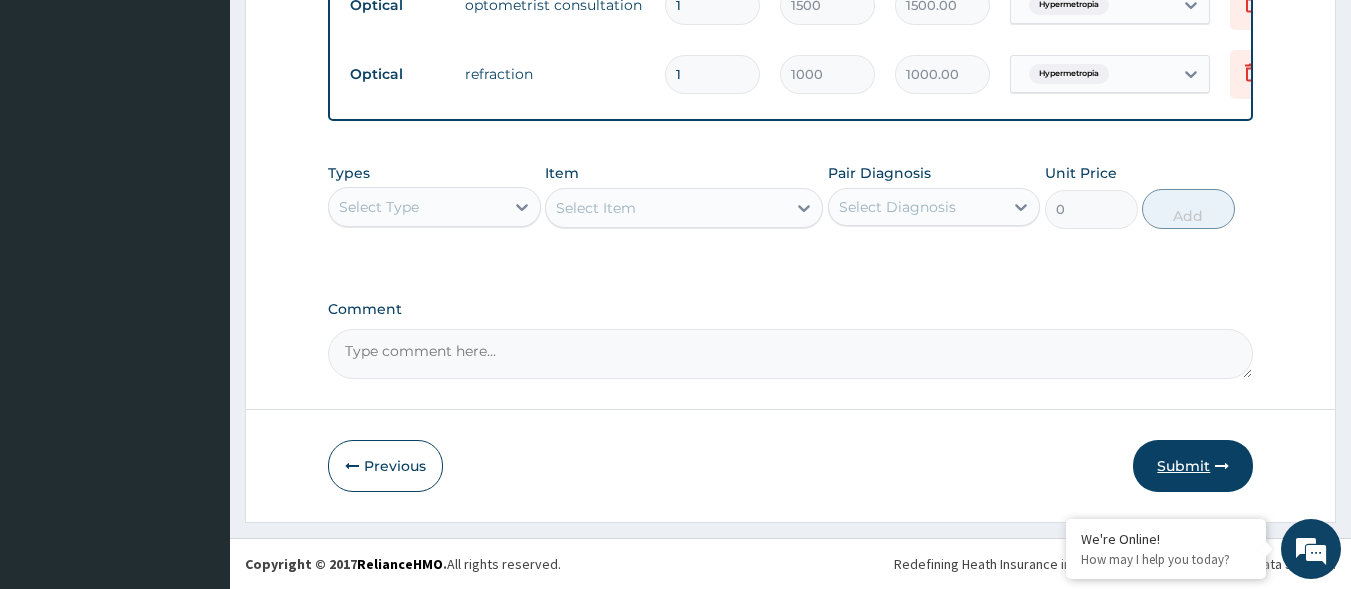 click on "Submit" at bounding box center (1193, 466) 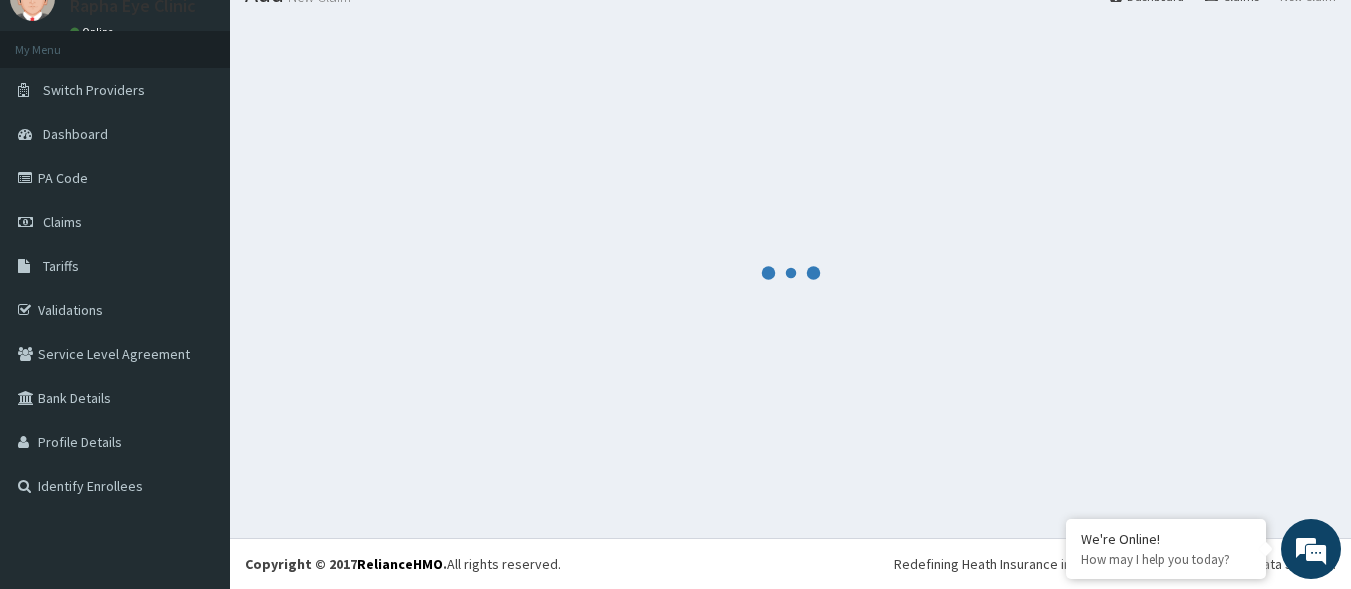 scroll, scrollTop: 1346, scrollLeft: 0, axis: vertical 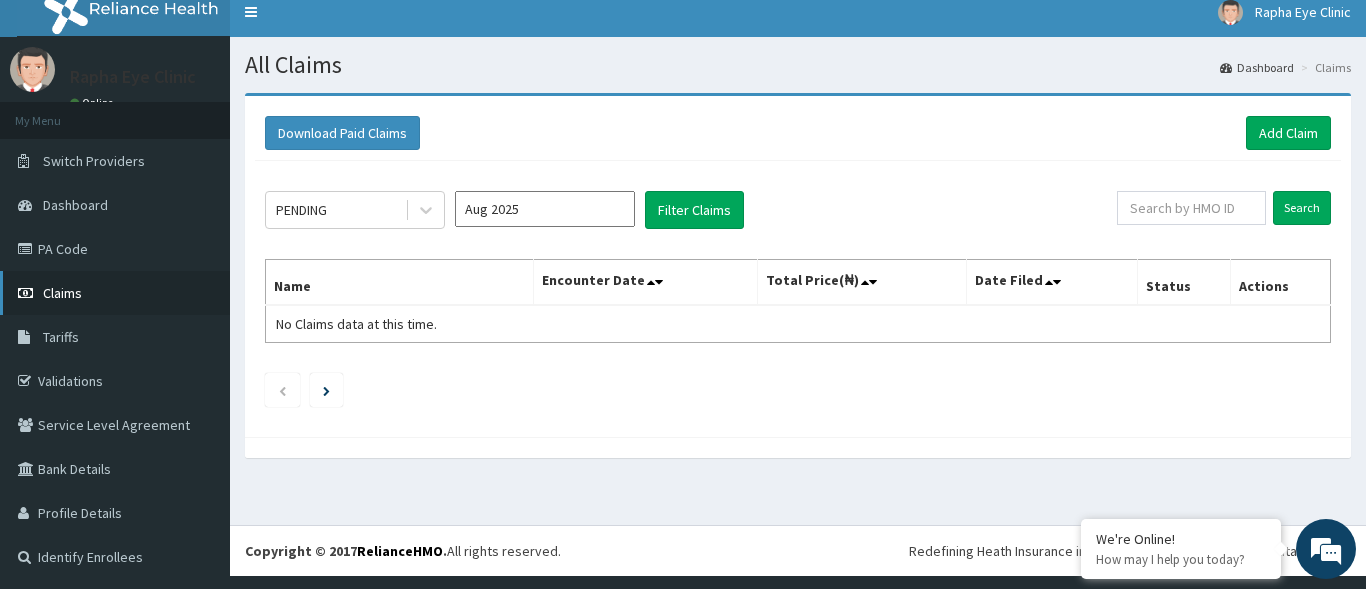 click on "Claims" at bounding box center (62, 293) 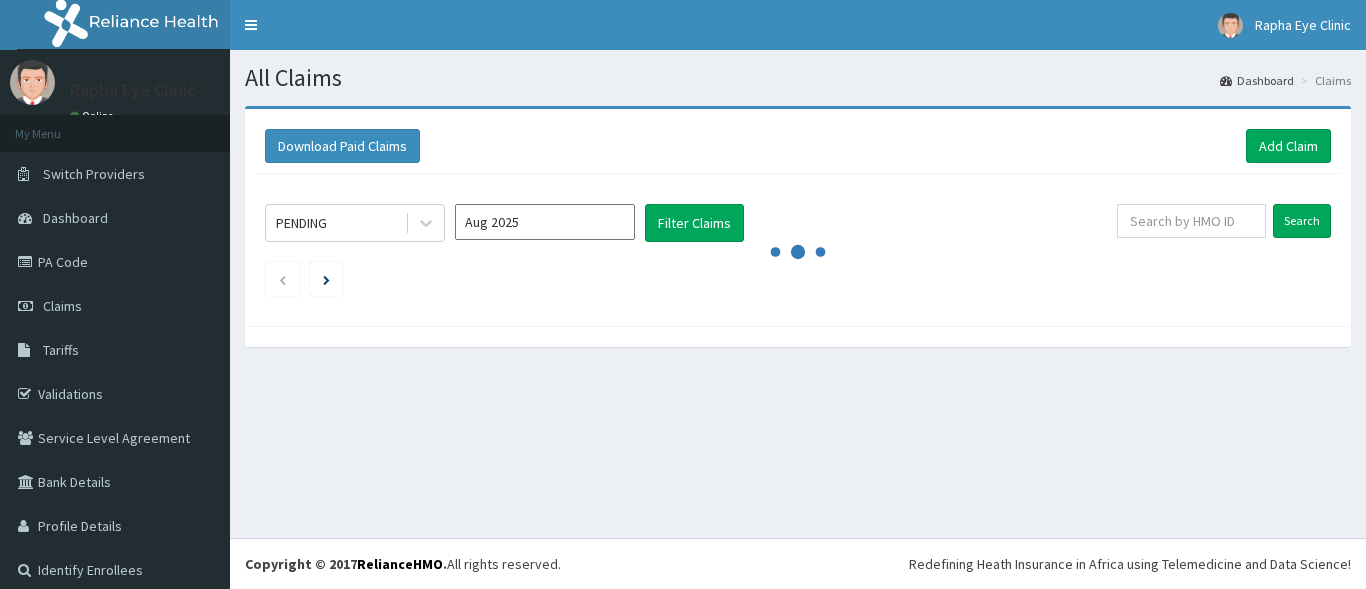 scroll, scrollTop: 0, scrollLeft: 0, axis: both 